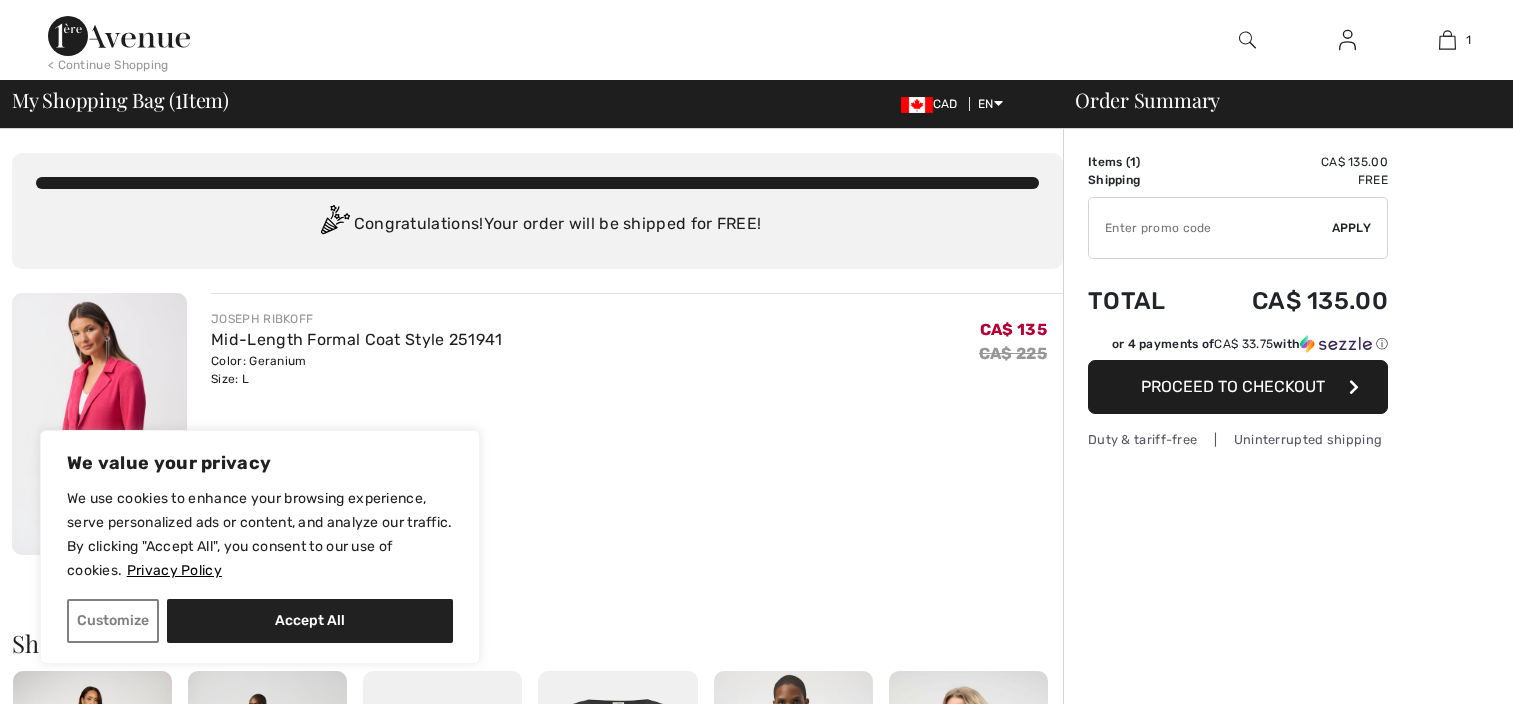 scroll, scrollTop: 0, scrollLeft: 0, axis: both 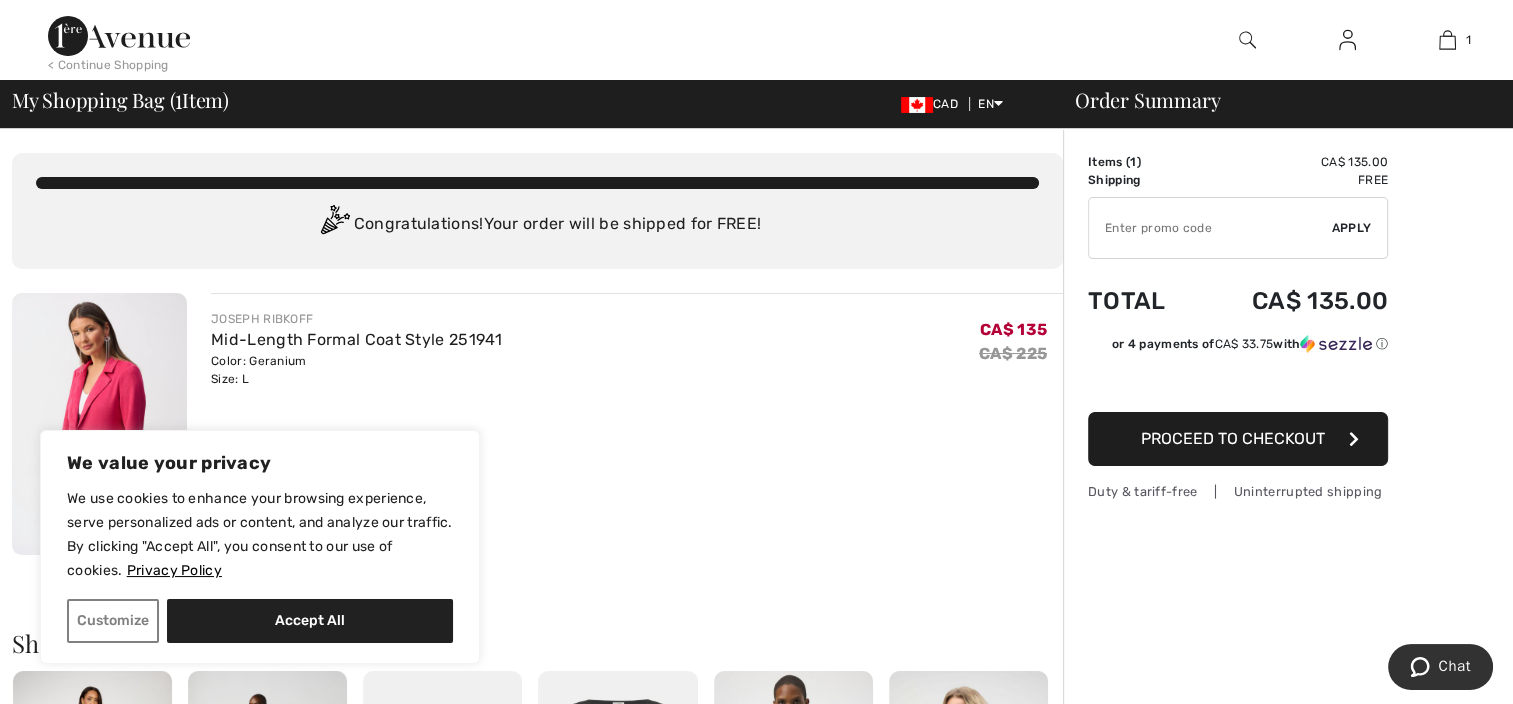 click on "Apply" at bounding box center (1352, 228) 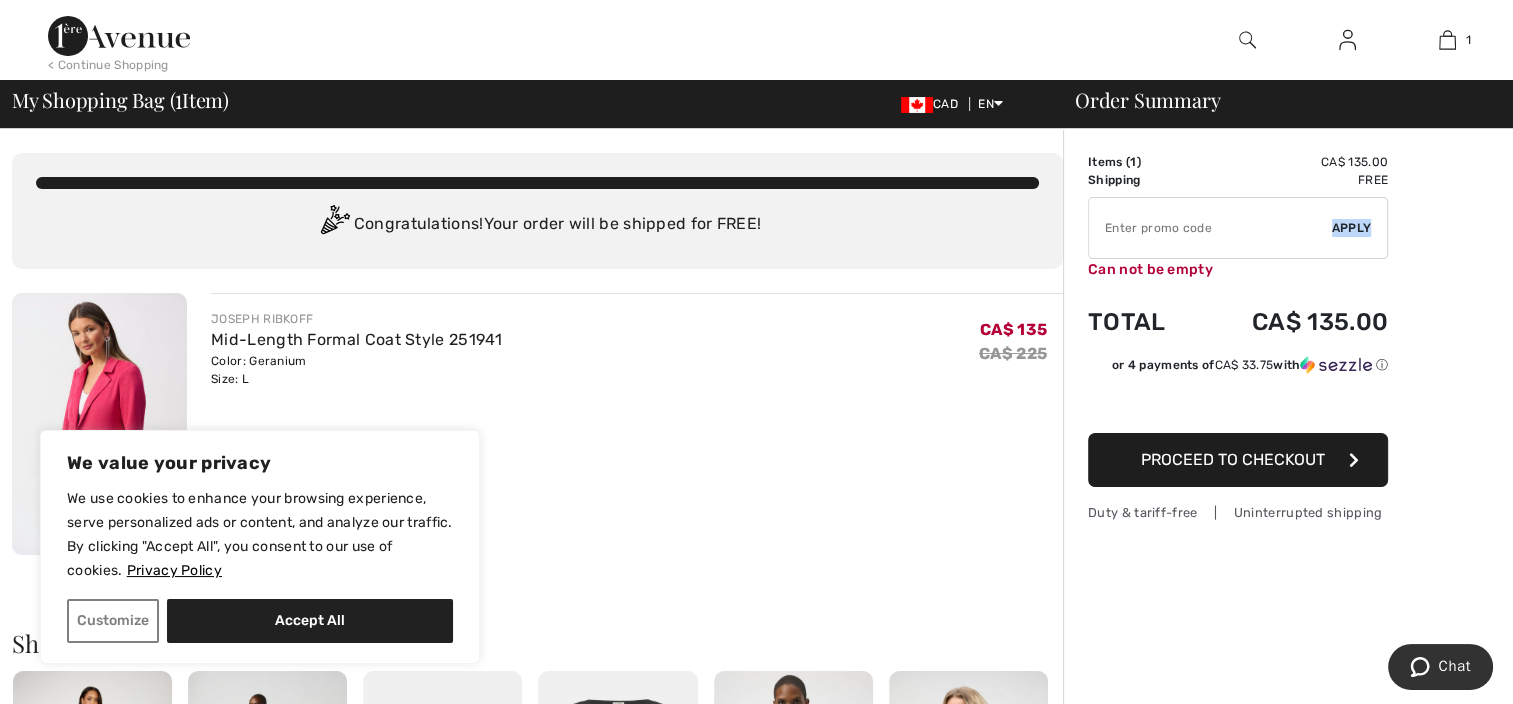 click on "Apply" at bounding box center [1352, 228] 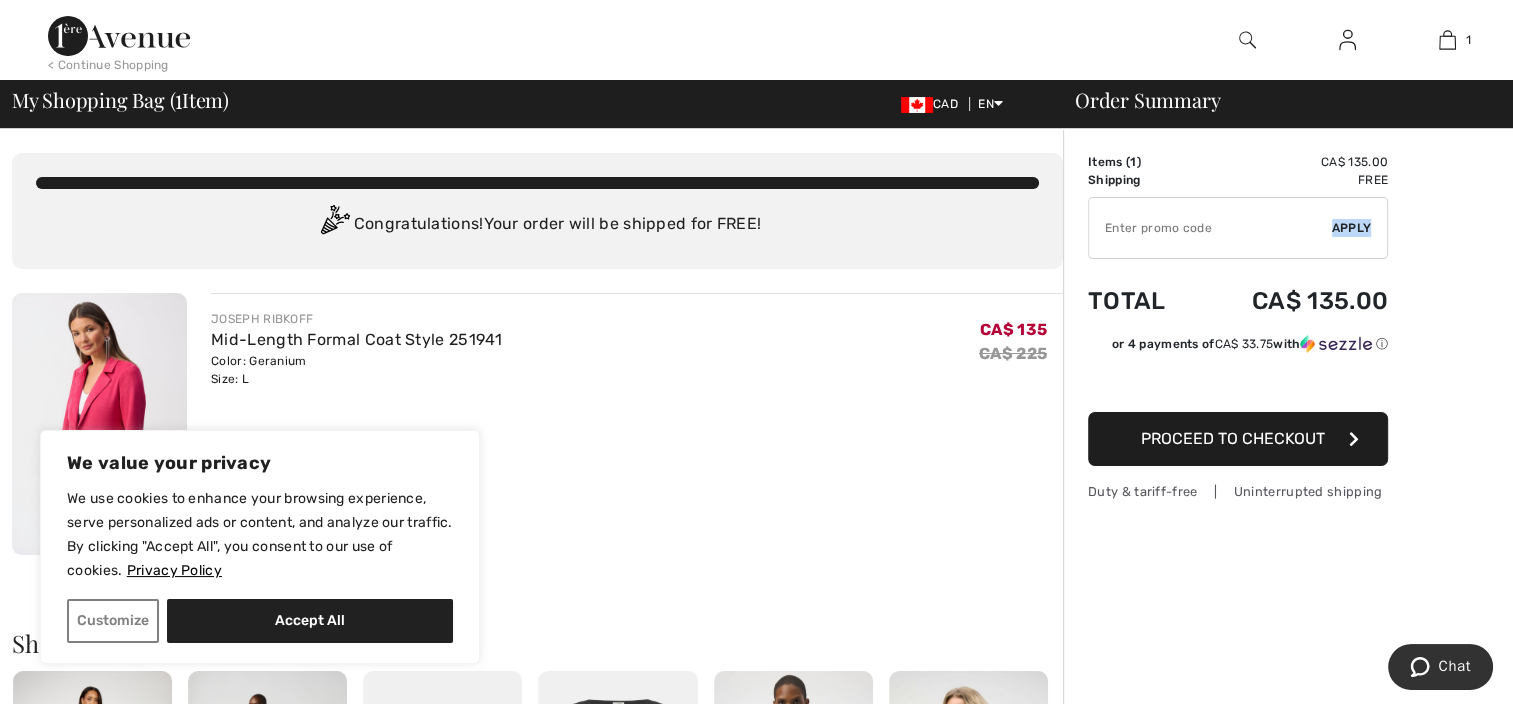 click on "Proceed to Checkout" at bounding box center [1233, 438] 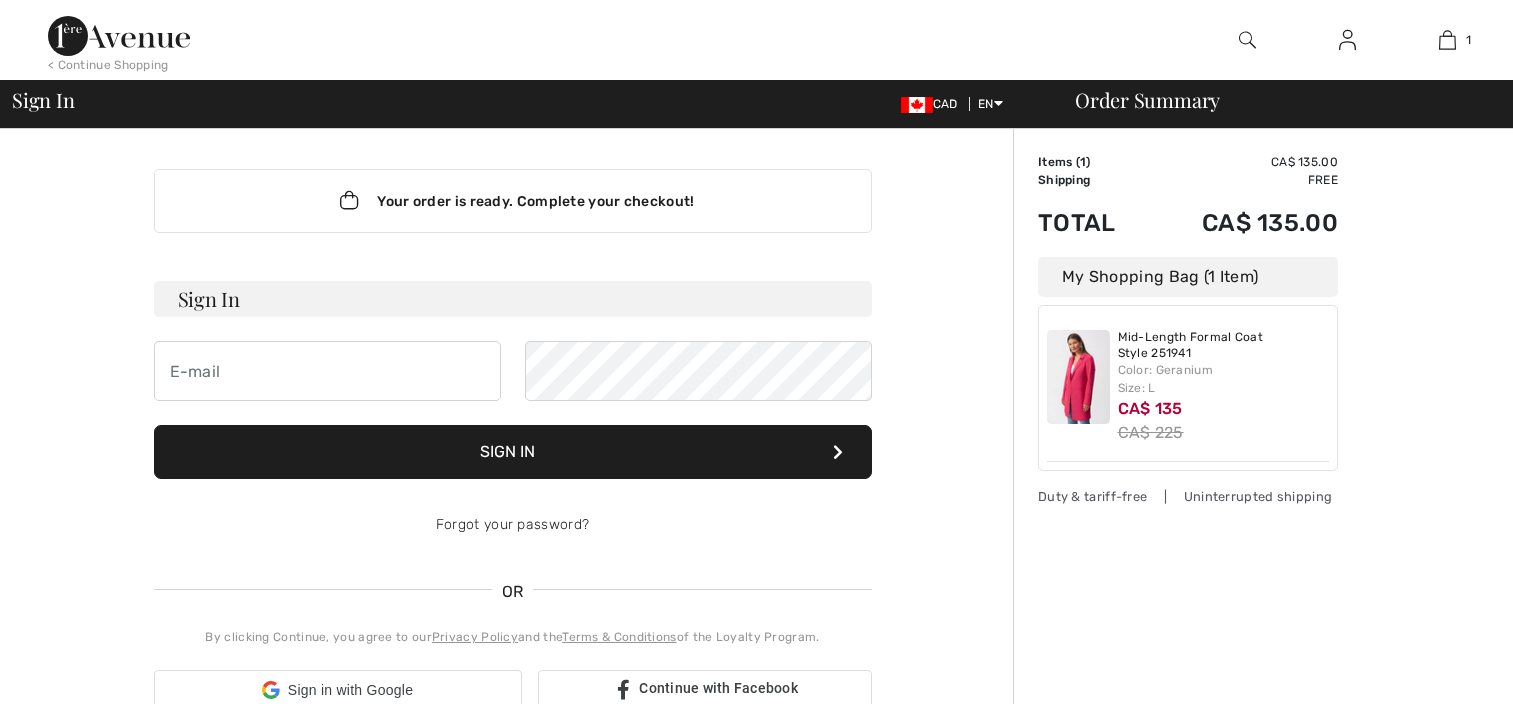 scroll, scrollTop: 0, scrollLeft: 0, axis: both 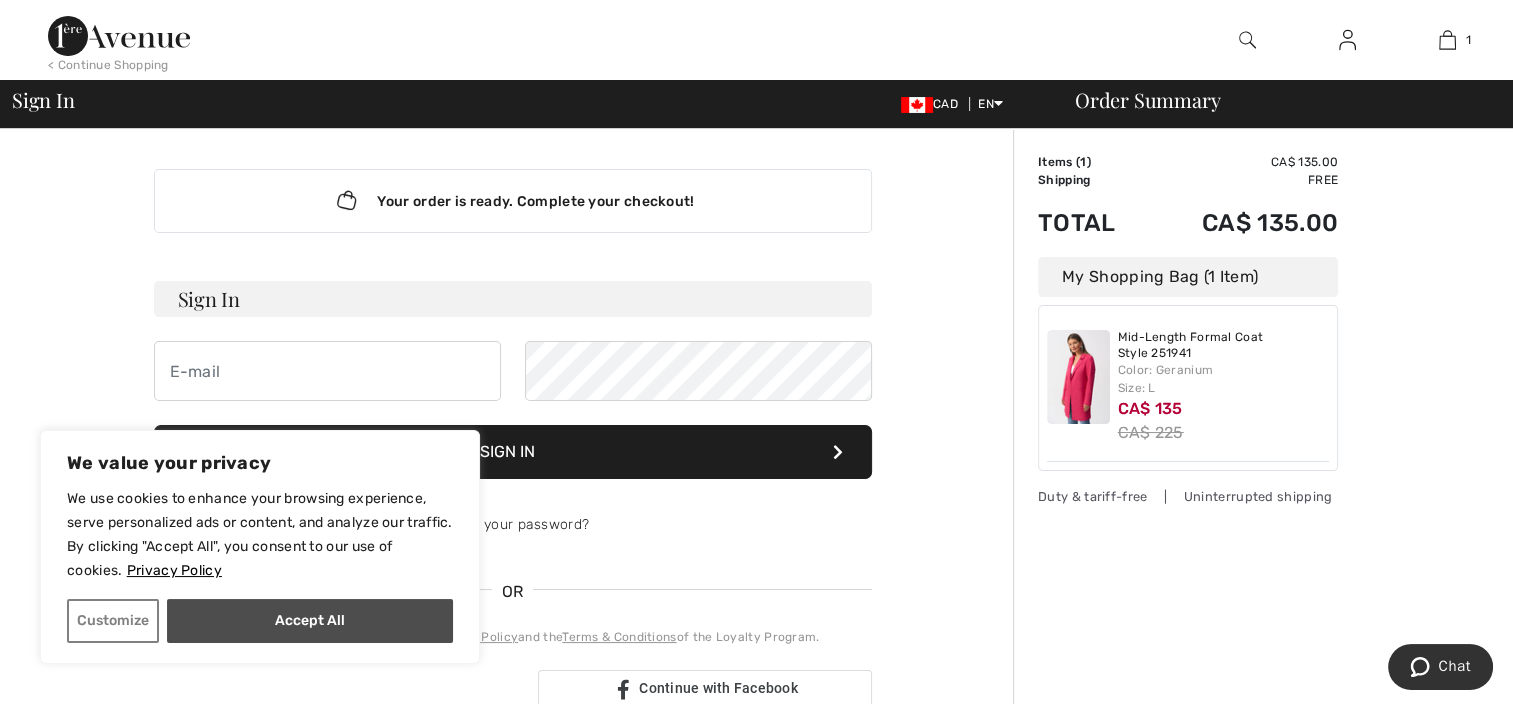 click on "Accept All" at bounding box center (310, 621) 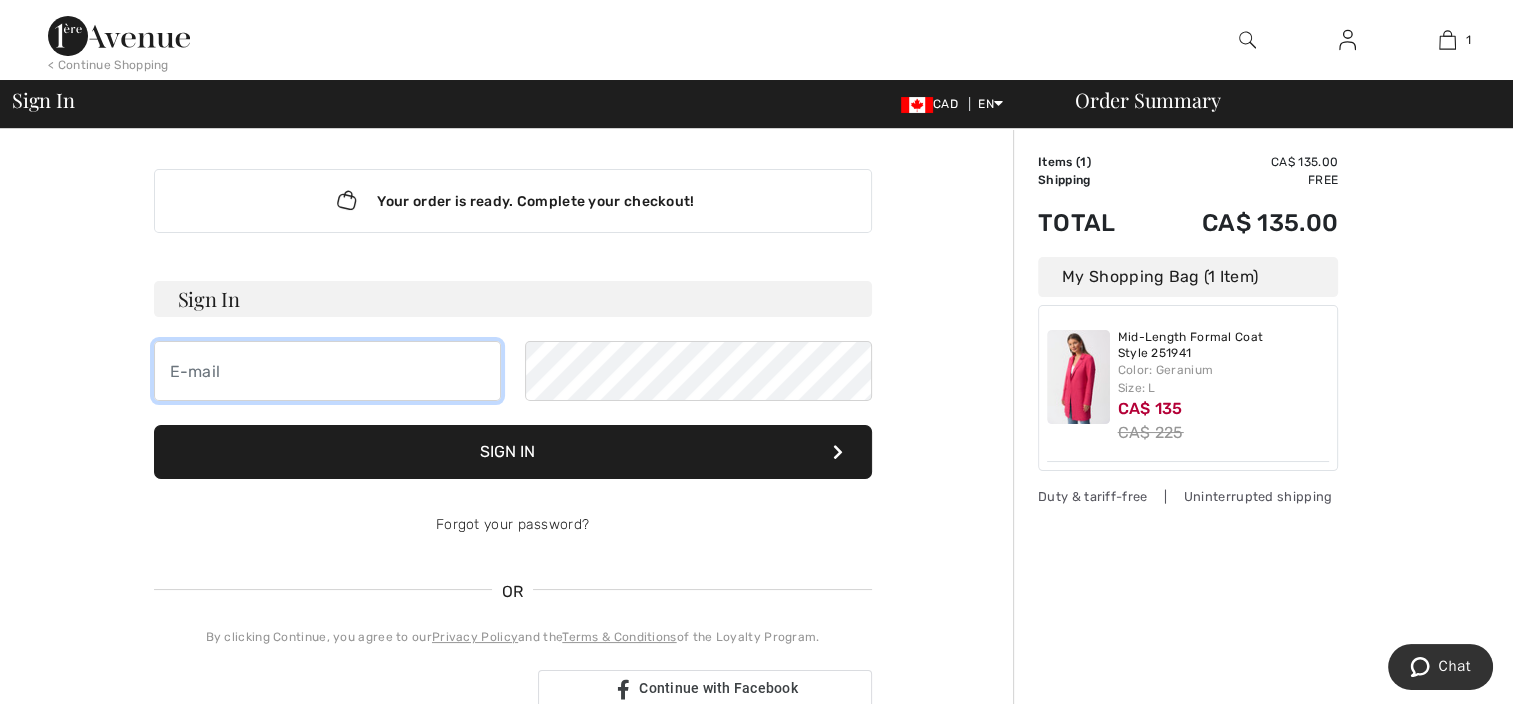 click at bounding box center [327, 371] 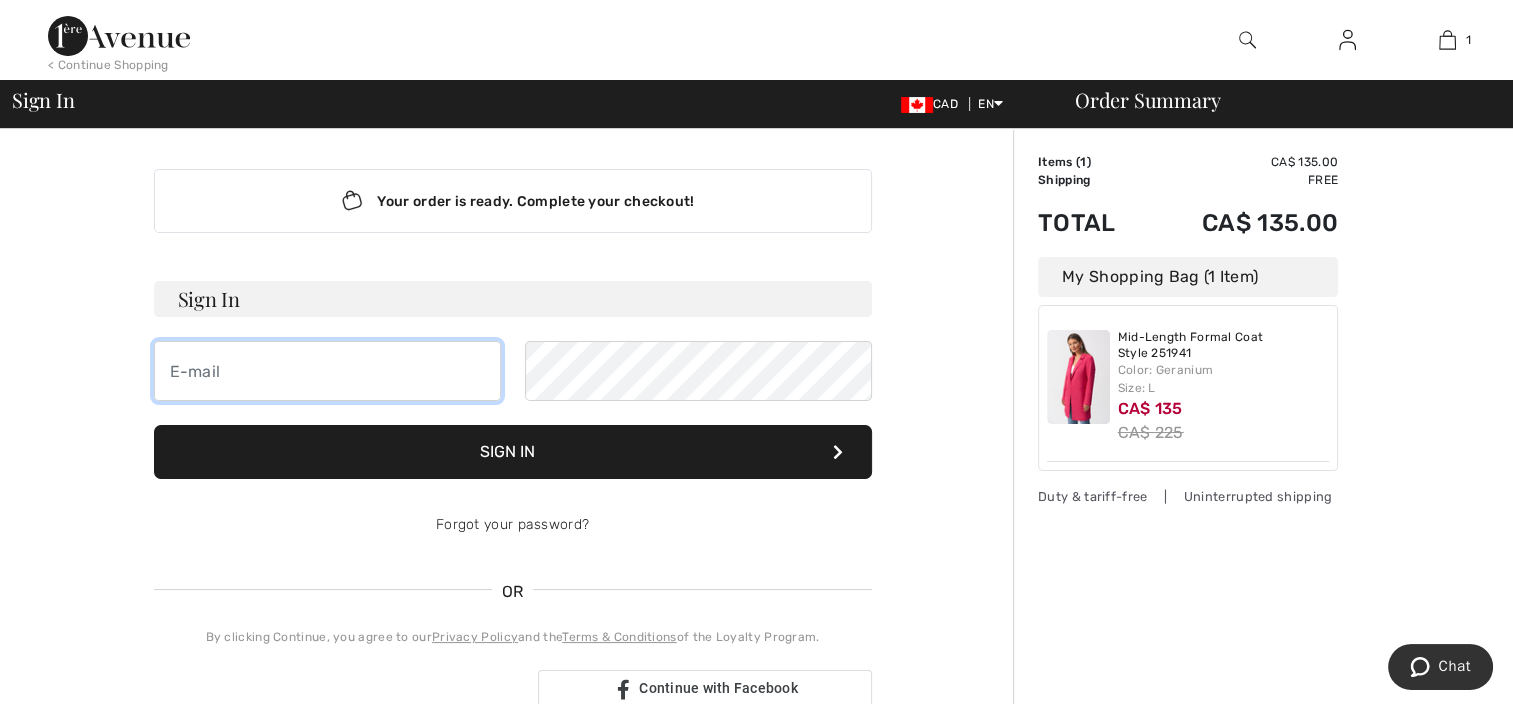 type on "mel@southbankresidential.com.au" 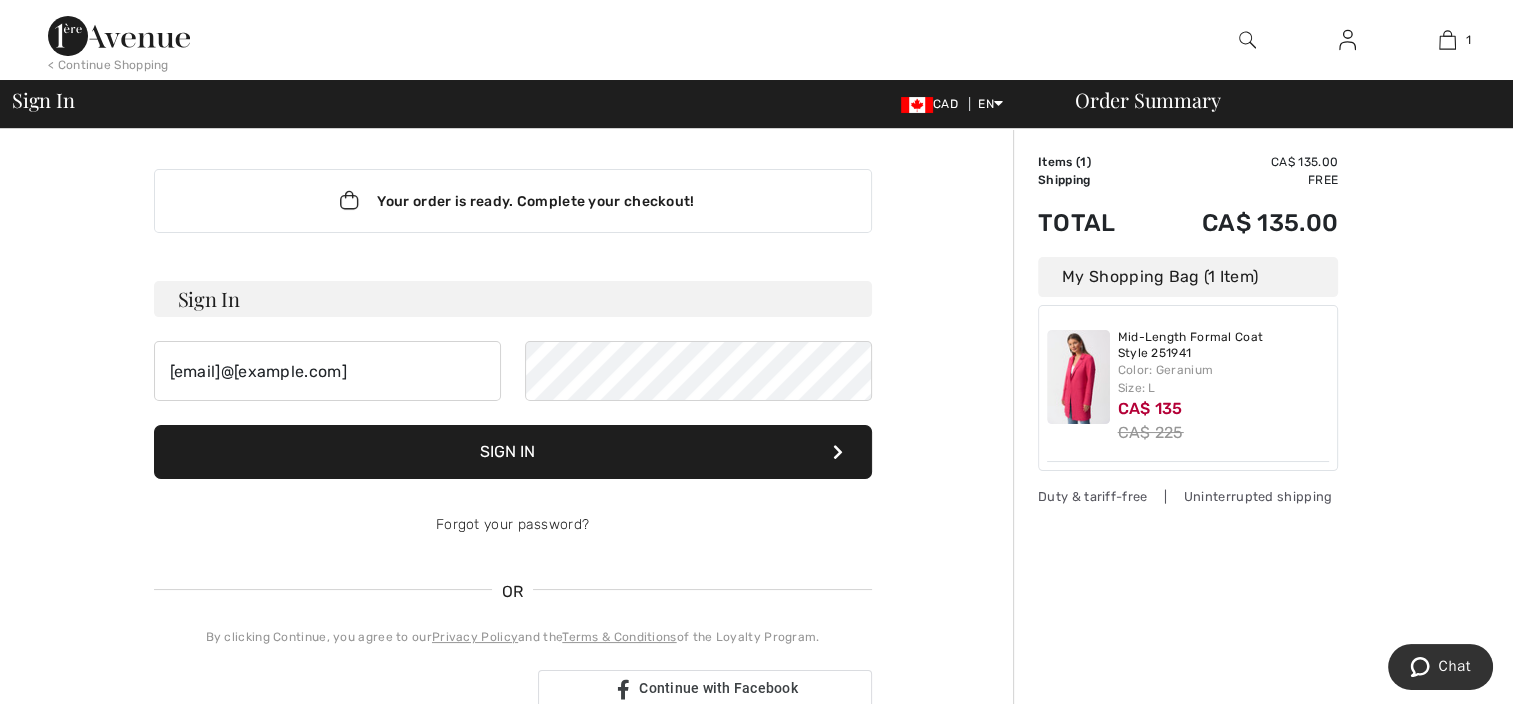 click on "Forgot your password?" at bounding box center [513, 525] 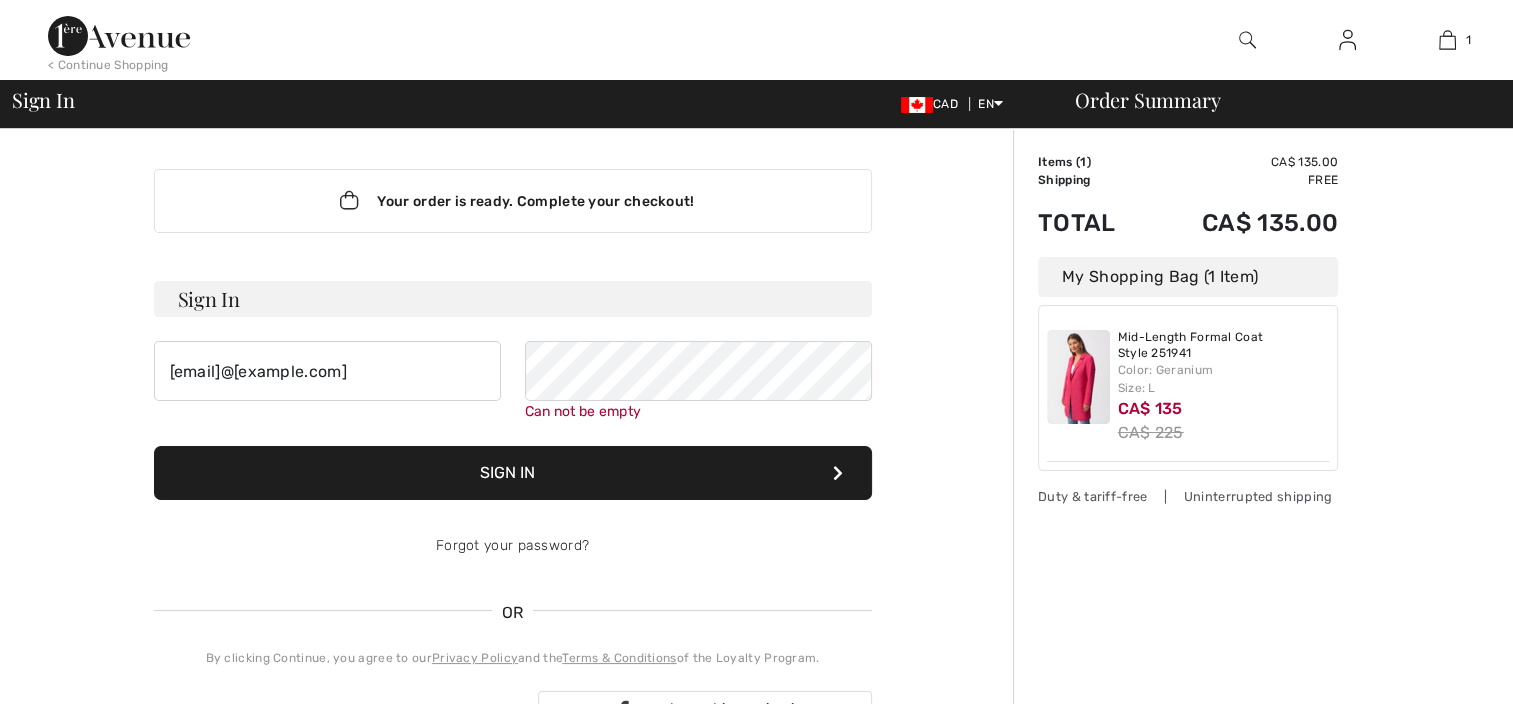 scroll, scrollTop: 0, scrollLeft: 0, axis: both 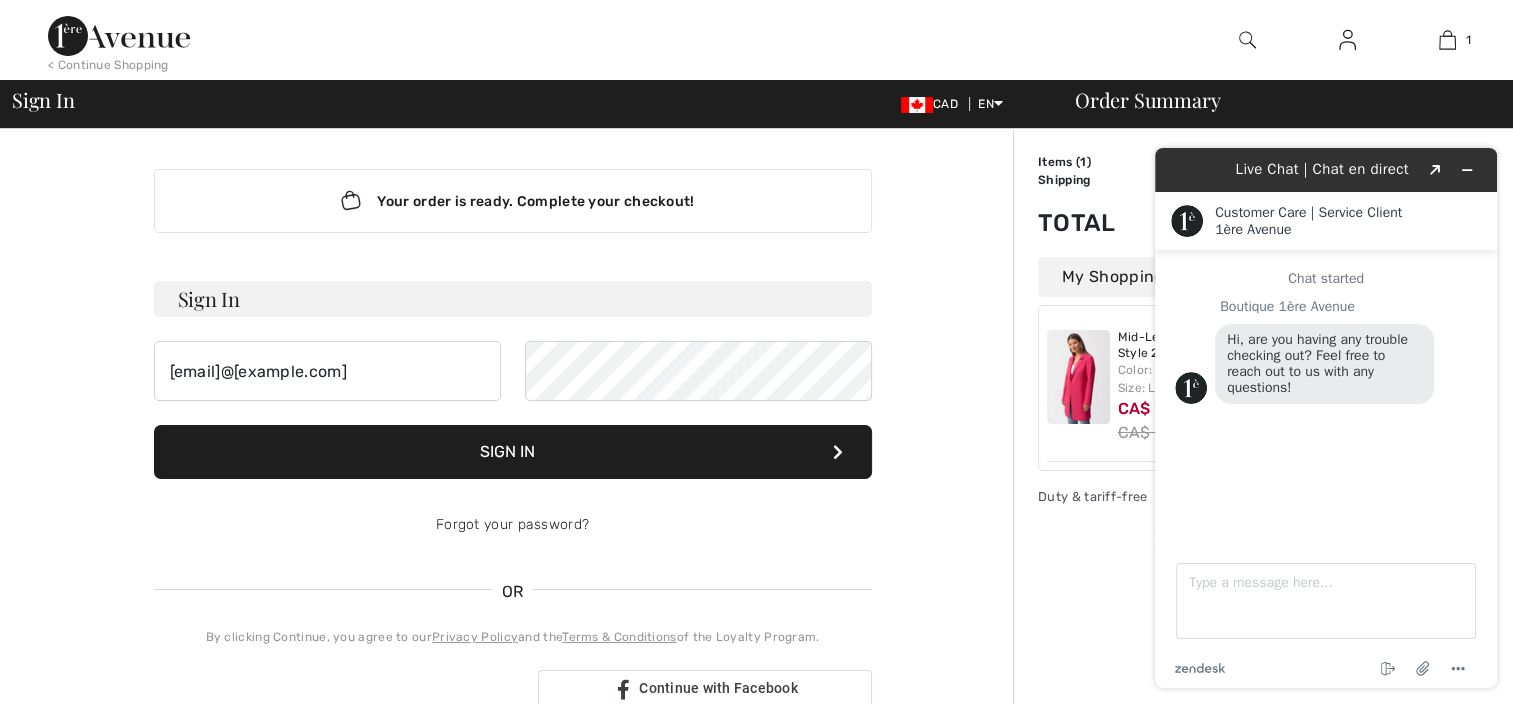 click on "Sign In" at bounding box center (513, 452) 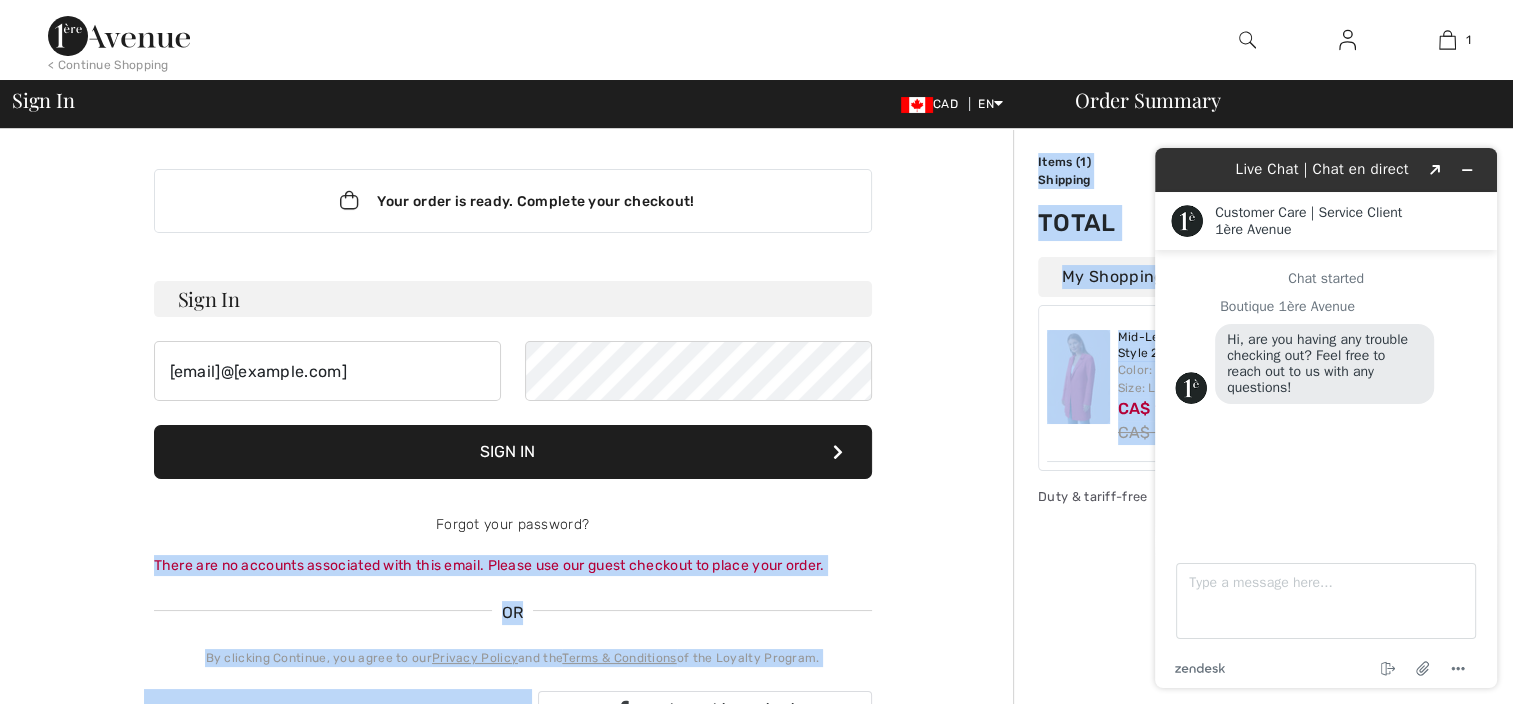 drag, startPoint x: 1024, startPoint y: 524, endPoint x: 952, endPoint y: 528, distance: 72.11102 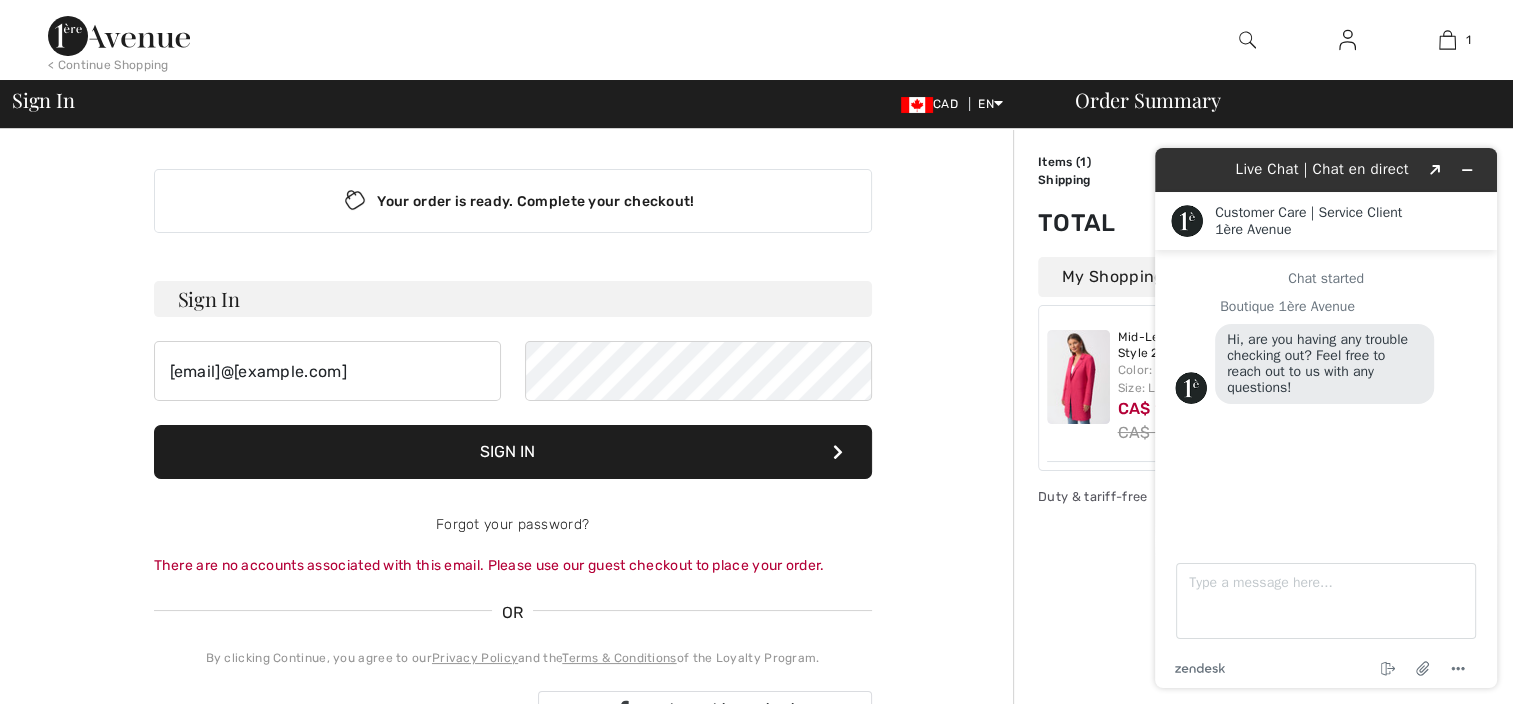 drag, startPoint x: 952, startPoint y: 528, endPoint x: 1054, endPoint y: 616, distance: 134.71451 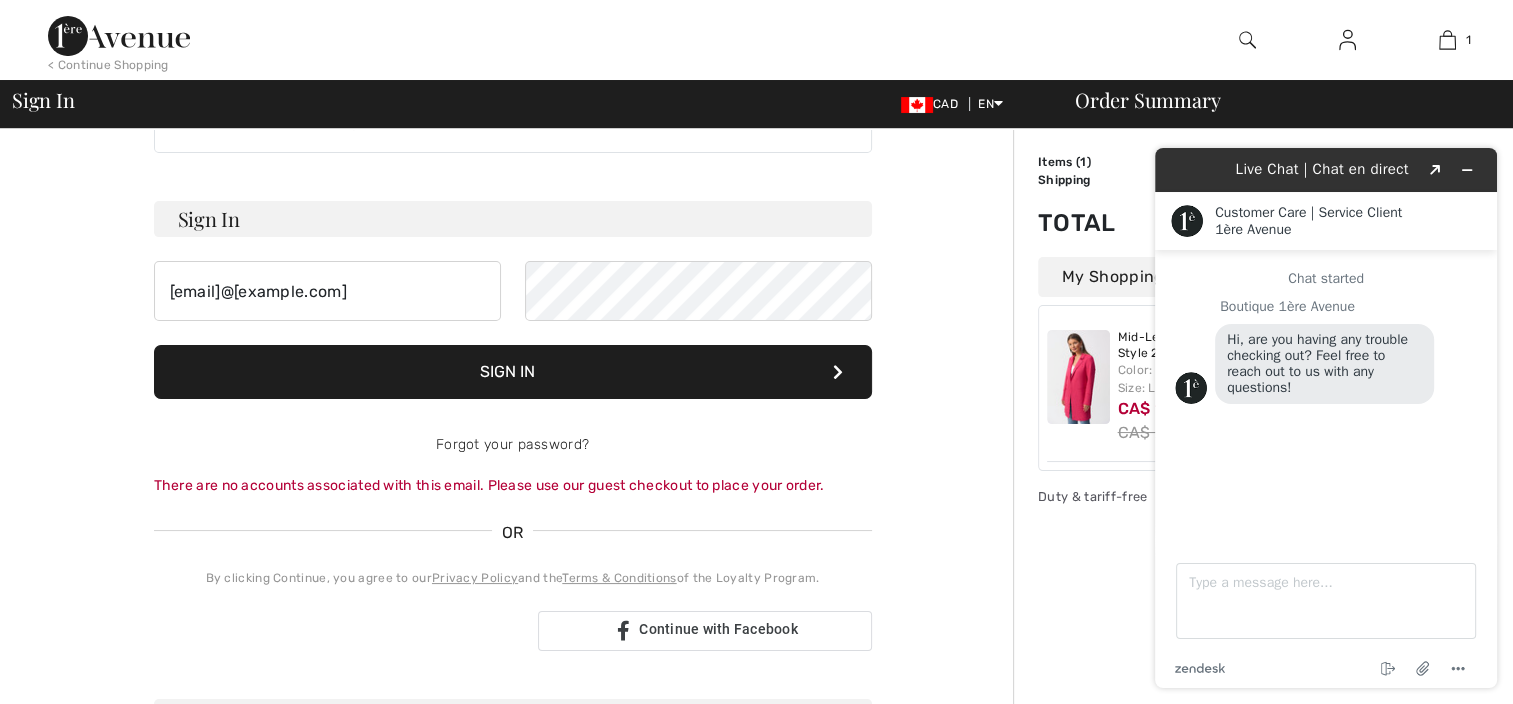 scroll, scrollTop: 120, scrollLeft: 0, axis: vertical 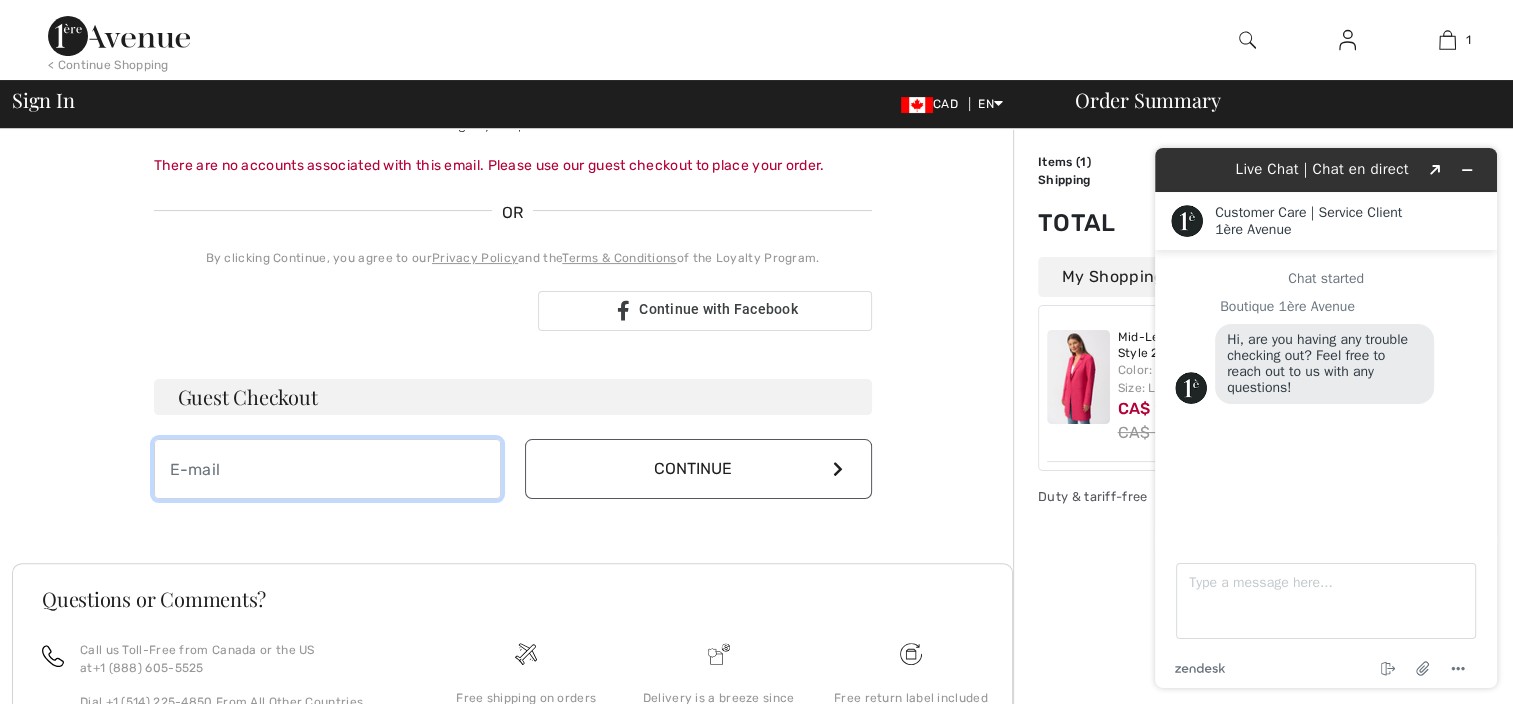 click at bounding box center [327, 469] 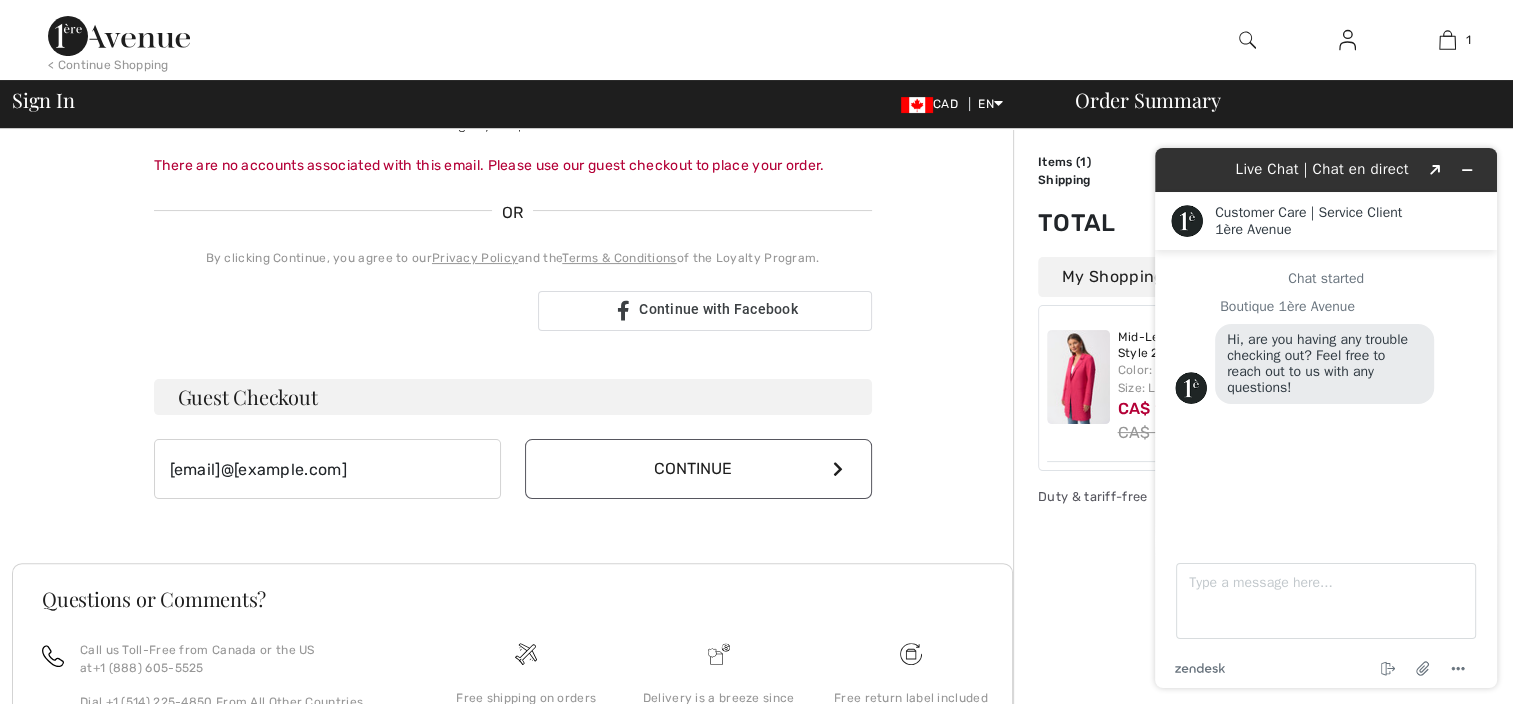 click on "Continue" at bounding box center (698, 469) 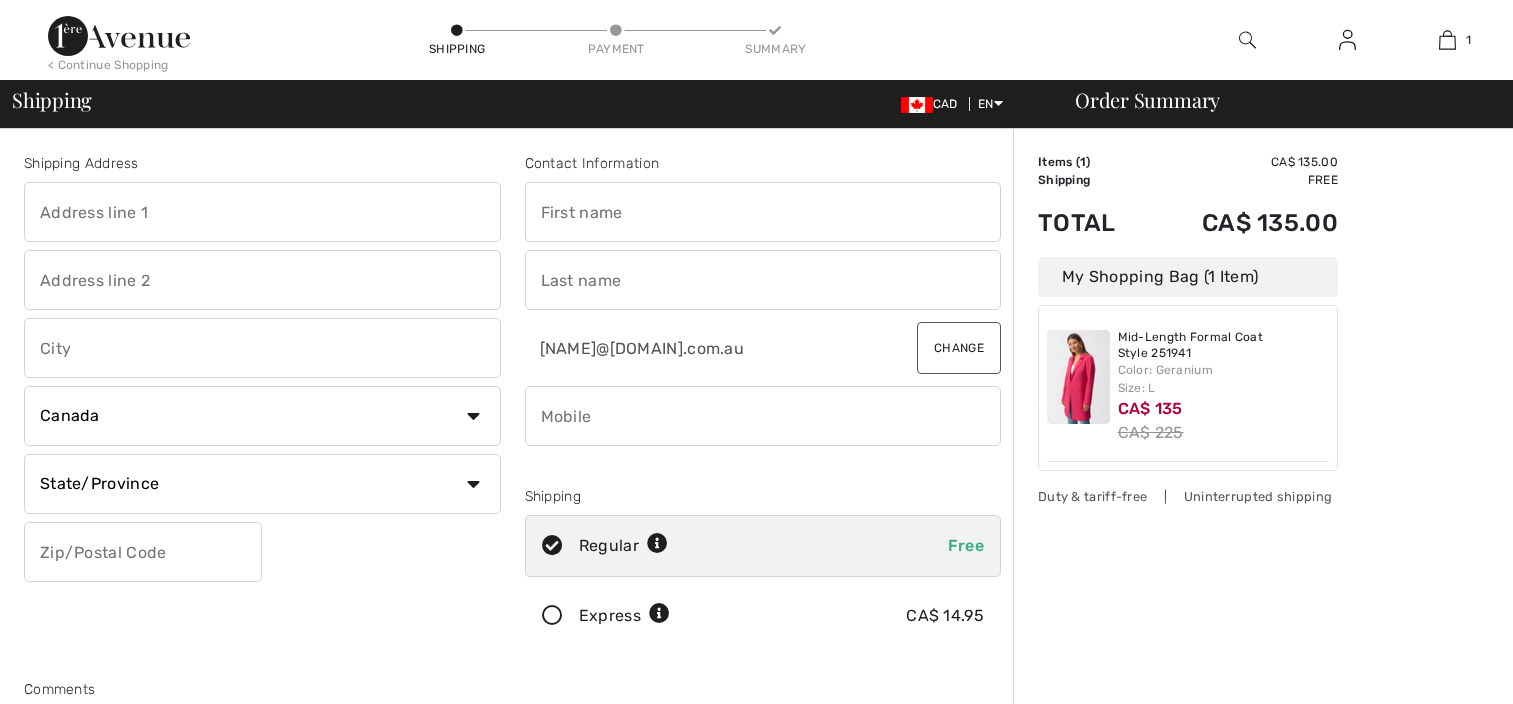scroll, scrollTop: 0, scrollLeft: 0, axis: both 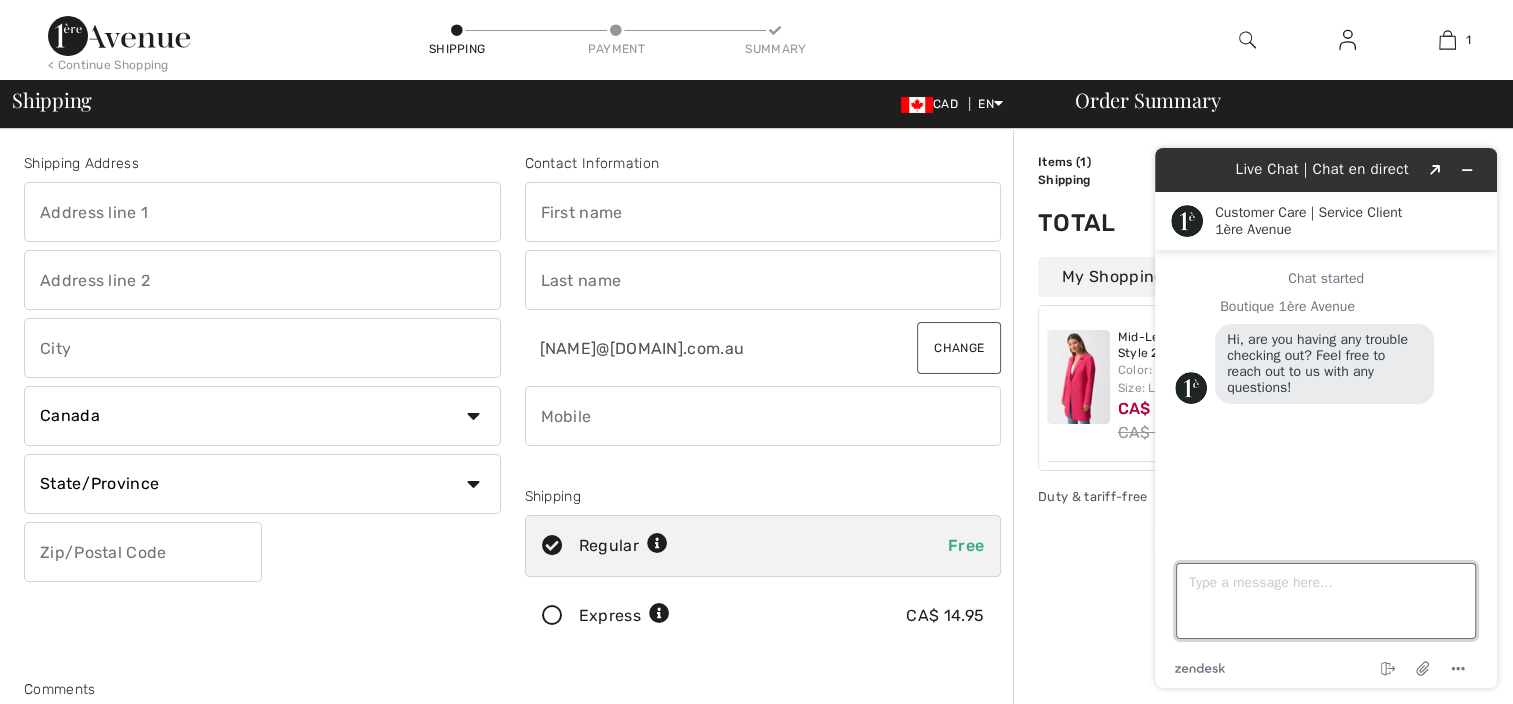 click on "Type a message here..." at bounding box center (1326, 601) 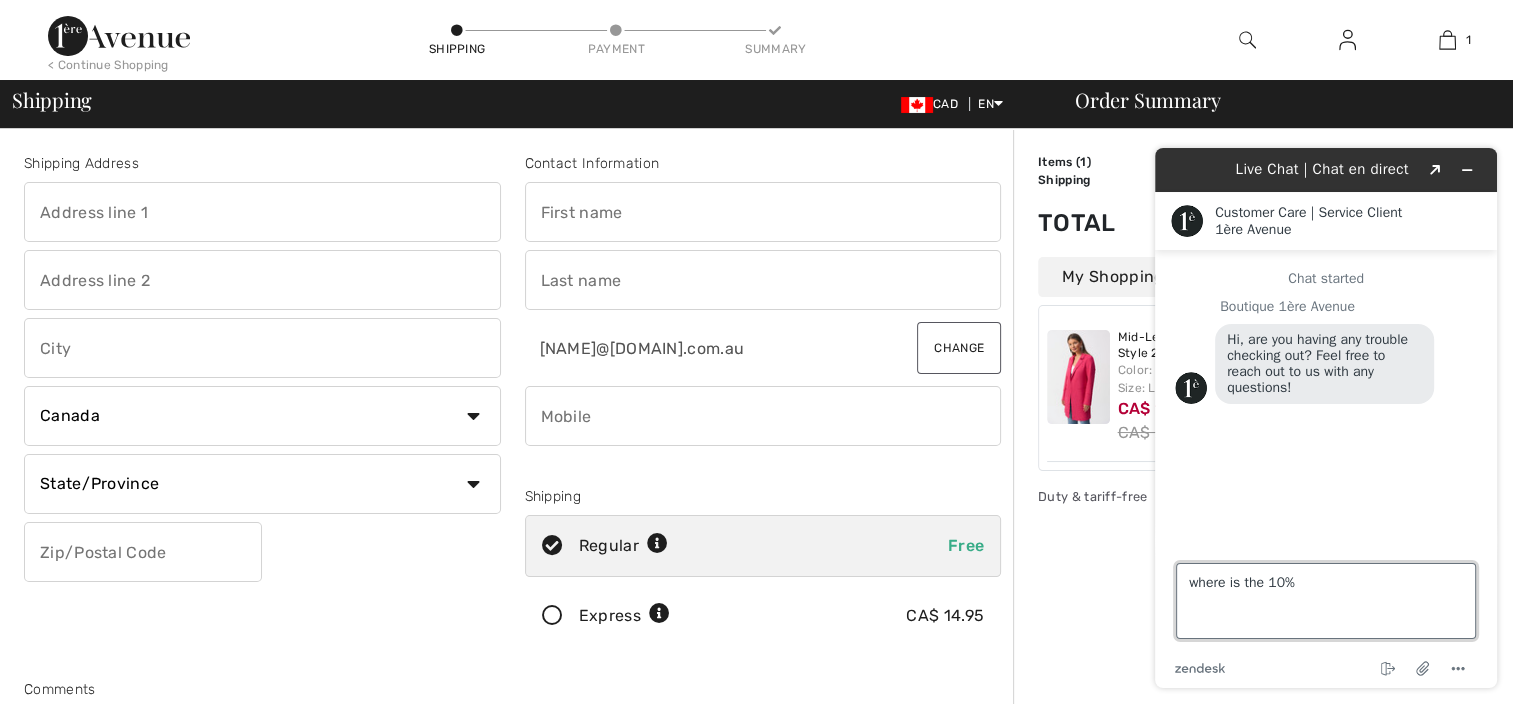 click on "where is the 10%" at bounding box center (1326, 601) 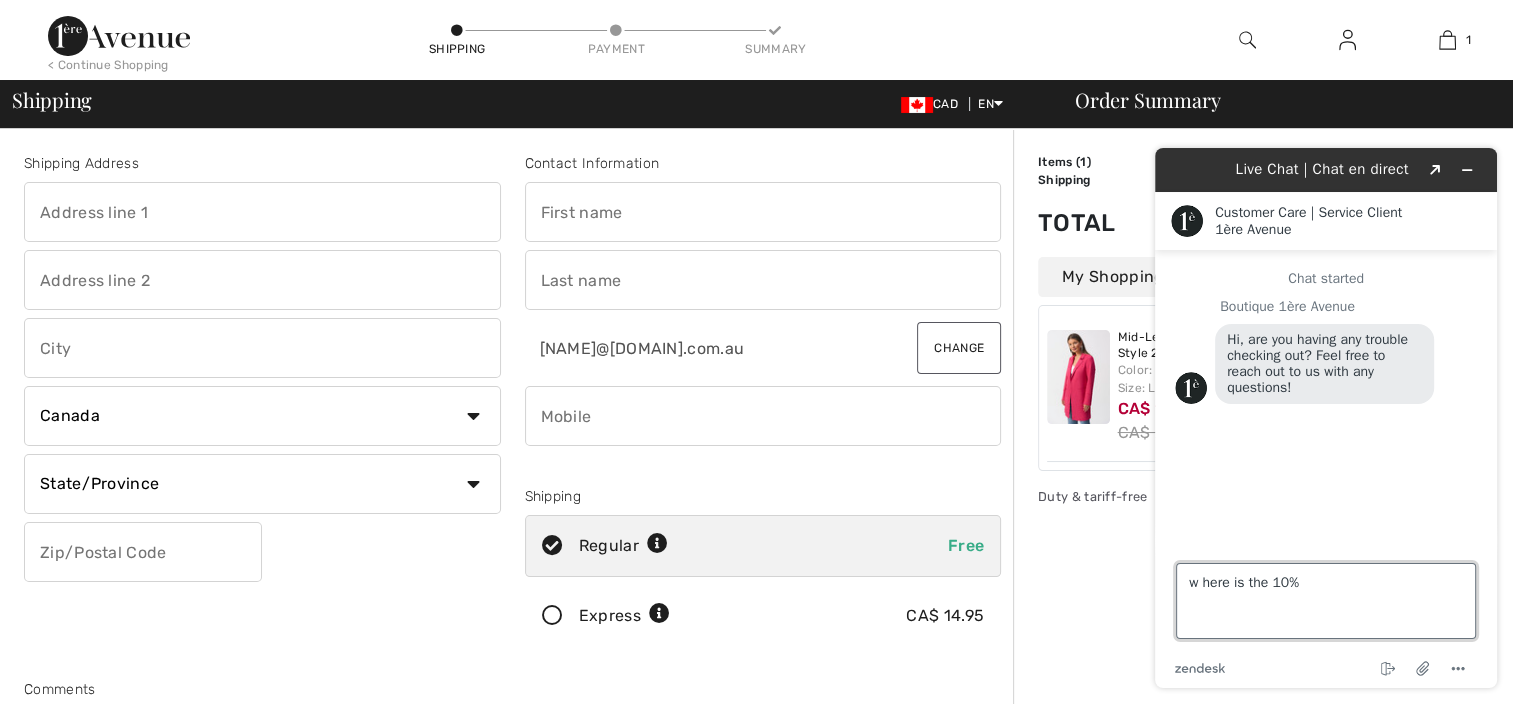 click on "w here is the 10%" at bounding box center [1326, 601] 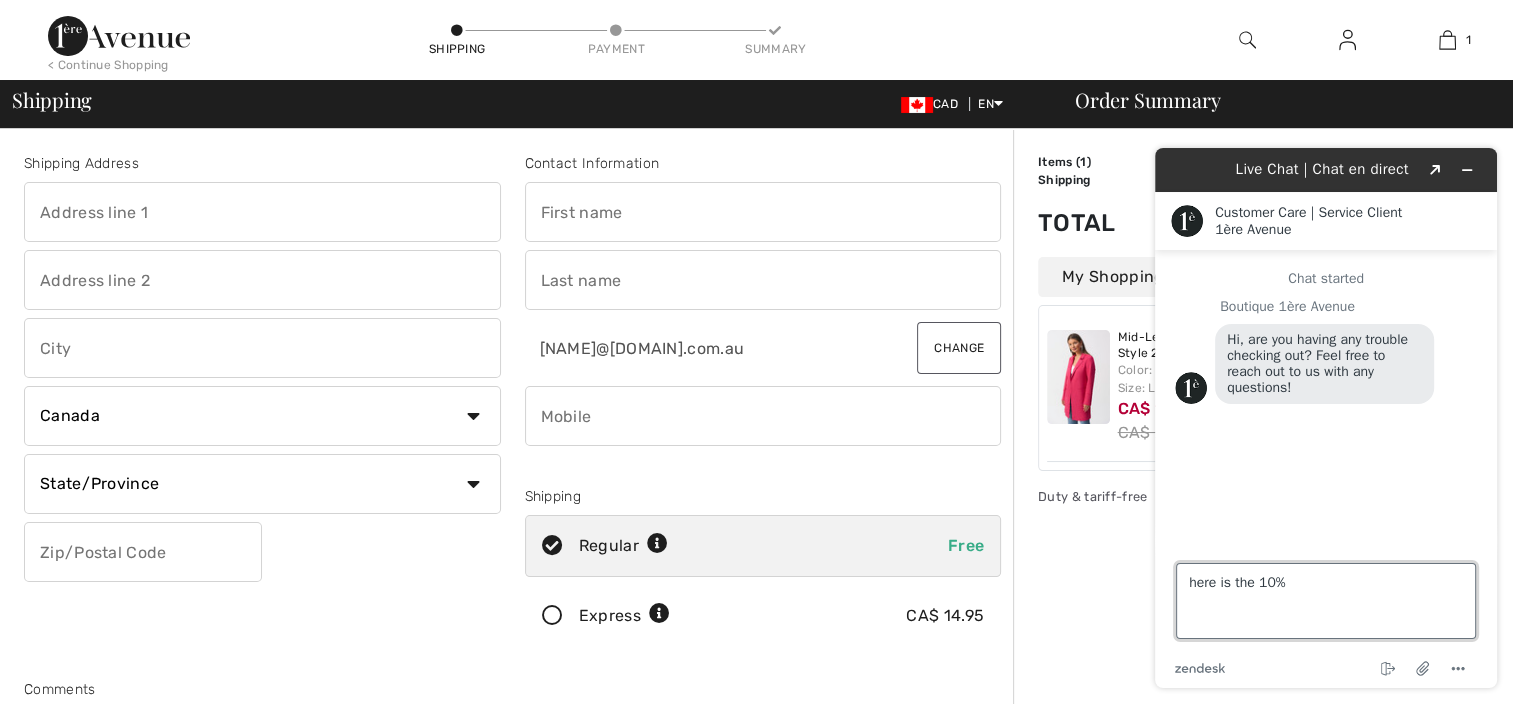 click on "here is the 10%" at bounding box center (1326, 601) 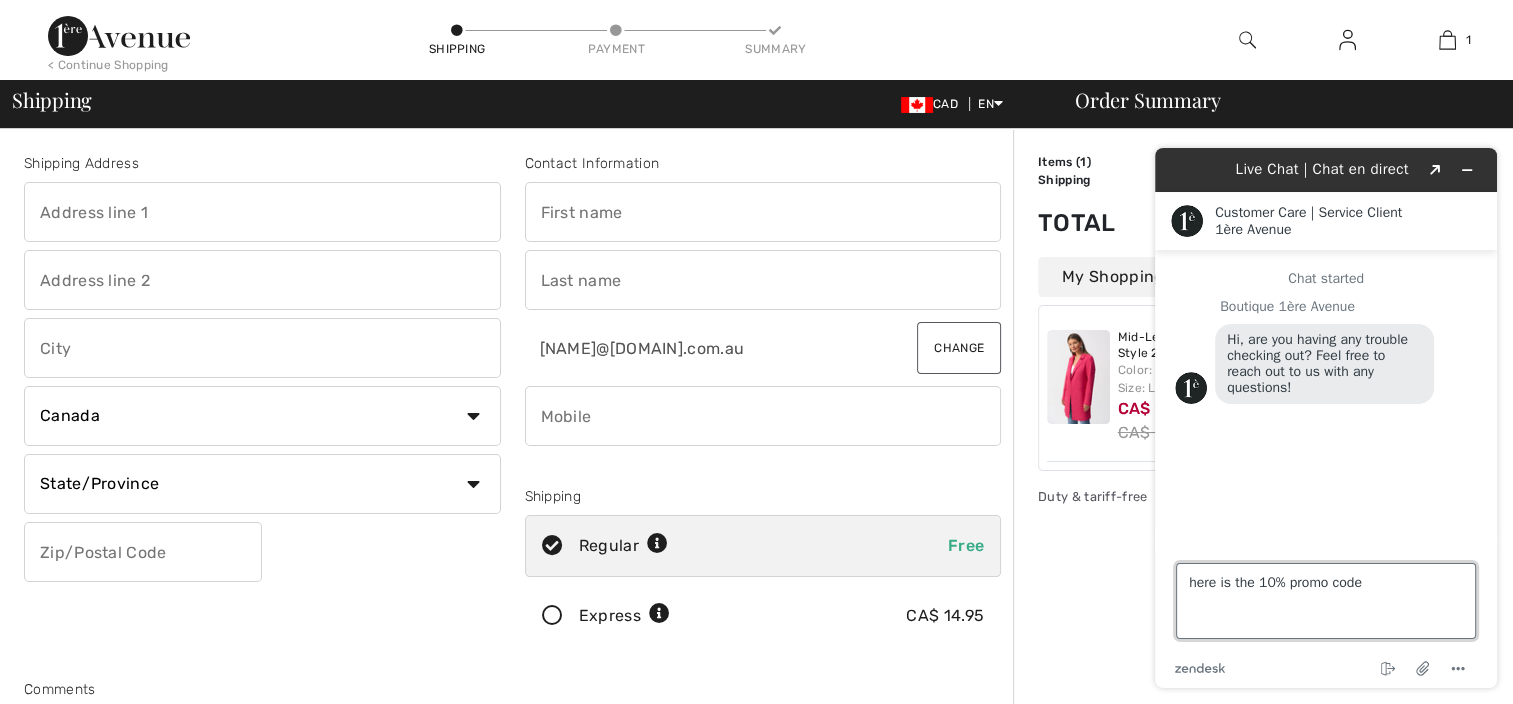 click on "here is the 10% promo code" at bounding box center [1326, 601] 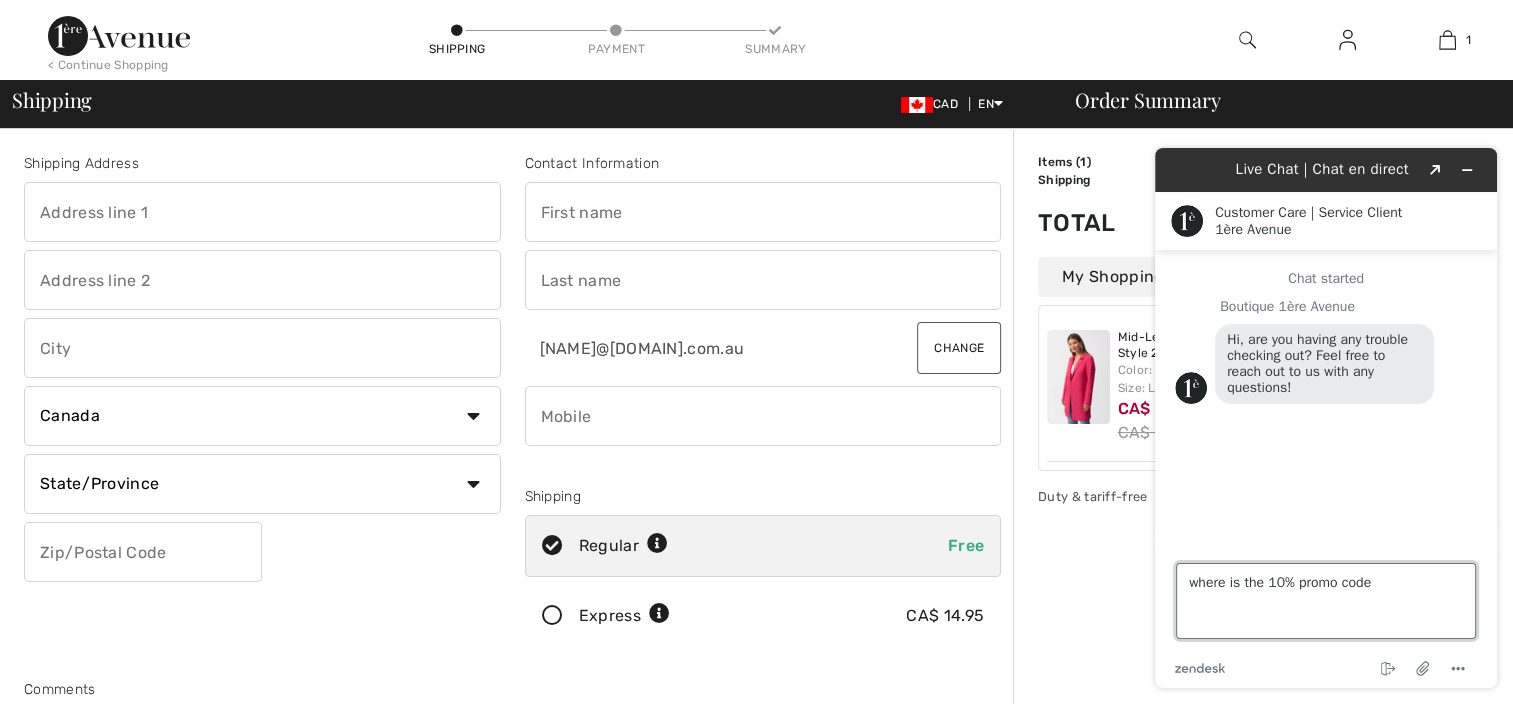 click on "where is the 10% promo code" at bounding box center [1326, 601] 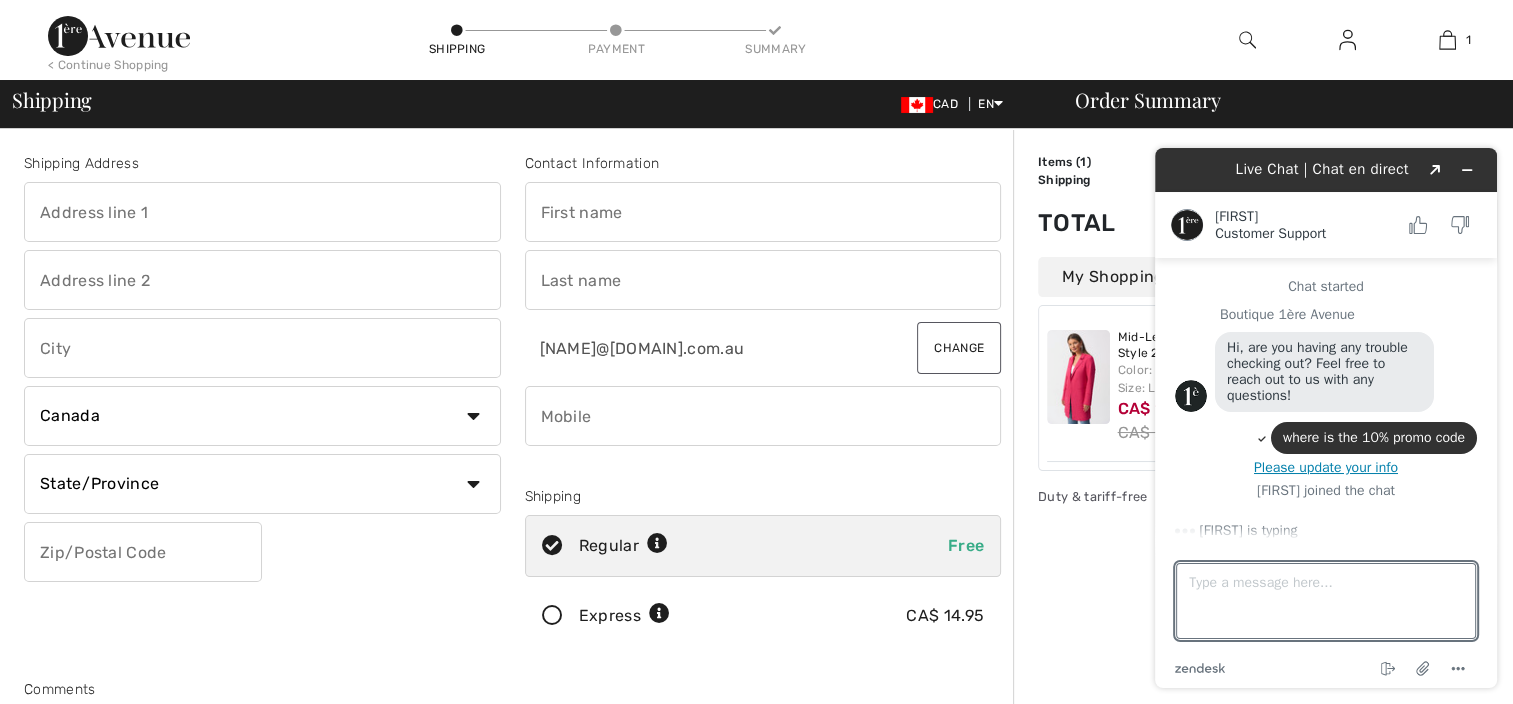 click on "Please update your info" at bounding box center [1326, 468] 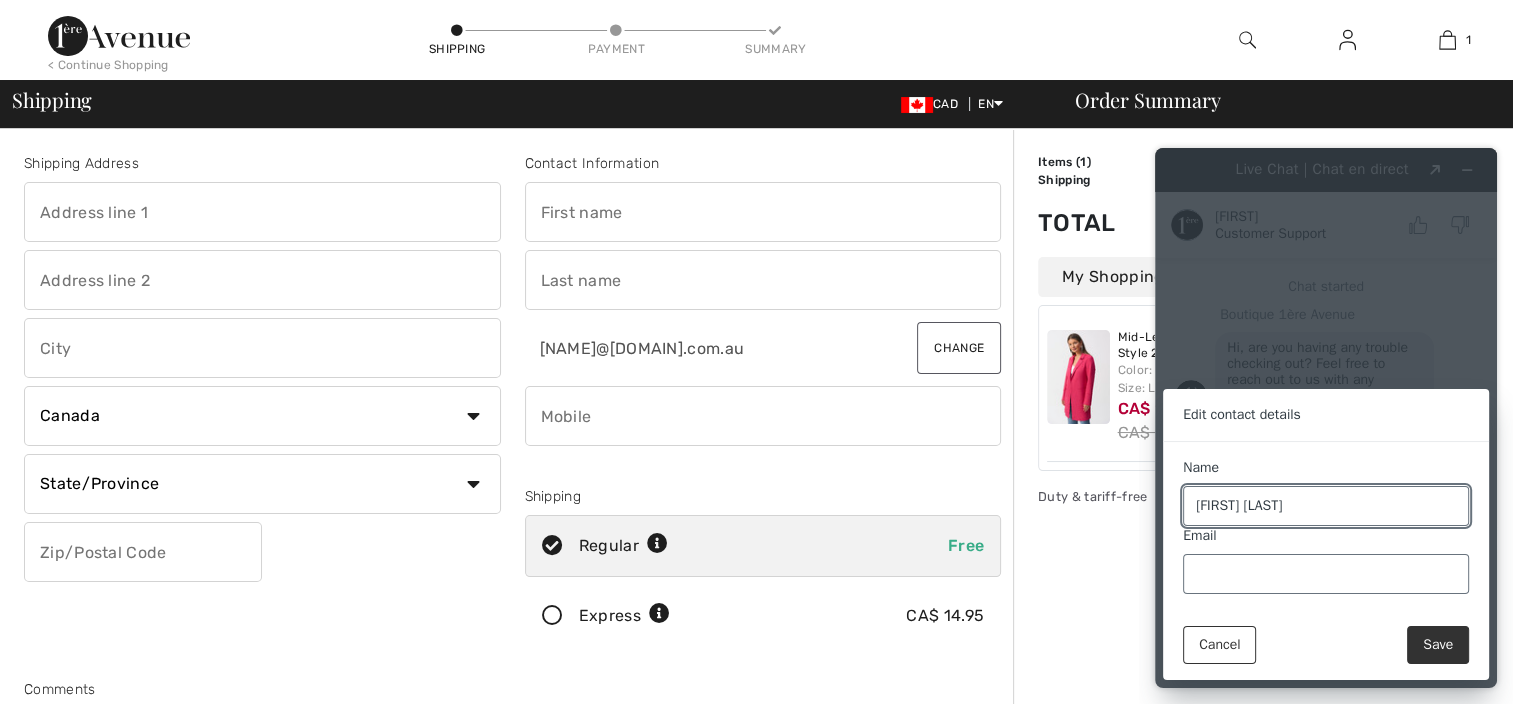 type on "Mel McLennan" 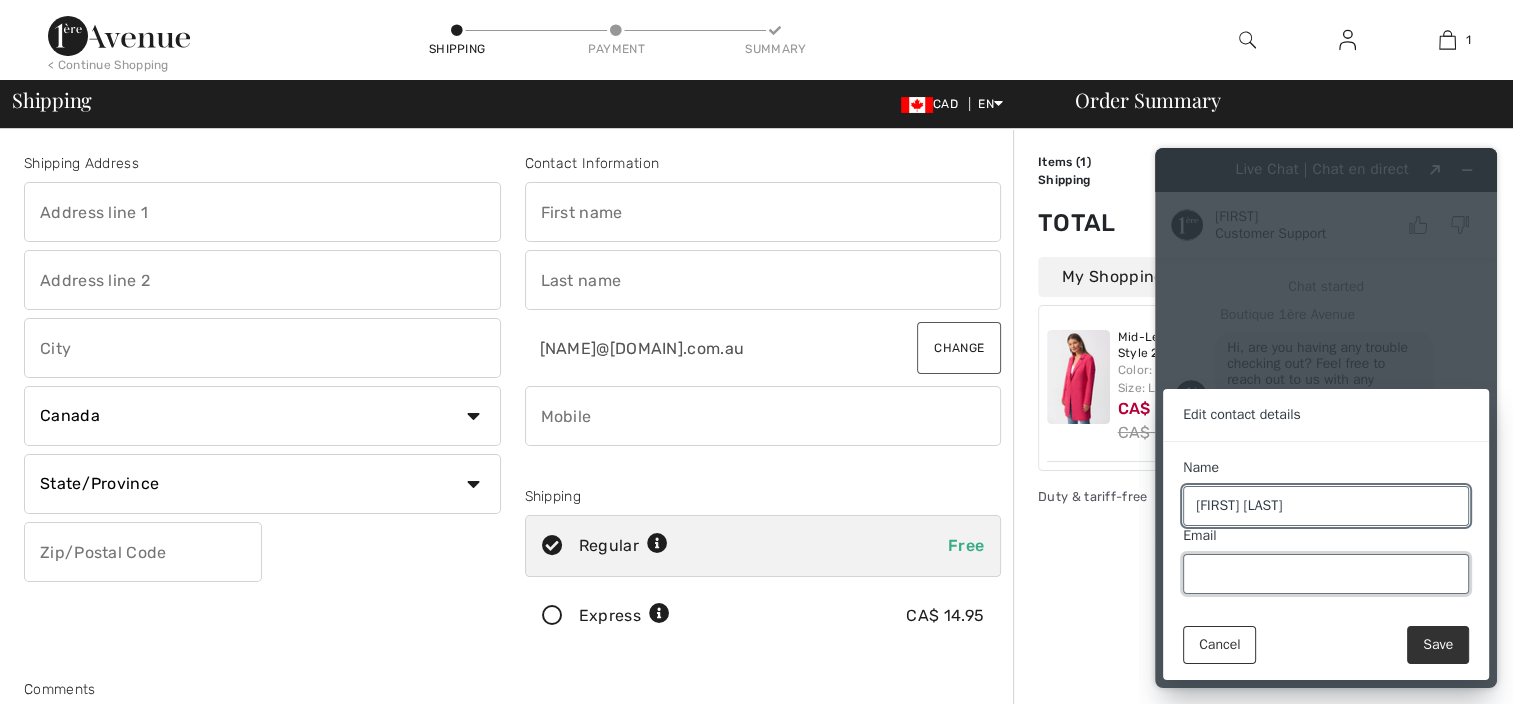 click on "Email" at bounding box center (1326, 574) 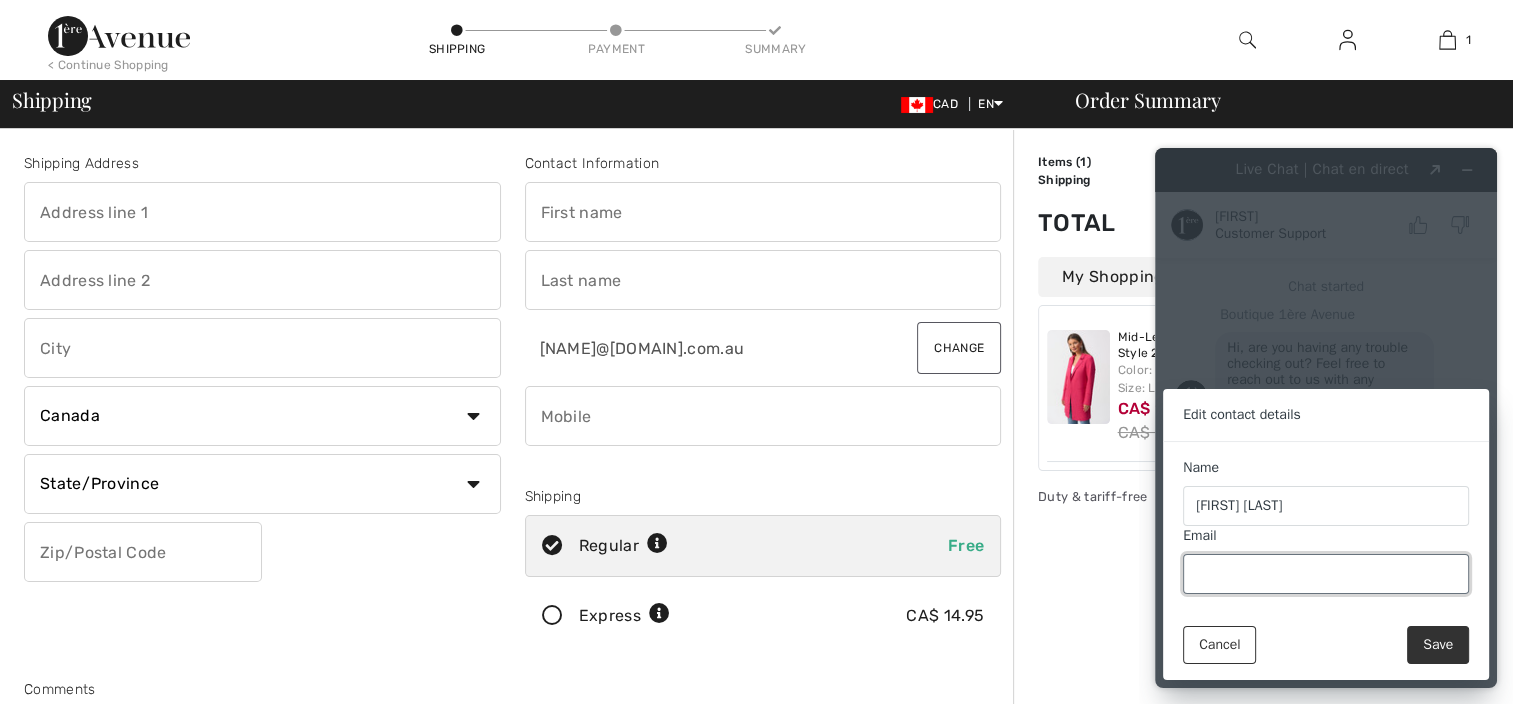 scroll, scrollTop: 55, scrollLeft: 0, axis: vertical 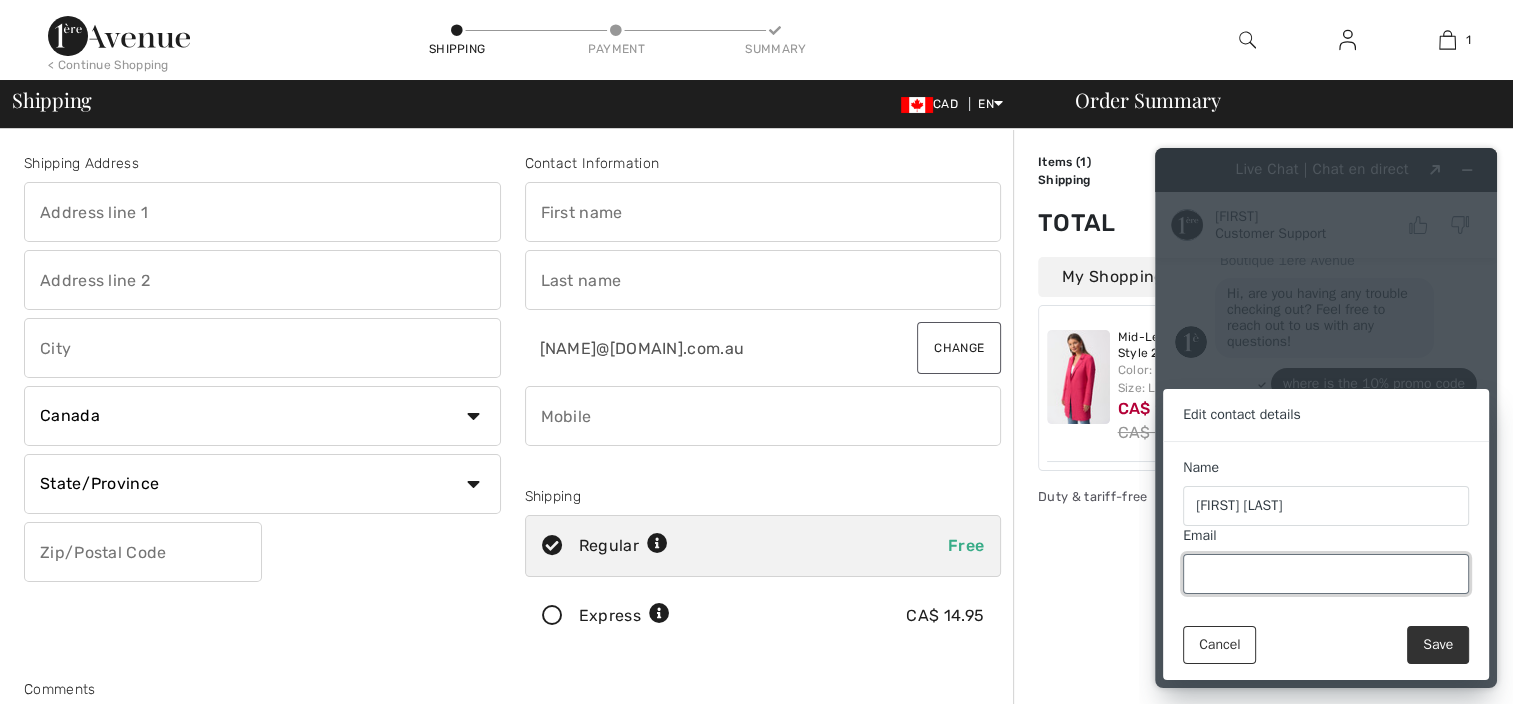 click on "Email" at bounding box center [1326, 574] 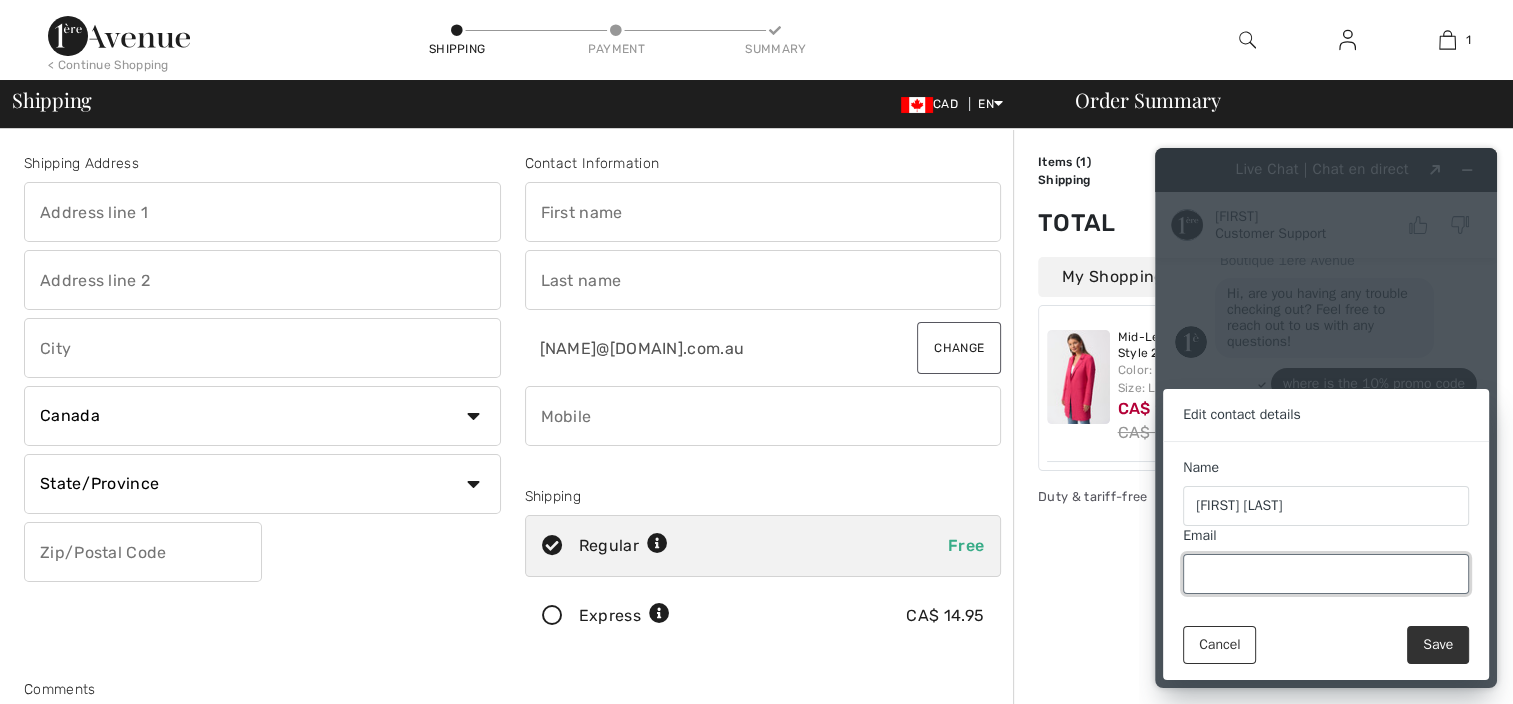 type on "[EMAIL]" 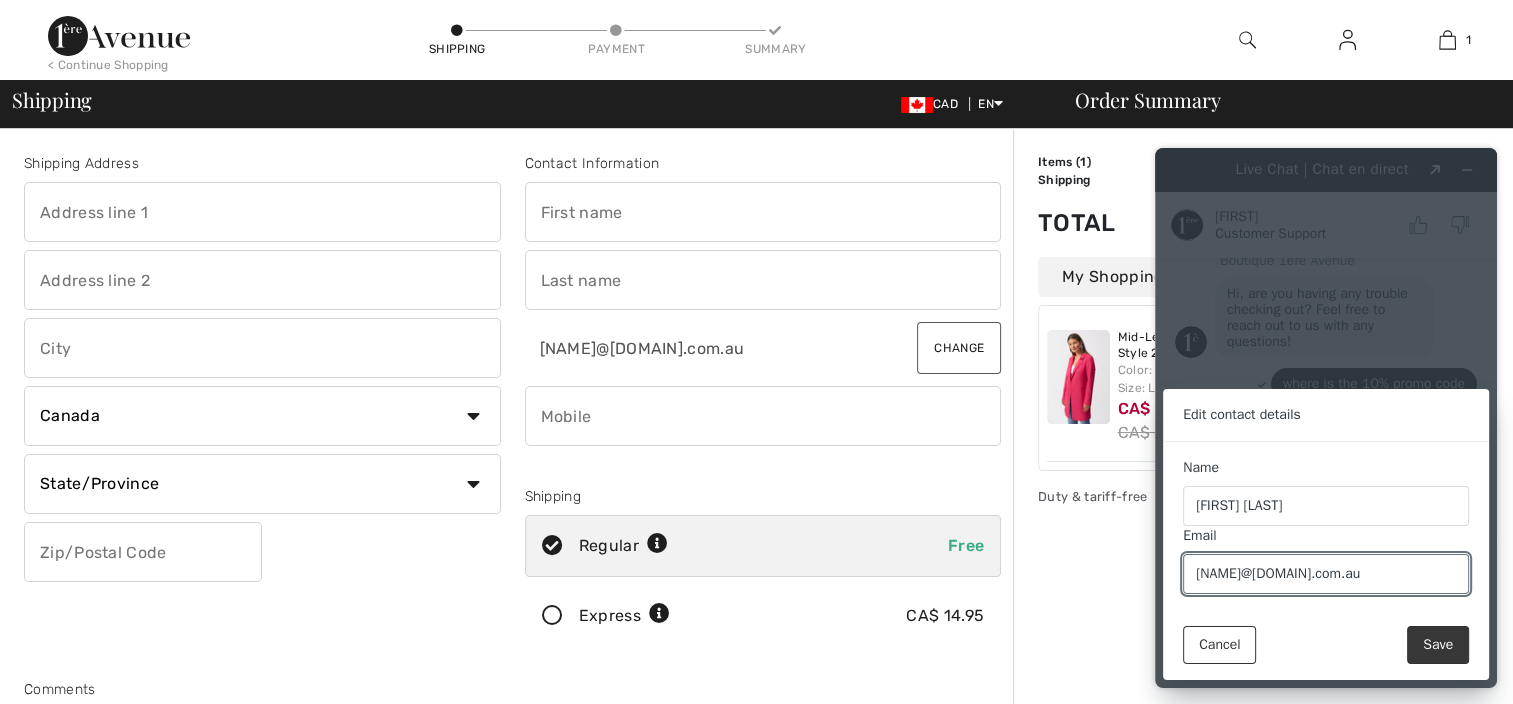 click on "Save" at bounding box center [1438, 645] 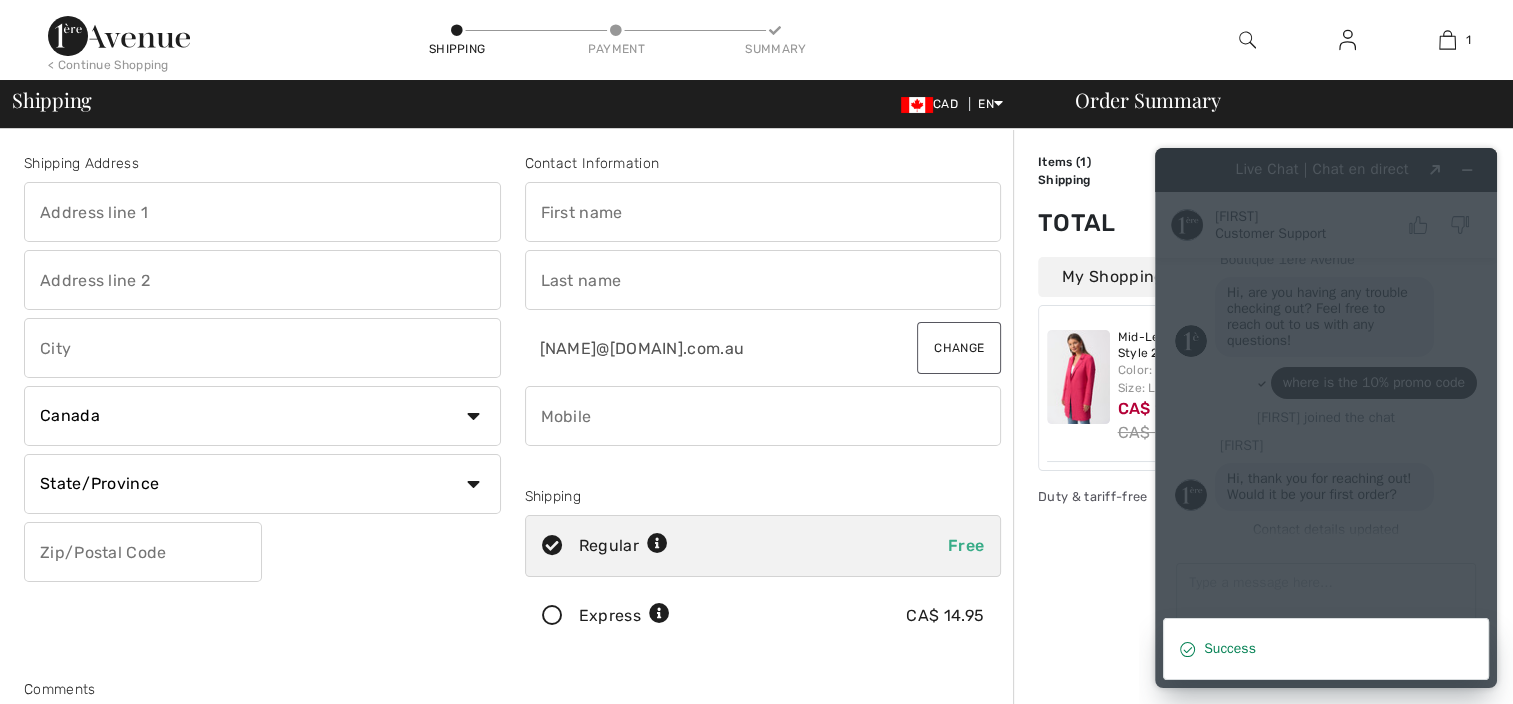 scroll, scrollTop: 65, scrollLeft: 0, axis: vertical 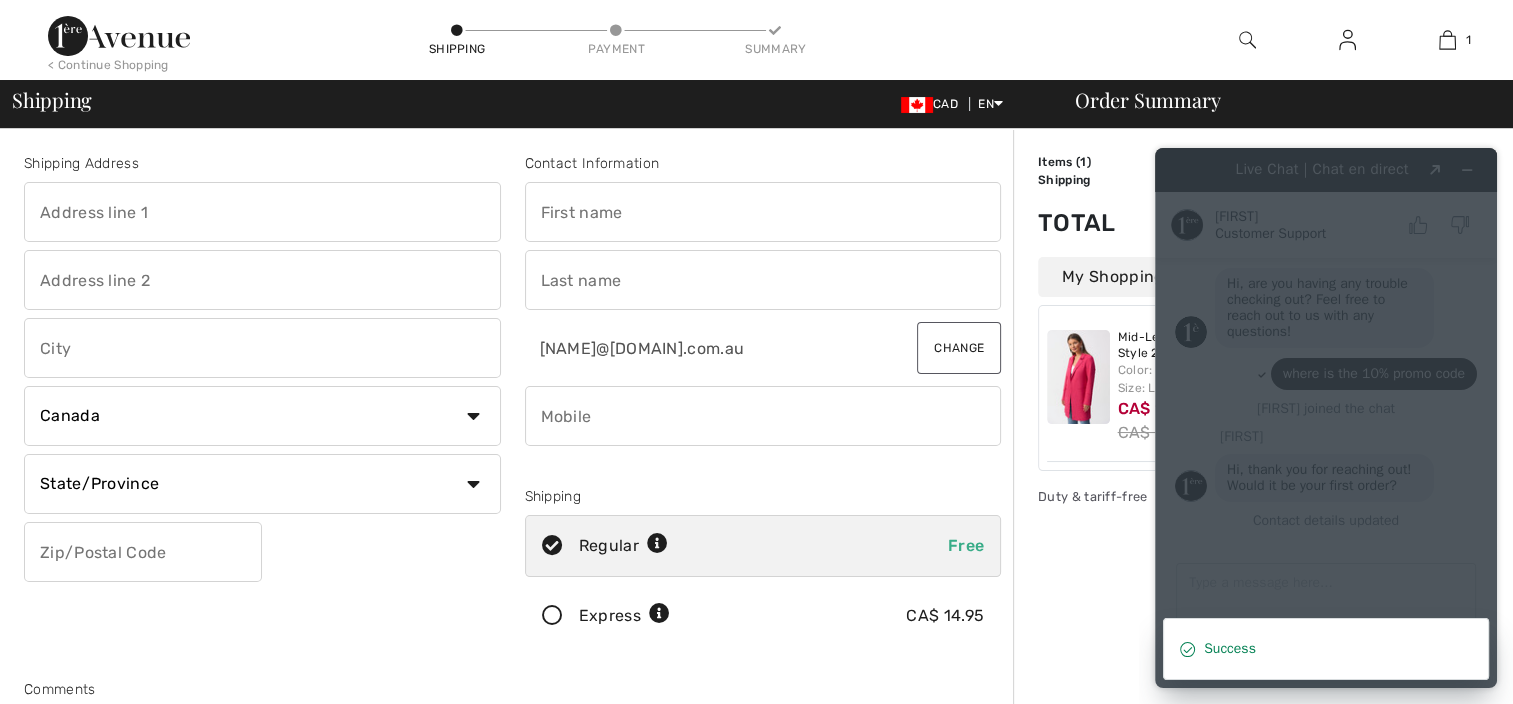 click at bounding box center [763, 212] 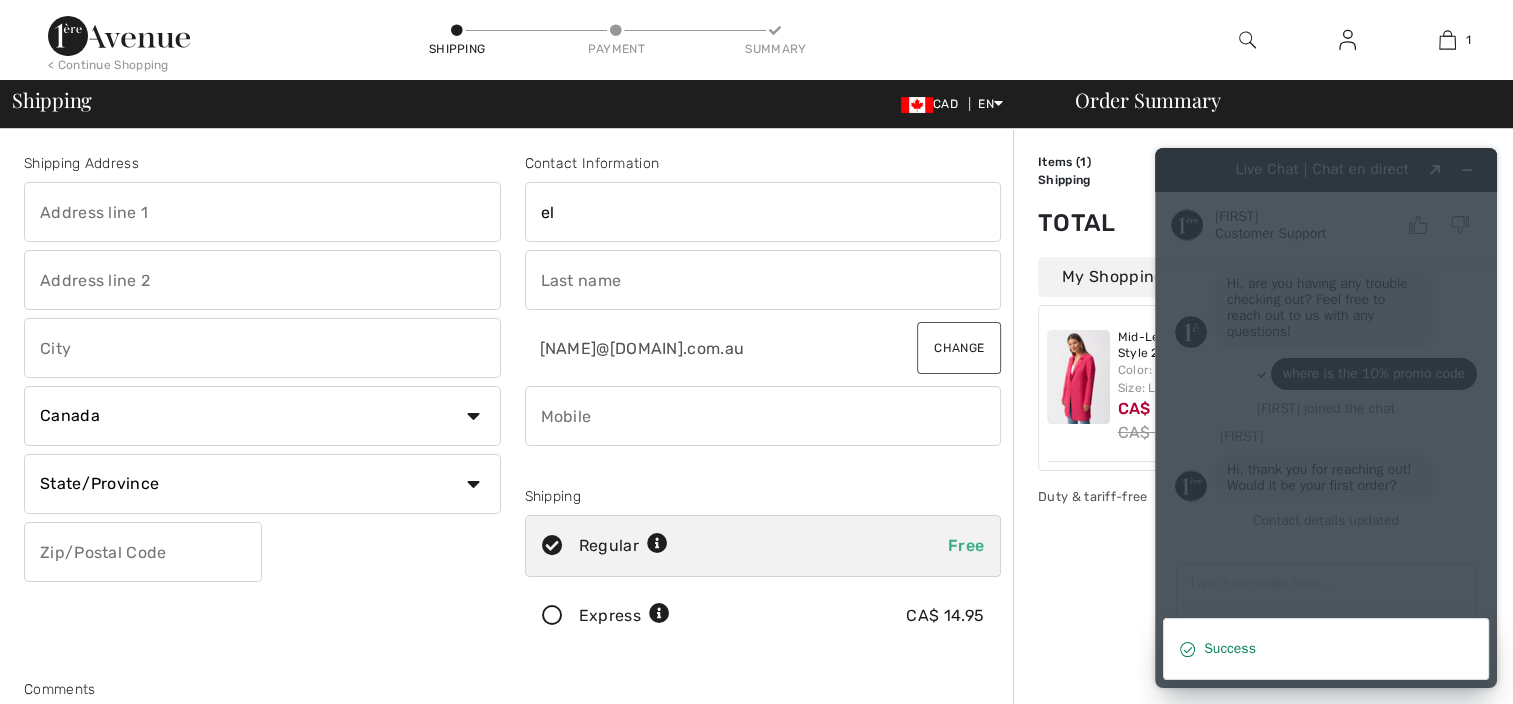 type on "e" 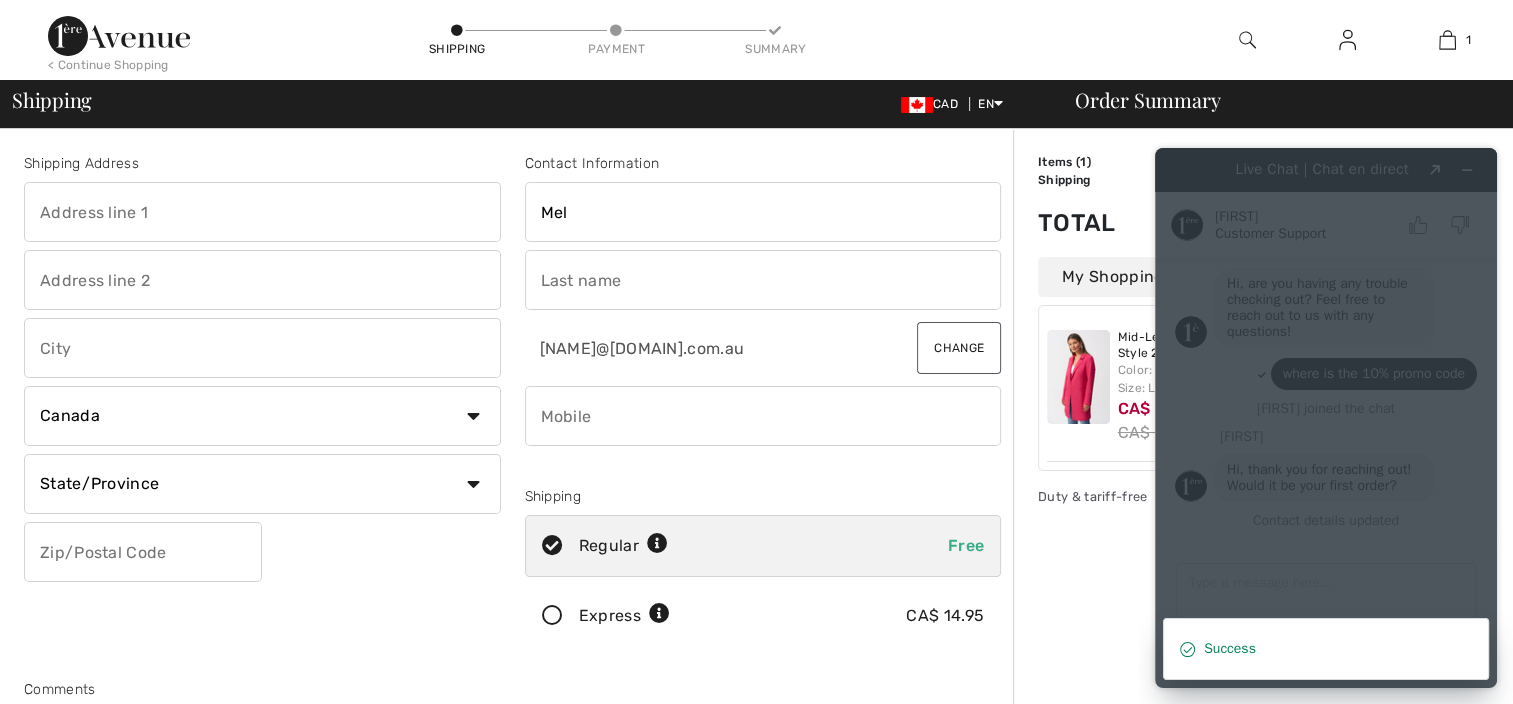 type on "Mel" 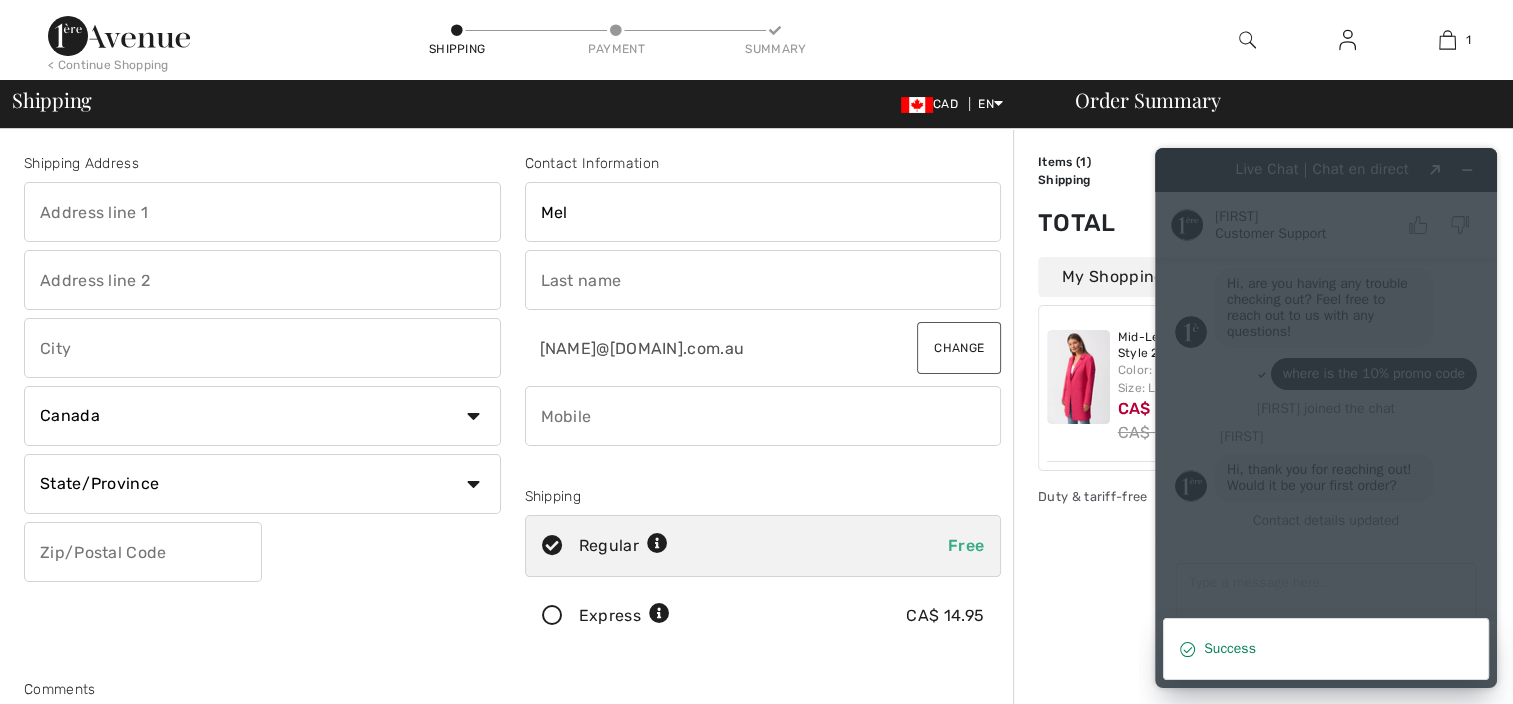 click at bounding box center [763, 280] 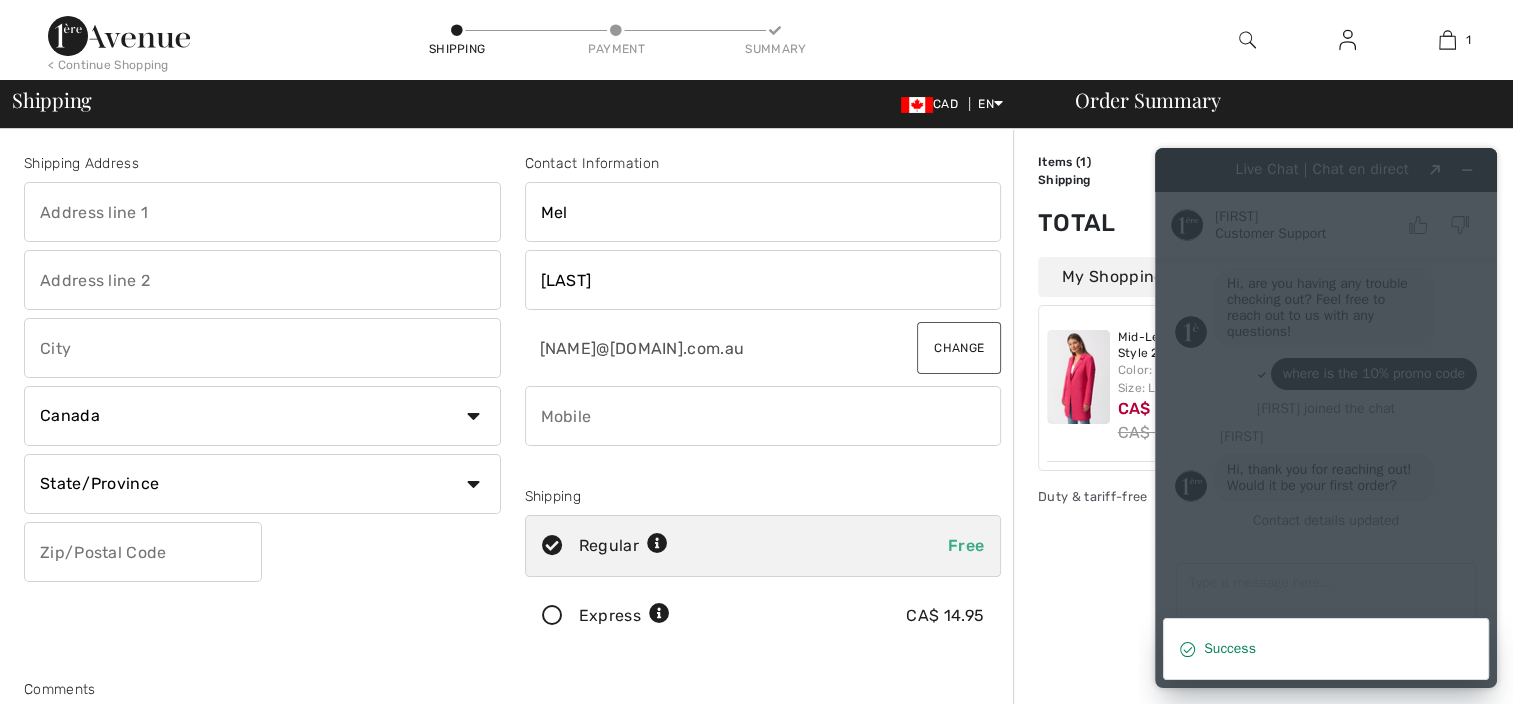 type on "McLennan" 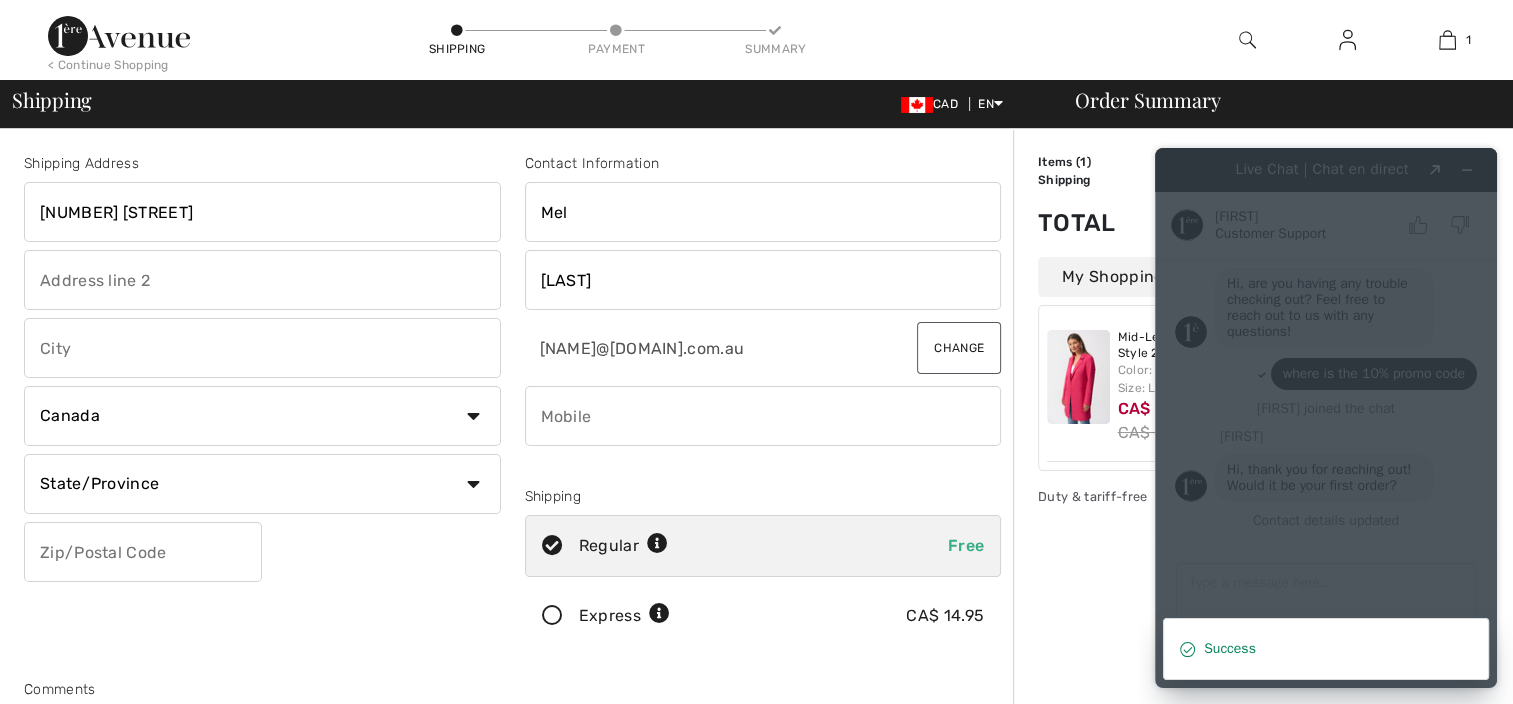 type on "APT 1511, CLARENDON TOWERS" 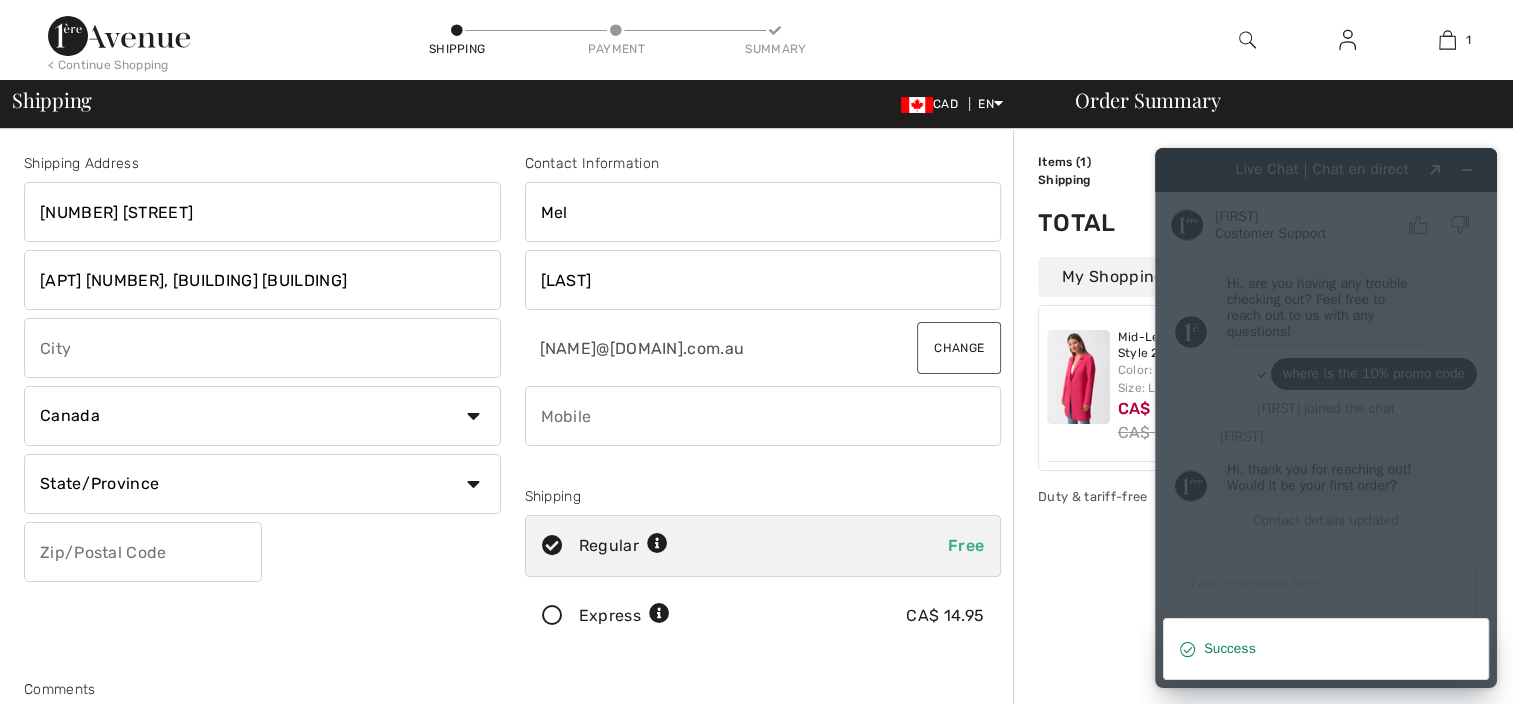 type on "SOUTHBANK" 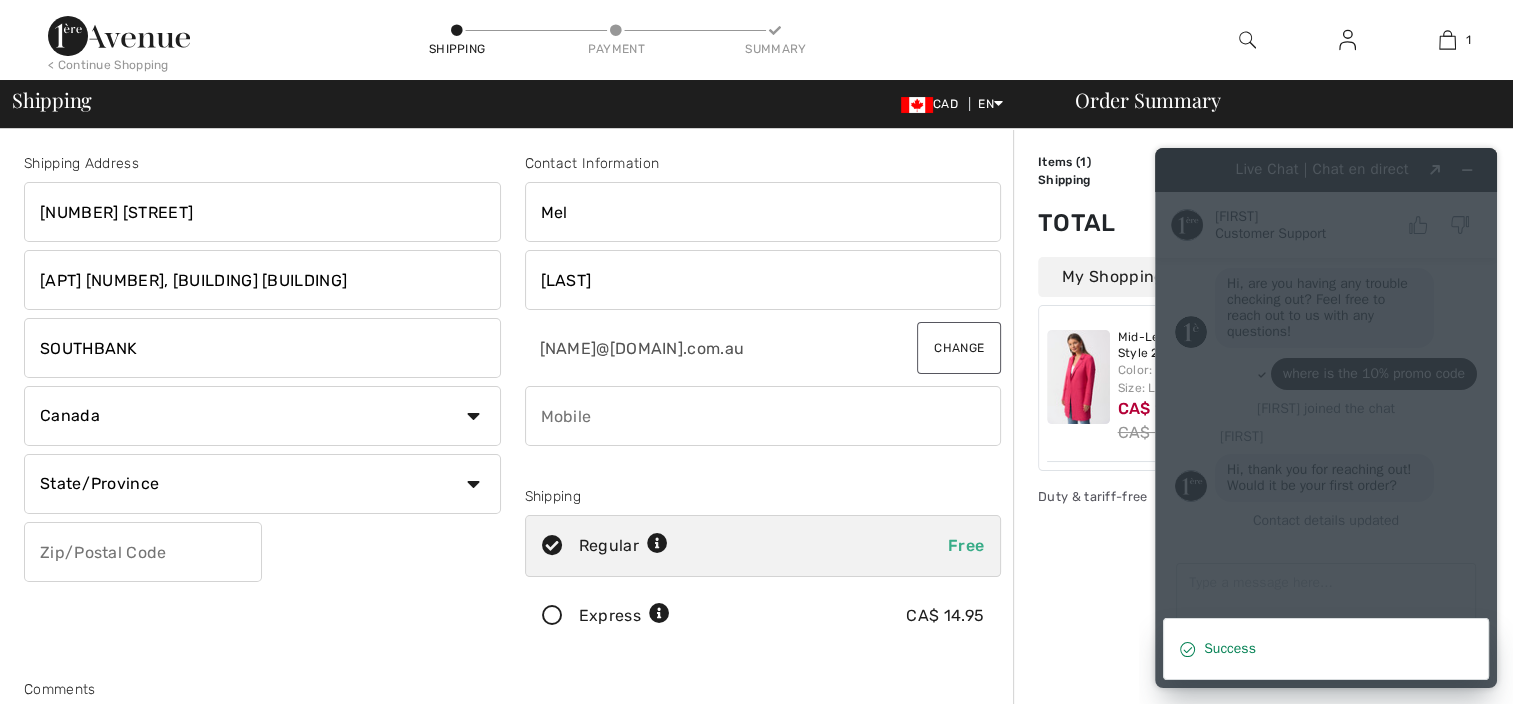 select on "AU" 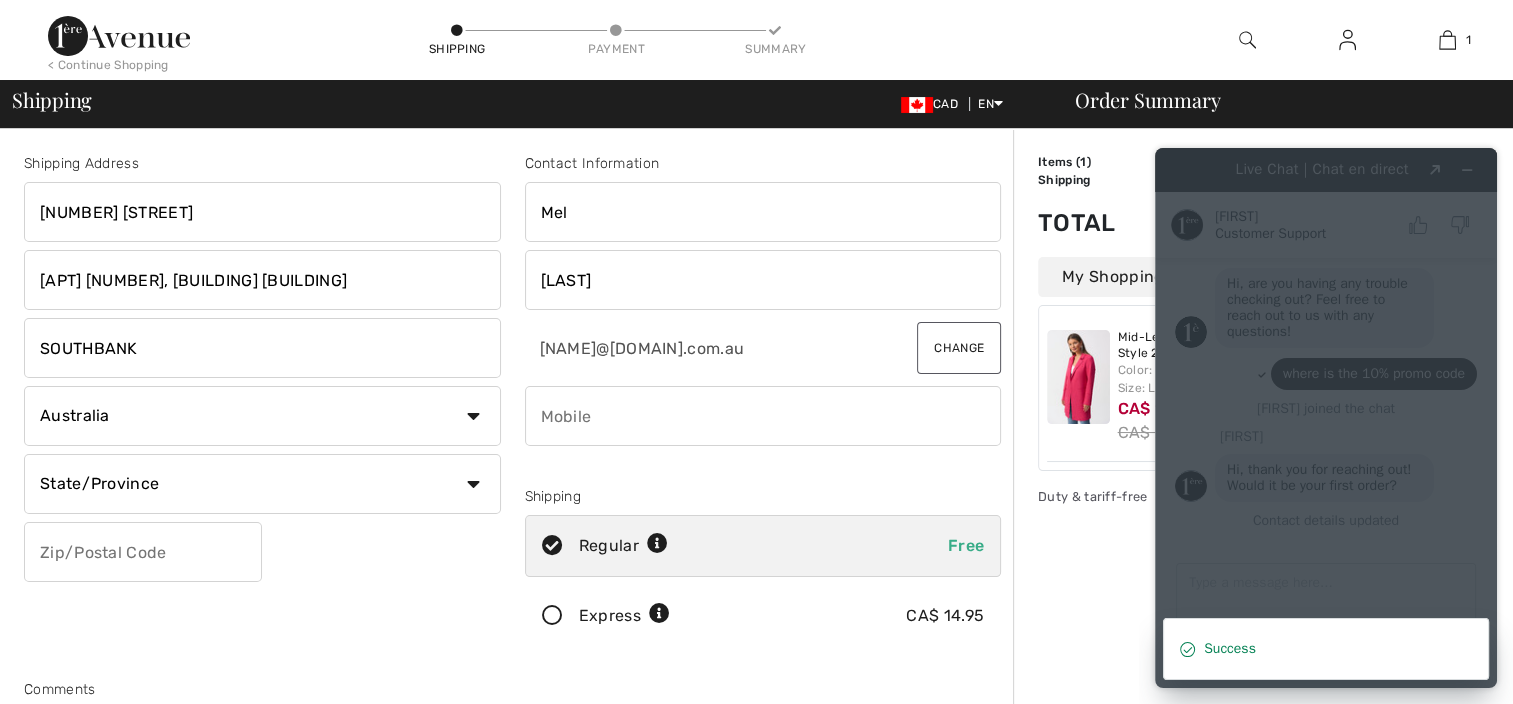 type on "3006" 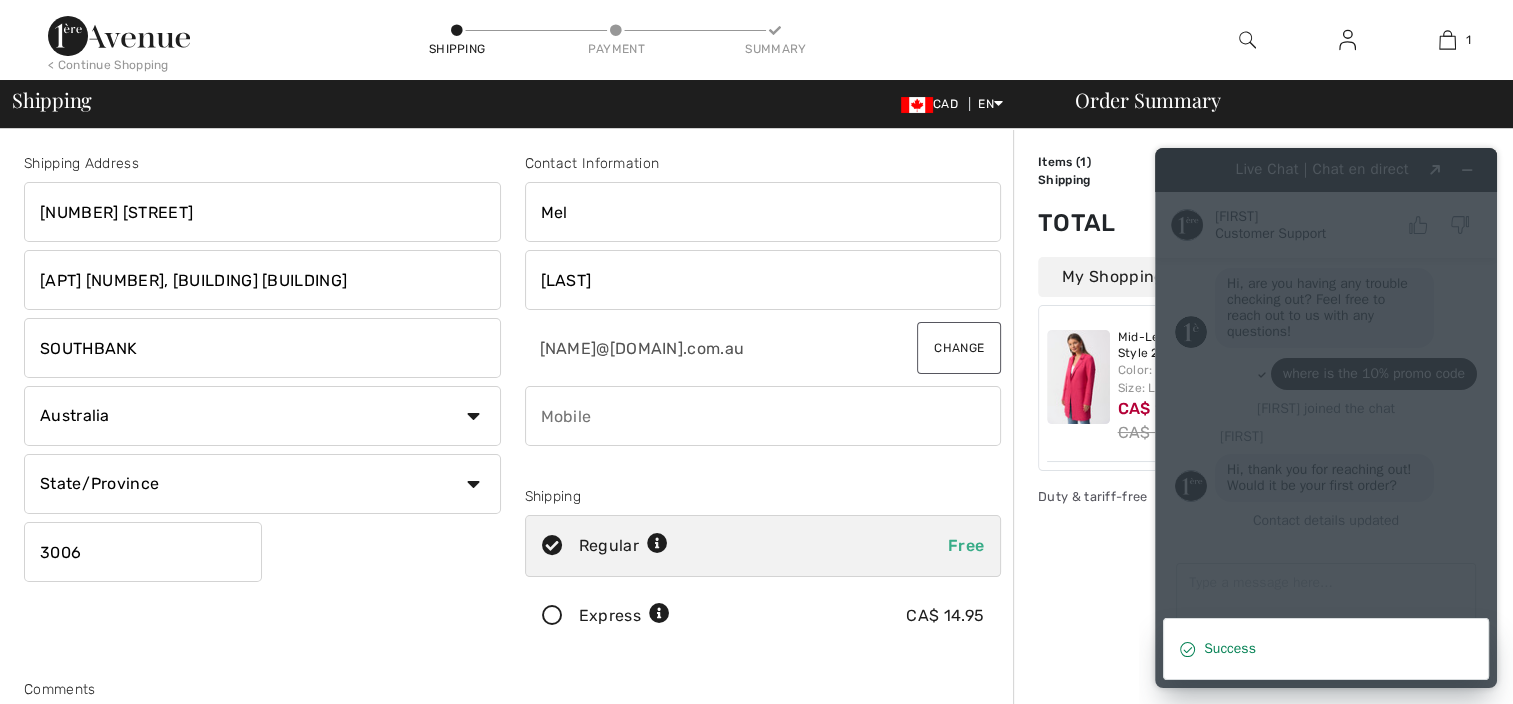 type on "0419044550" 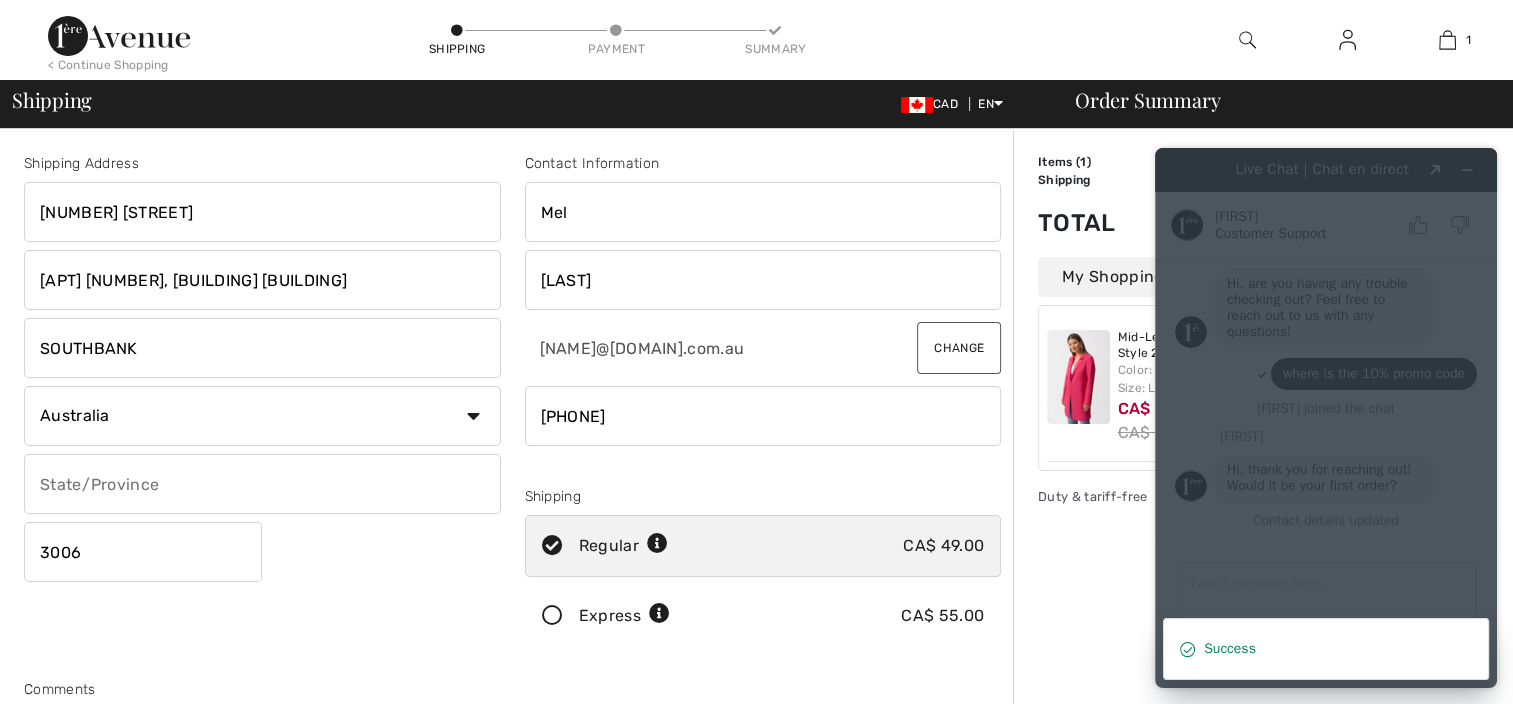 type on "McLennan" 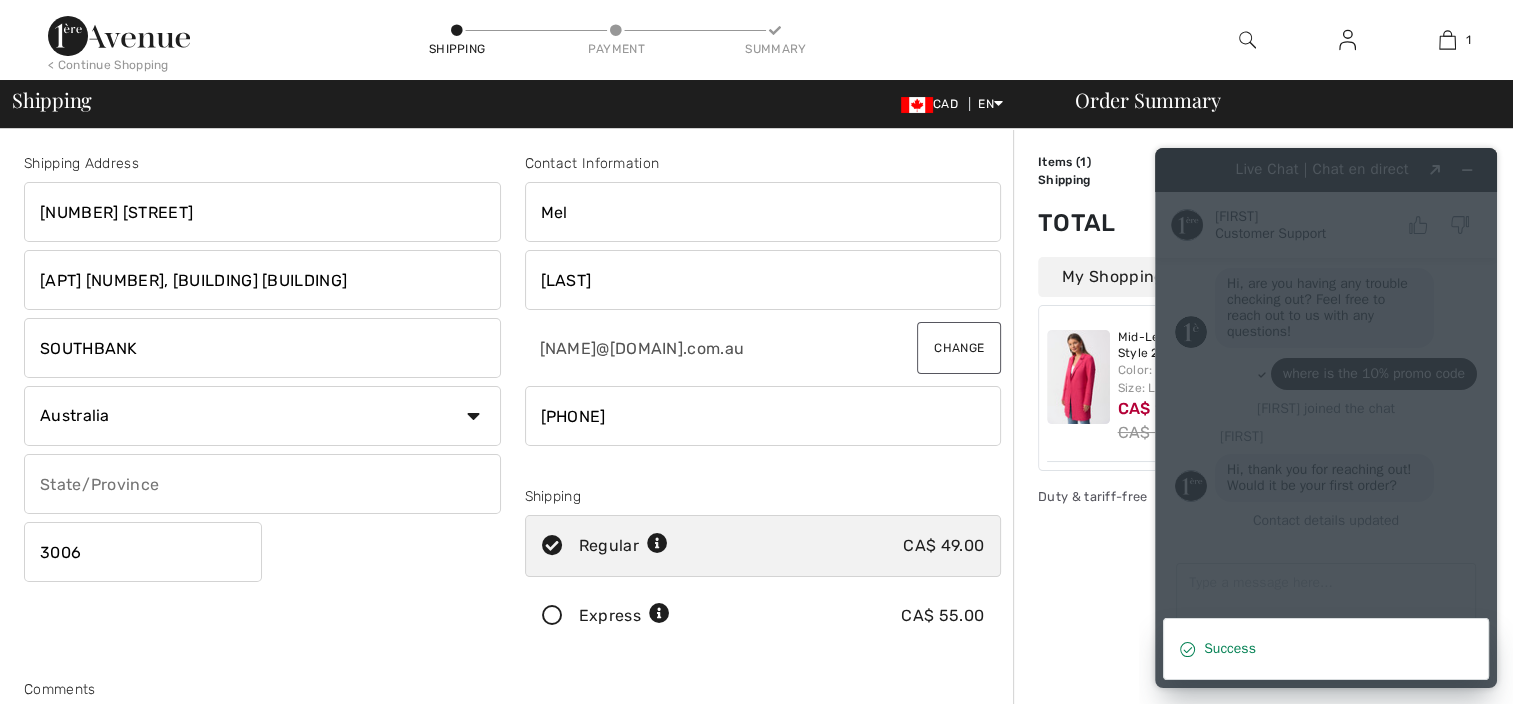 click on "Comments" at bounding box center [512, 689] 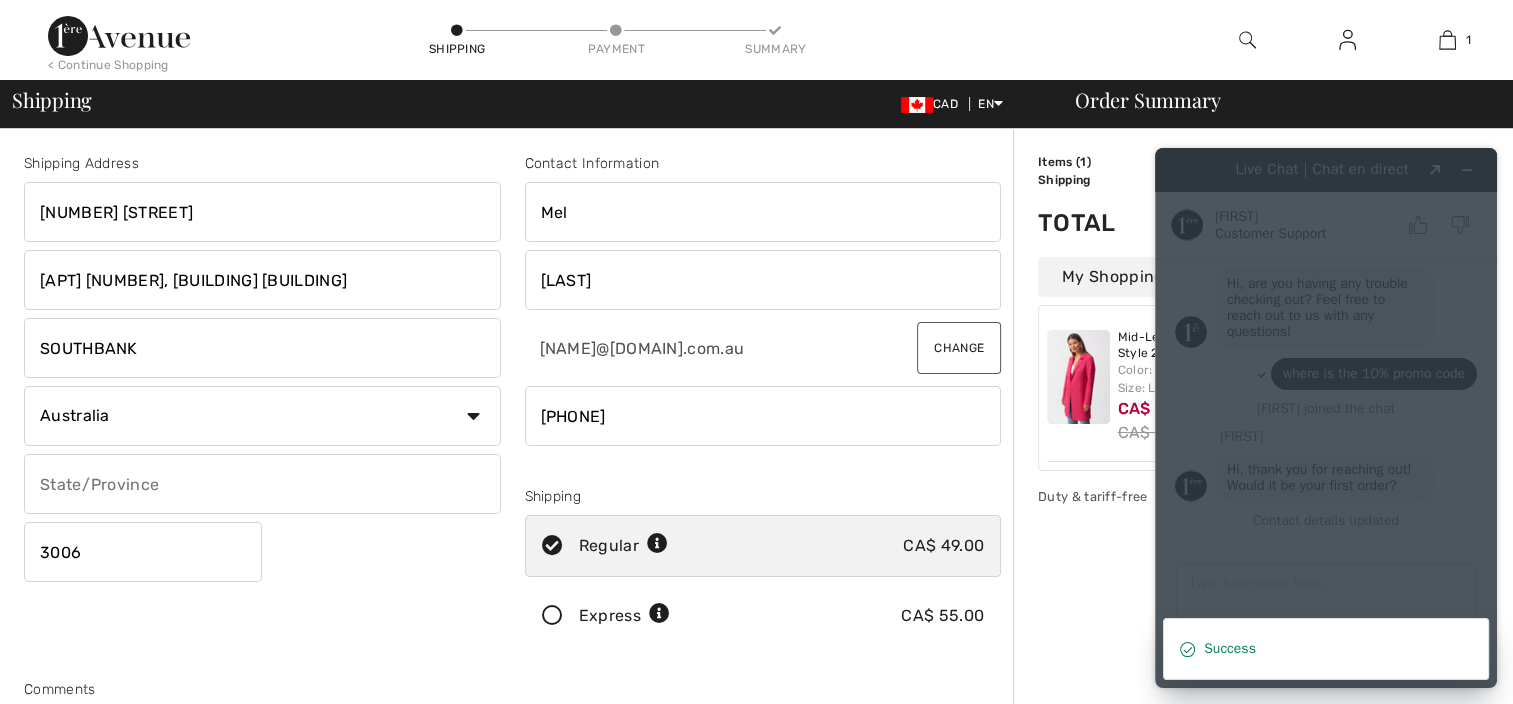 click on "Duty & tariff-free      |     Uninterrupted shipping" at bounding box center [1188, 496] 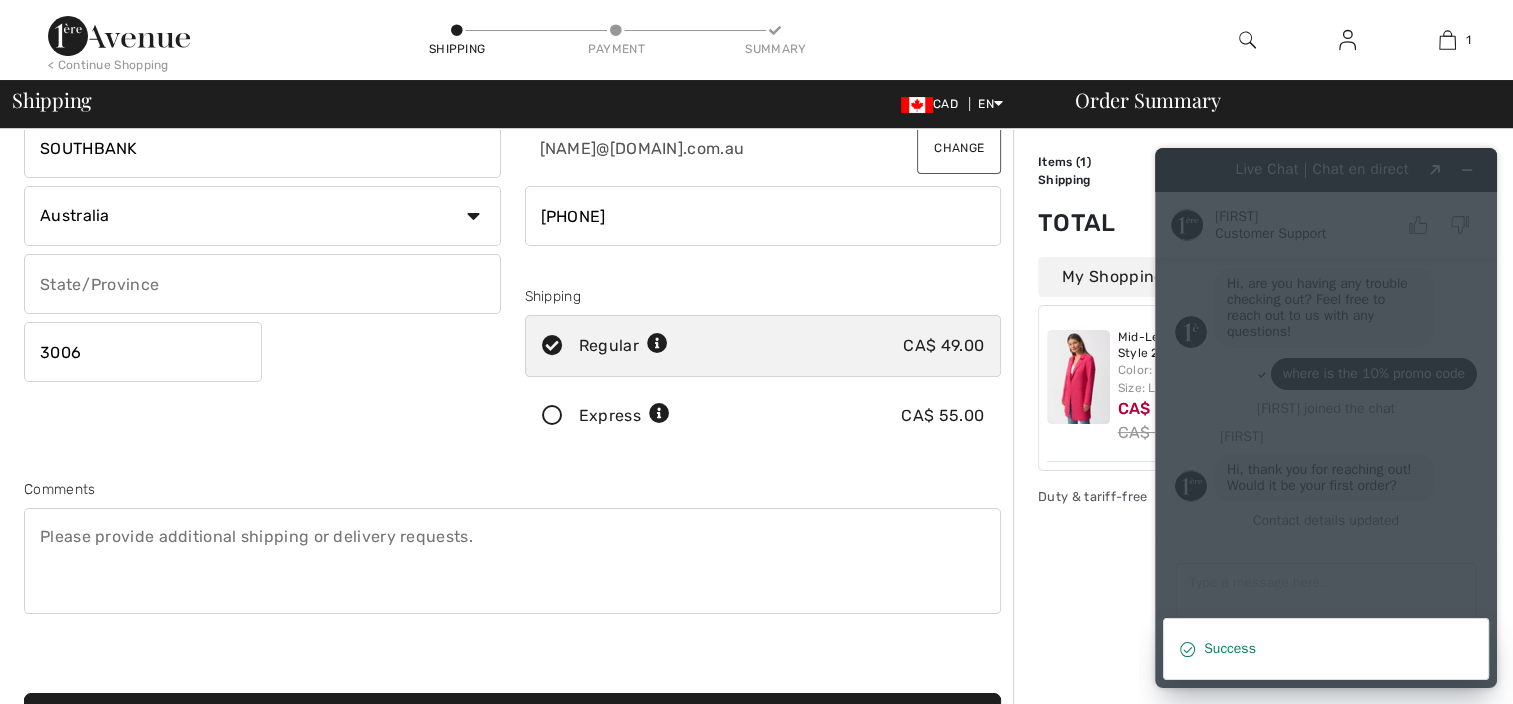 scroll, scrollTop: 240, scrollLeft: 0, axis: vertical 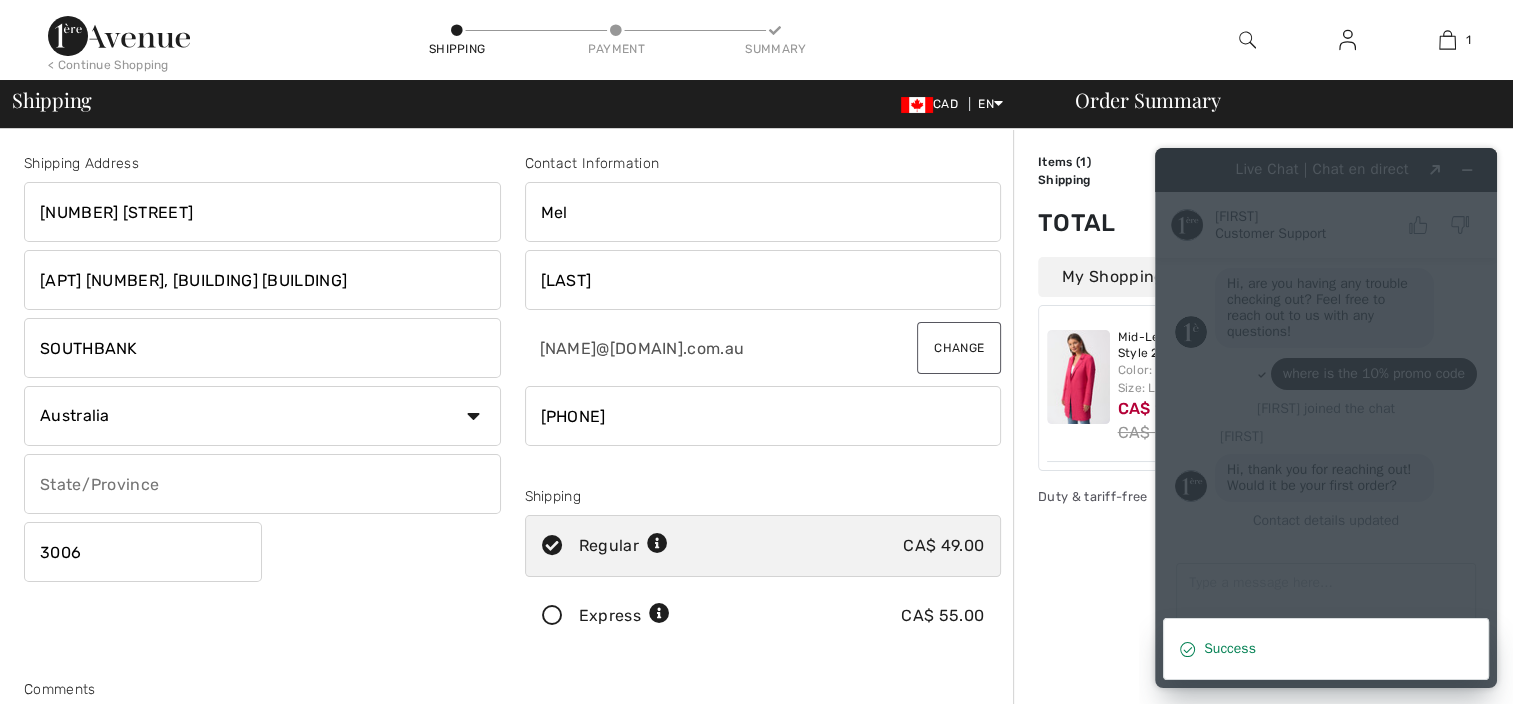 click at bounding box center [262, 484] 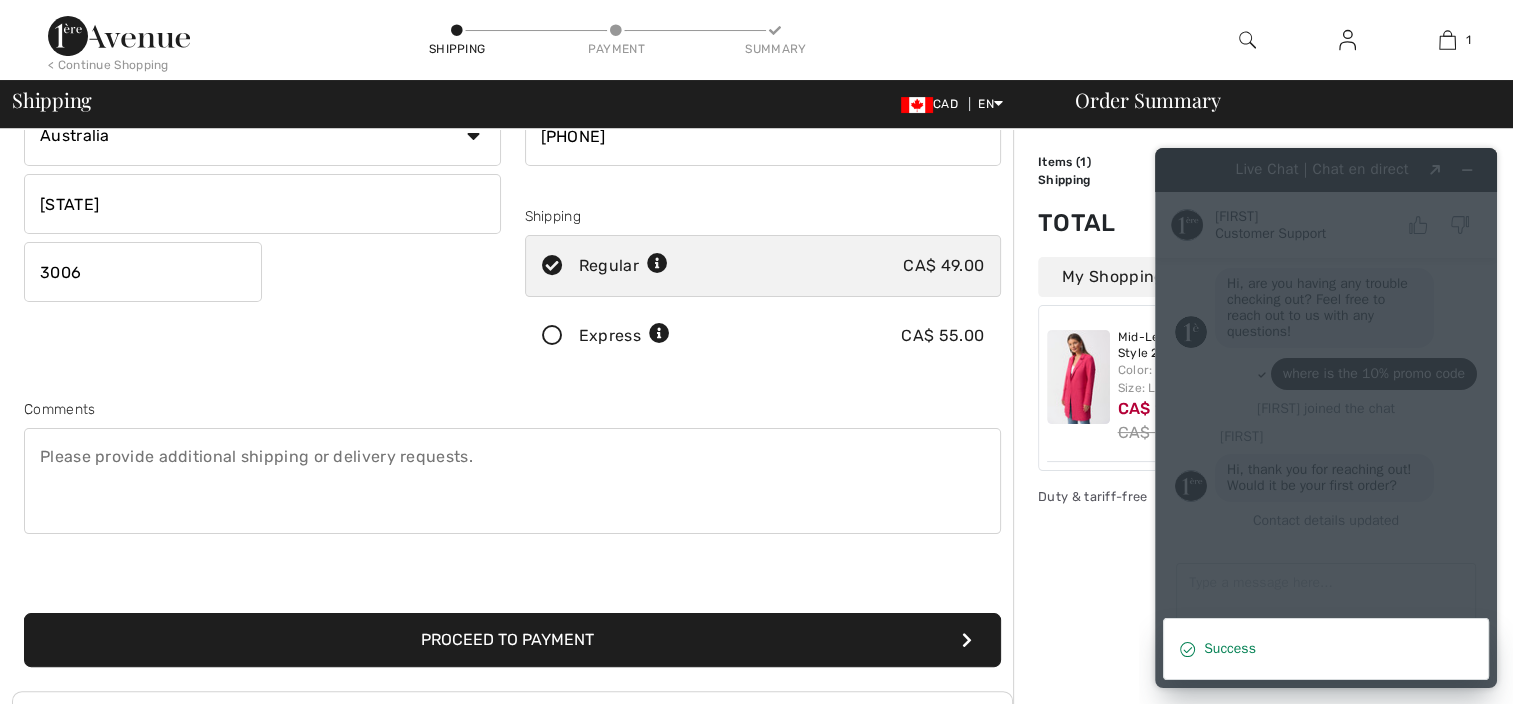 scroll, scrollTop: 320, scrollLeft: 0, axis: vertical 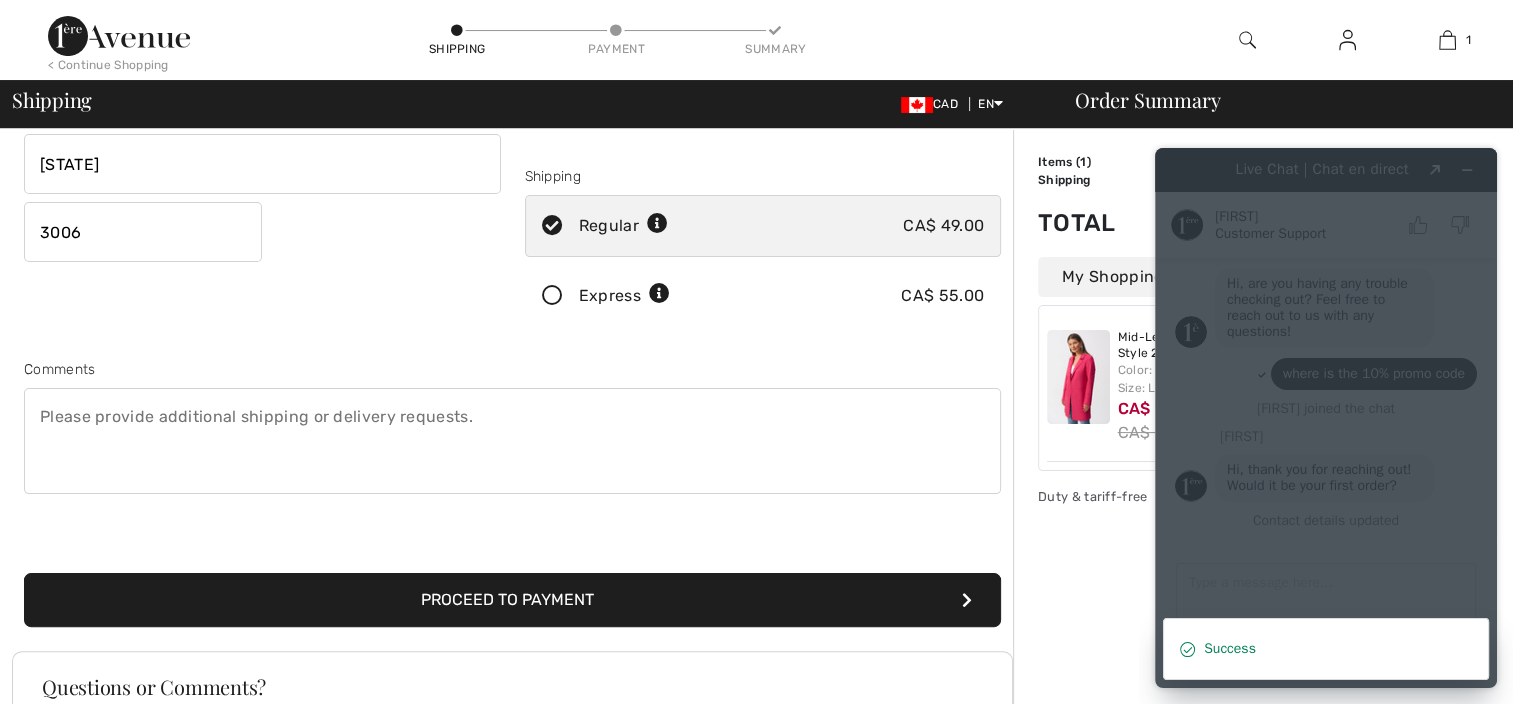 drag, startPoint x: 1422, startPoint y: 693, endPoint x: 1124, endPoint y: 632, distance: 304.17923 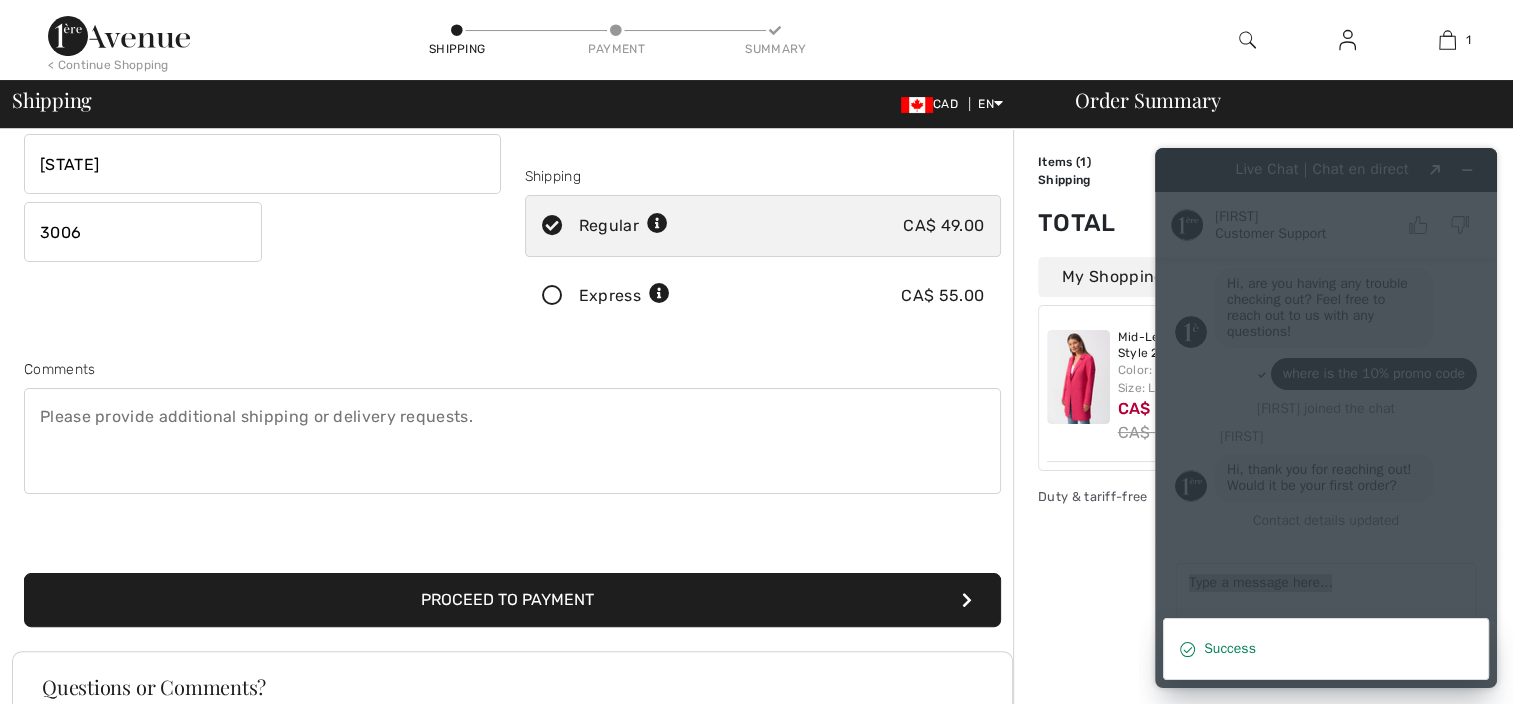 click on "Proceed to Payment" at bounding box center (512, 600) 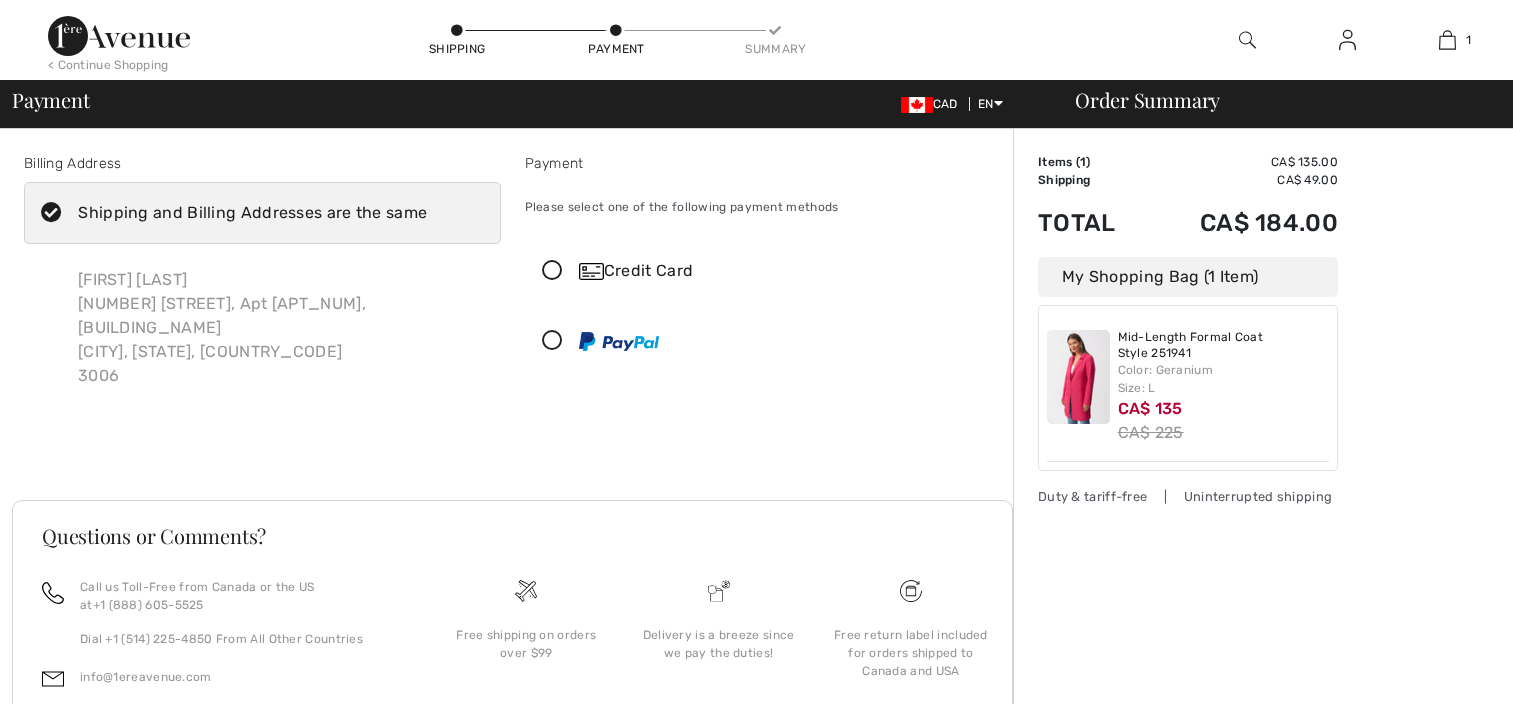 checkbox on "true" 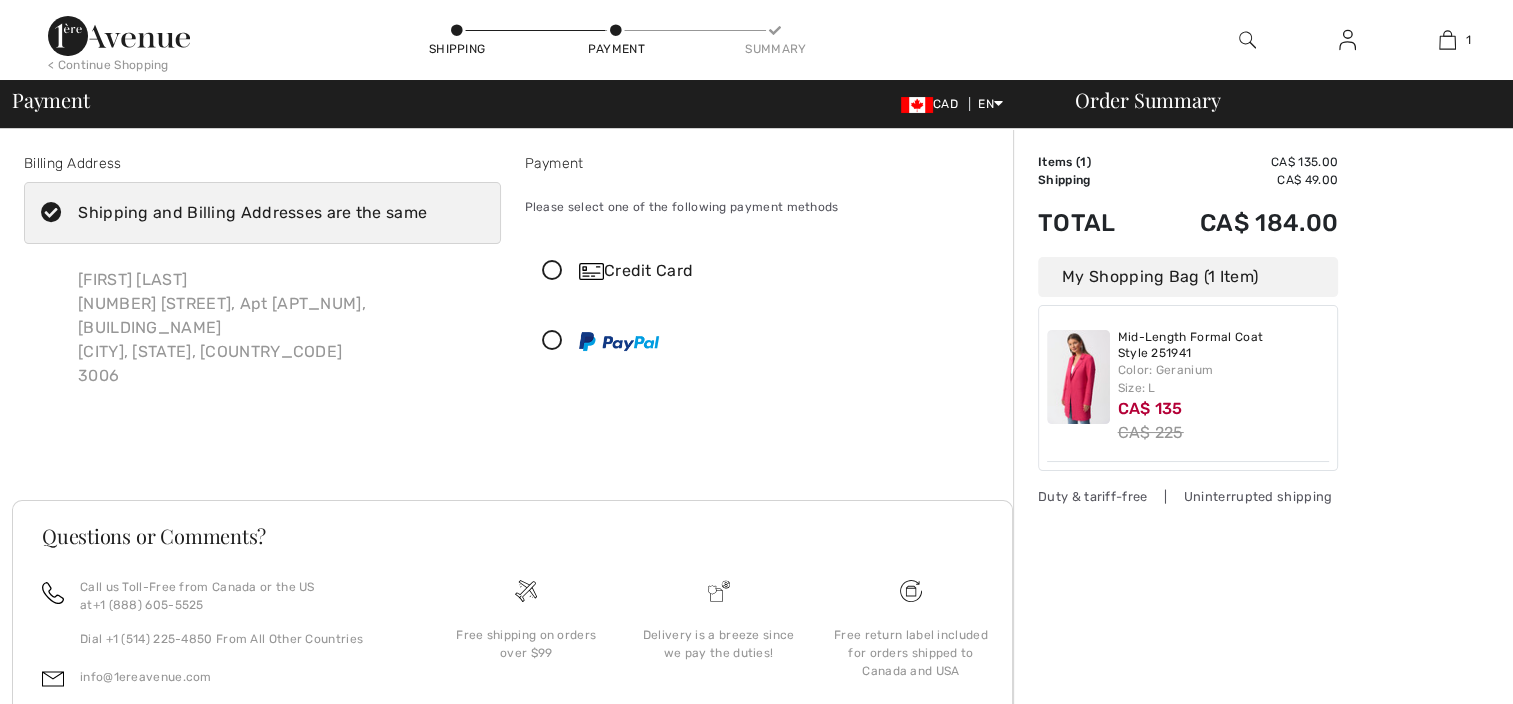 scroll, scrollTop: 0, scrollLeft: 0, axis: both 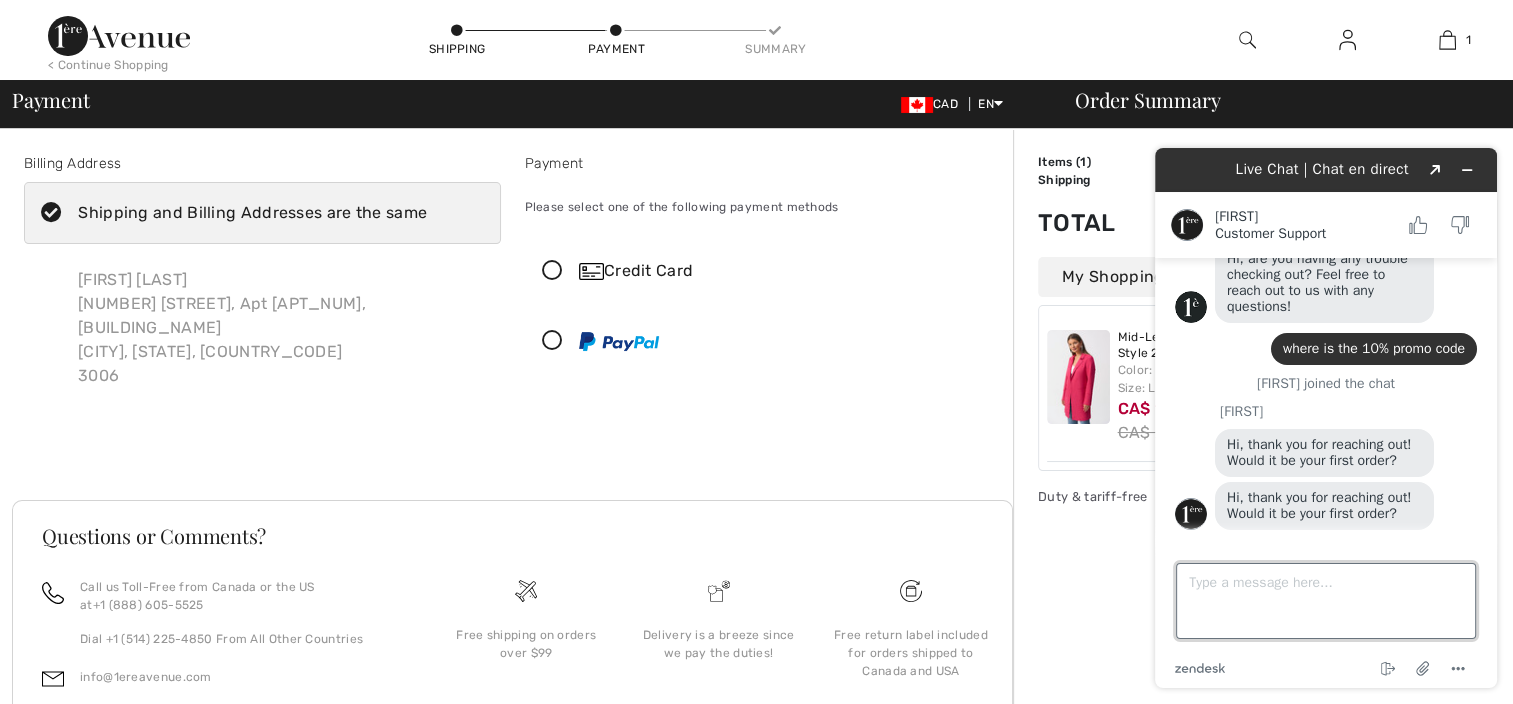 click on "Type a message here..." at bounding box center (1326, 601) 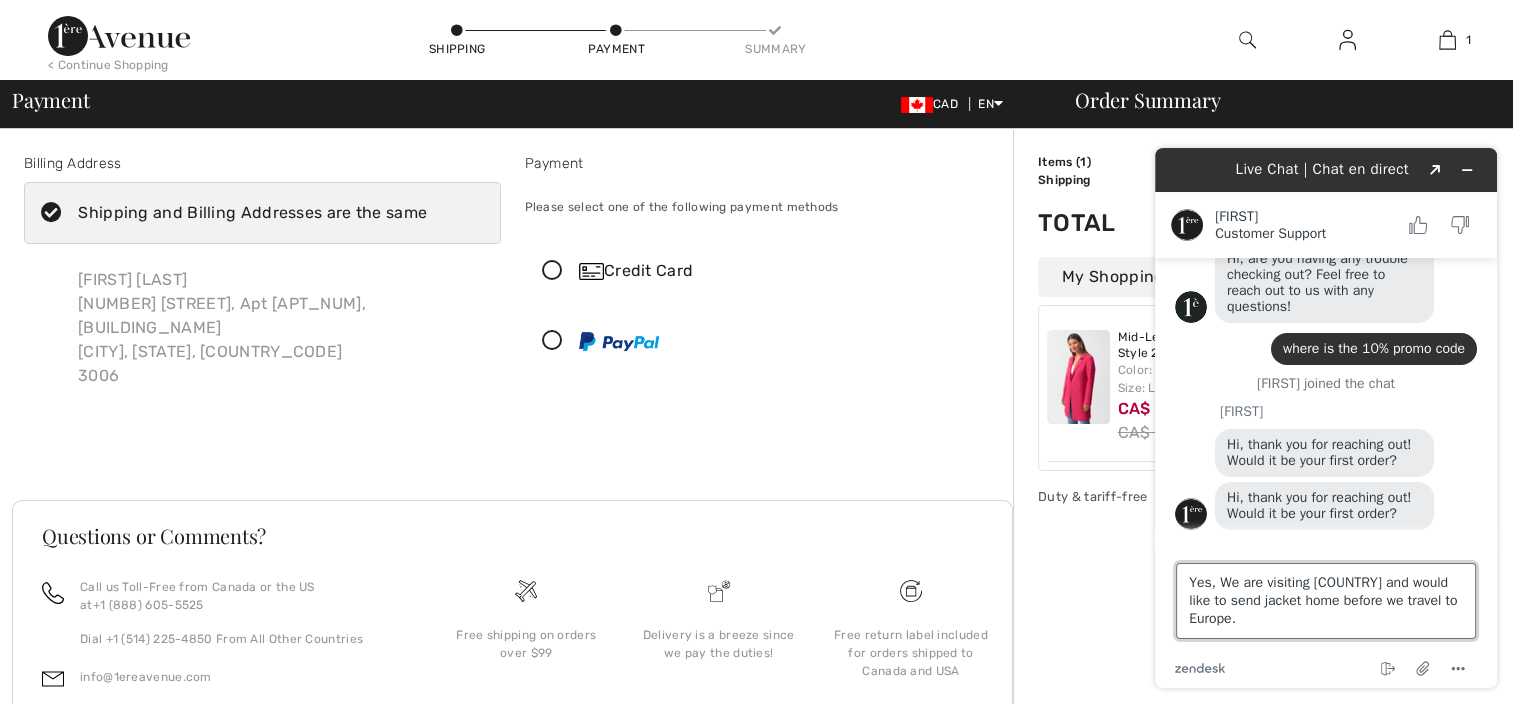 type on "Yes, We are visiting [COUNTRY] and would like to send jacket home before we travel to [CONTINENT]" 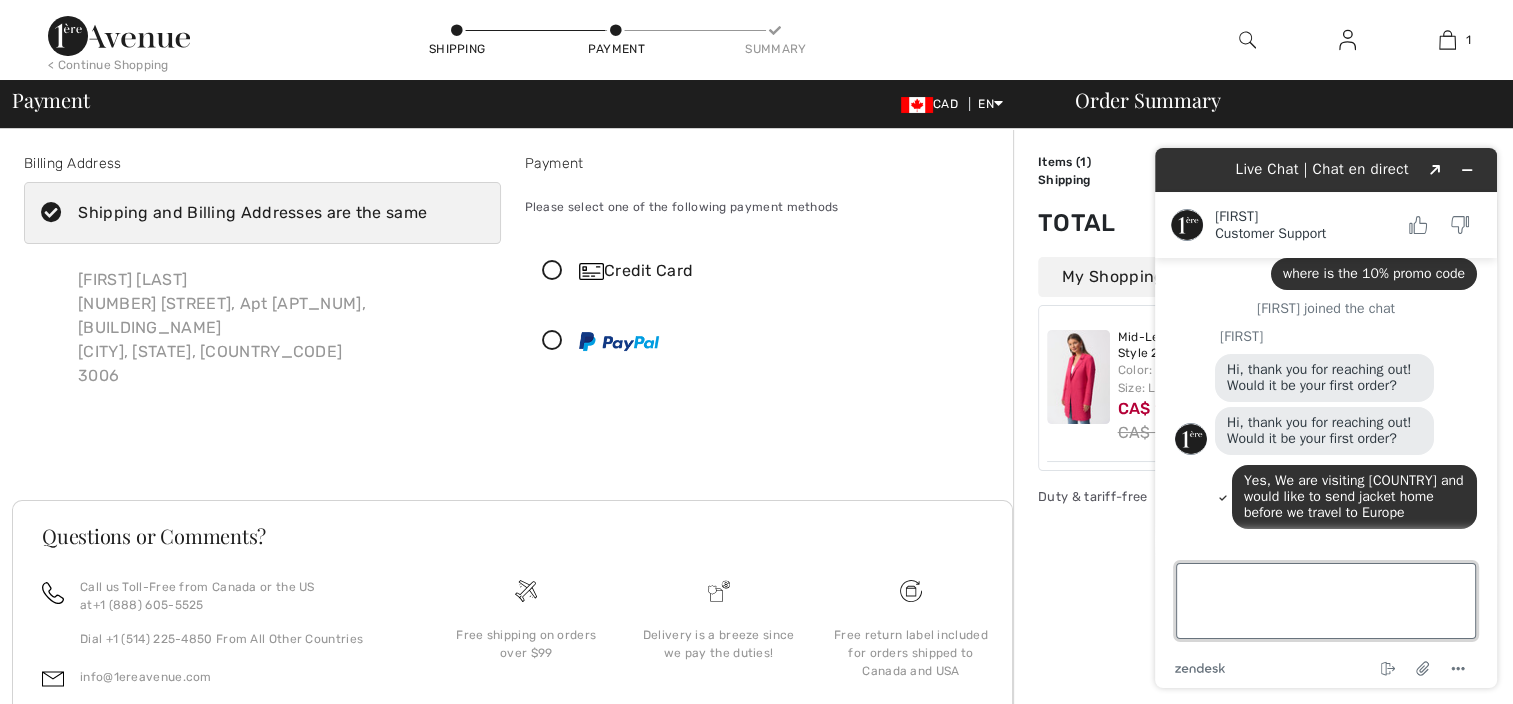 scroll, scrollTop: 299, scrollLeft: 0, axis: vertical 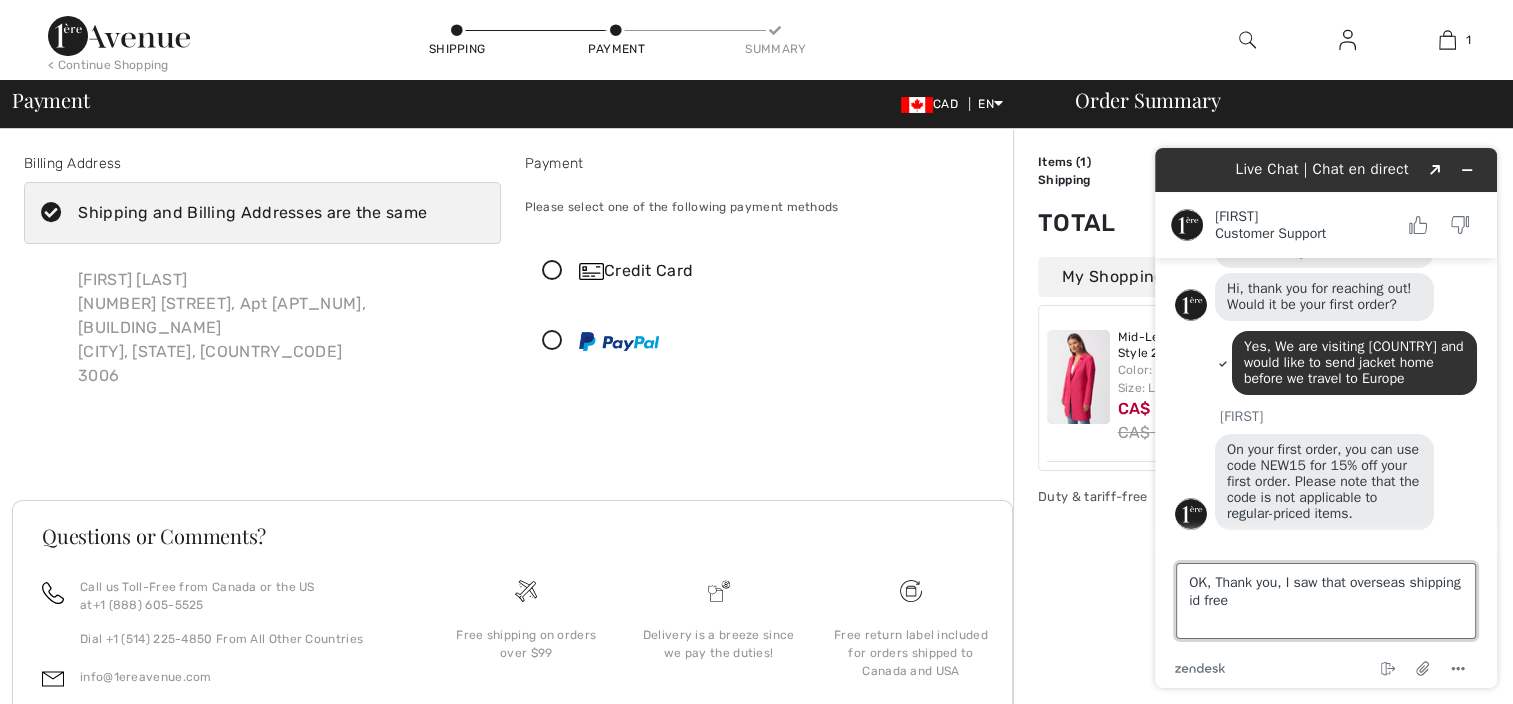 click on "OK, Thank you, I saw that overseas shipping id free" at bounding box center [1326, 601] 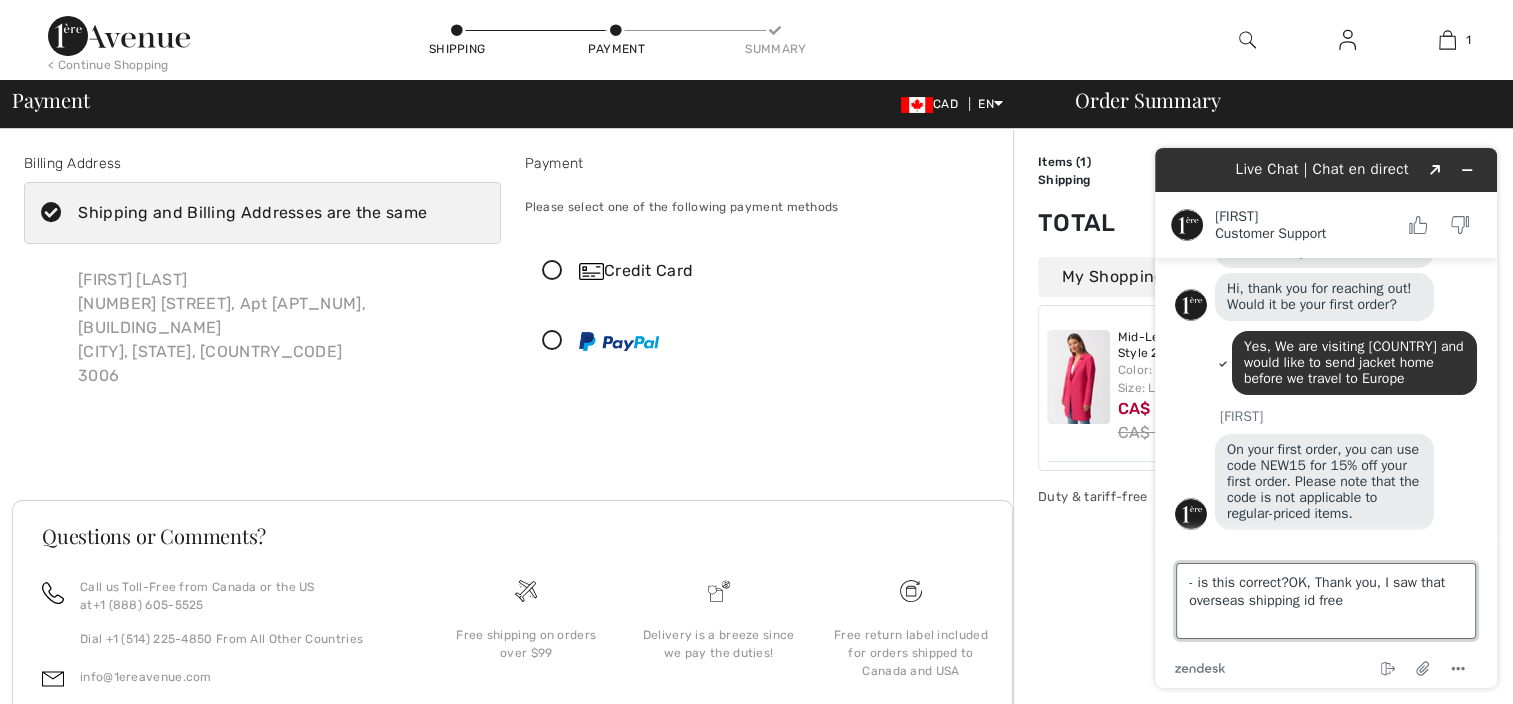 click on "- is this correct?OK, Thank you, I saw that overseas shipping id free" at bounding box center [1326, 601] 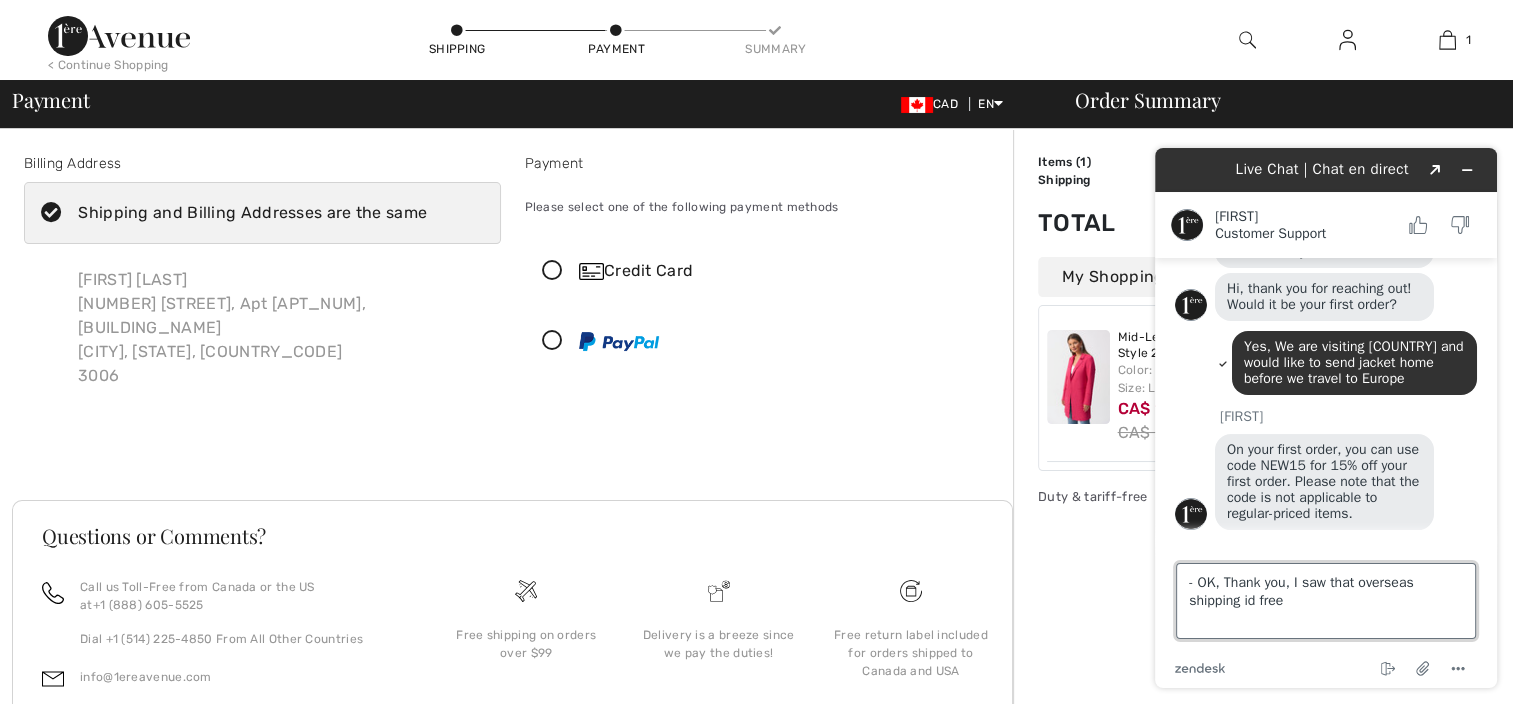 click on "- OK, Thank you, I saw that overseas shipping id free" at bounding box center [1326, 601] 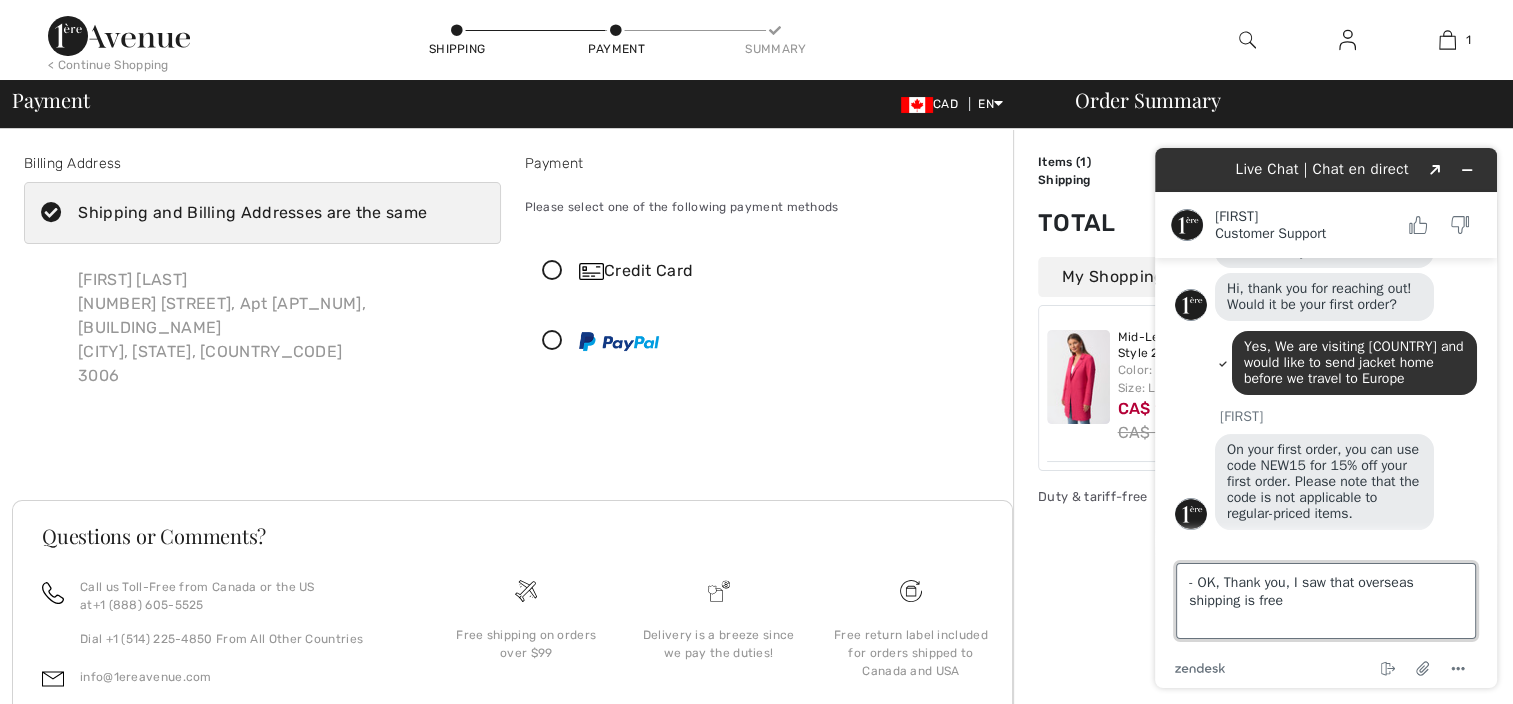 click on "- OK, Thank you, I saw that overseas shipping is free" at bounding box center [1326, 601] 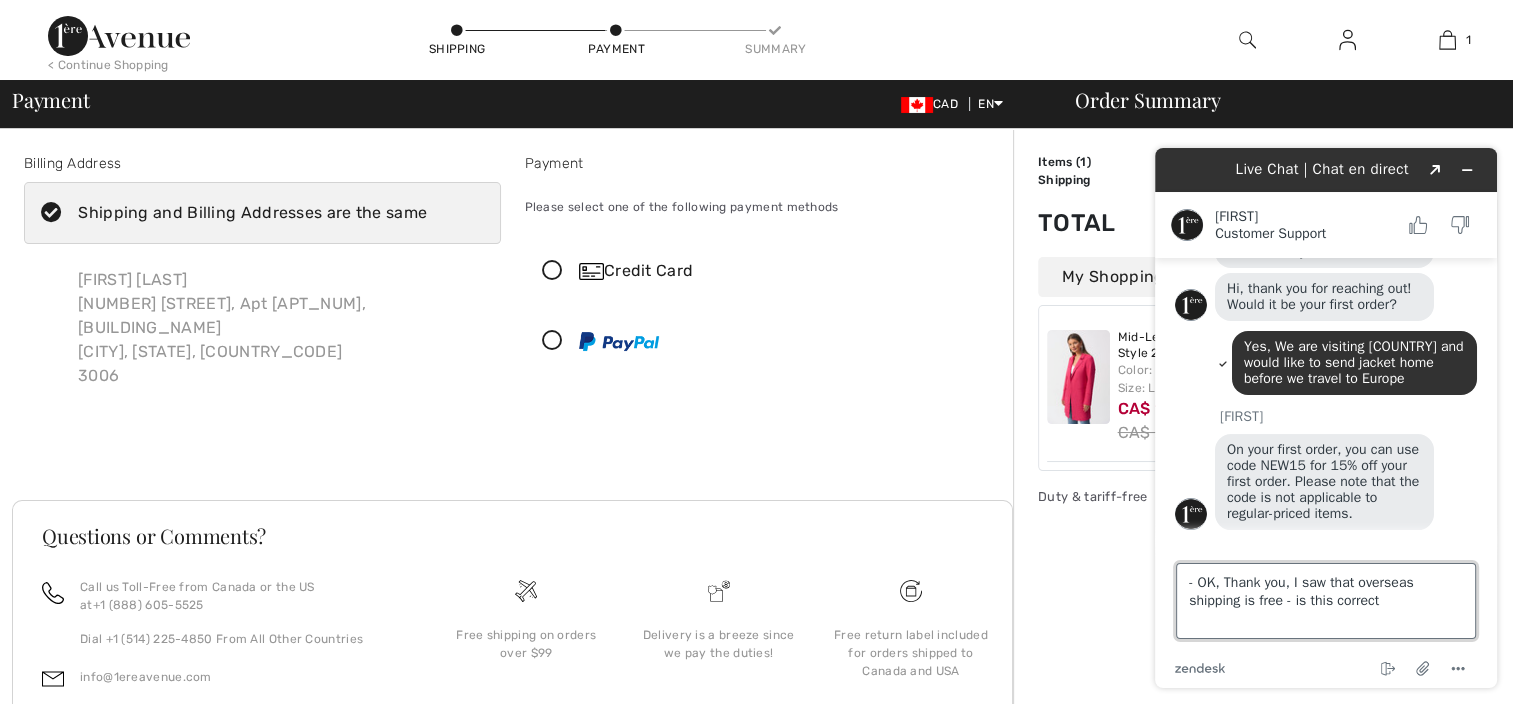 type on "- OK, Thank you, I saw that overseas shipping is free - is this correct?" 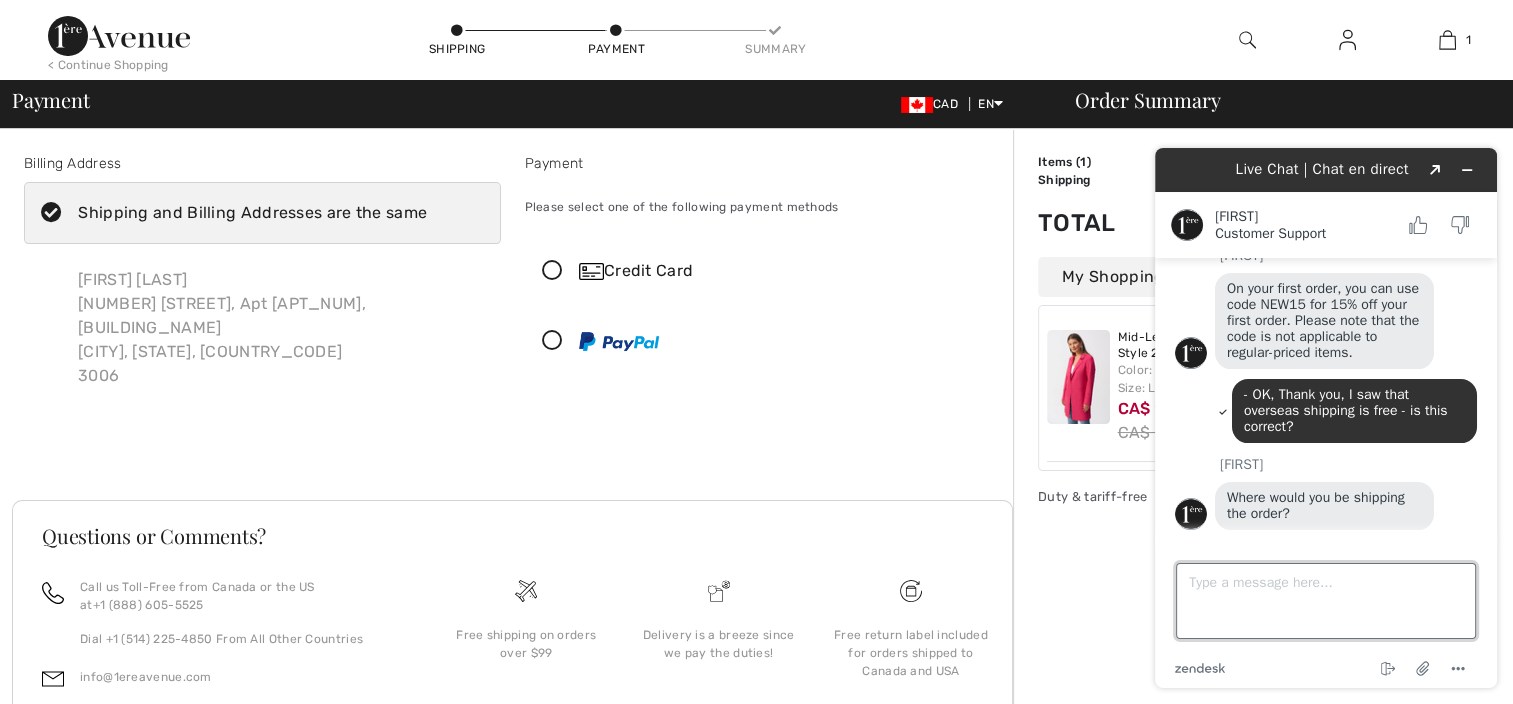 scroll, scrollTop: 460, scrollLeft: 0, axis: vertical 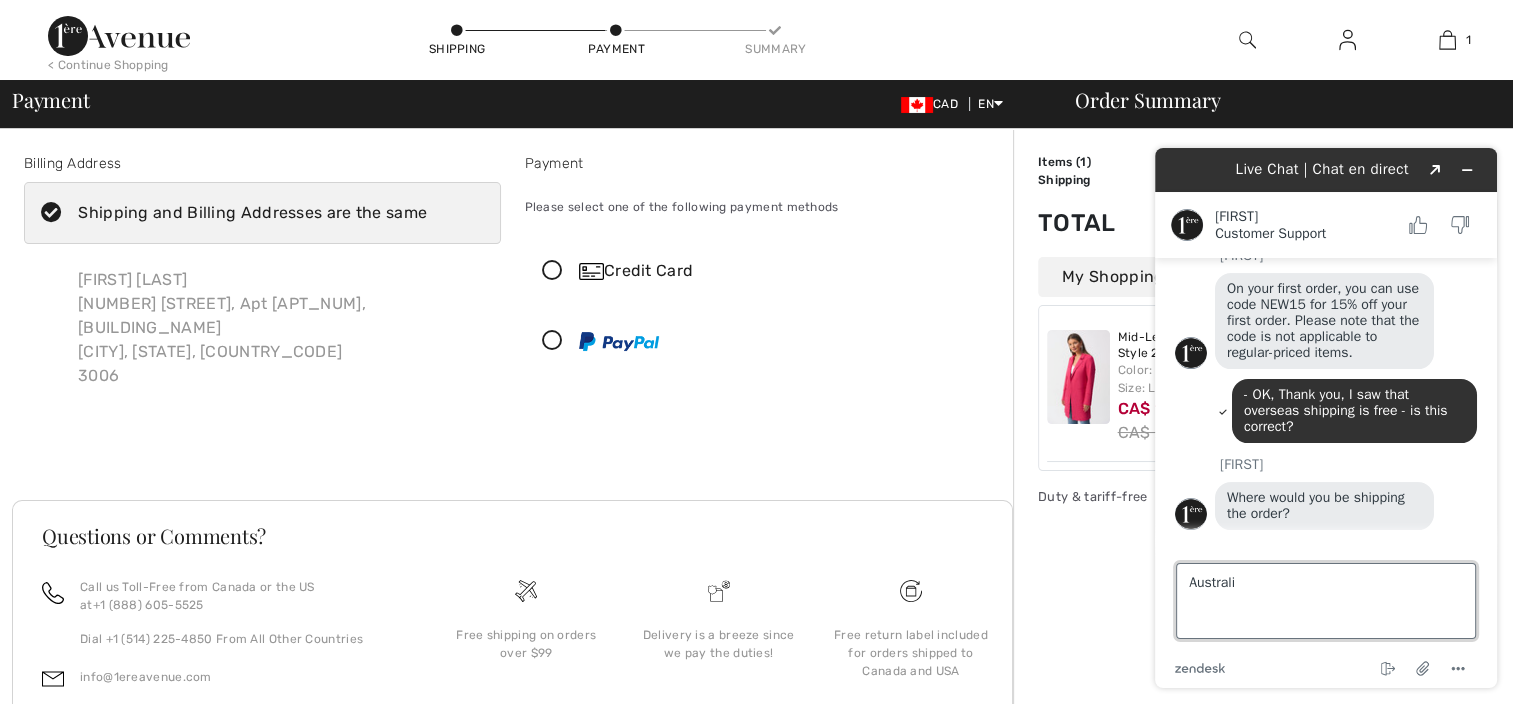 type on "Australia" 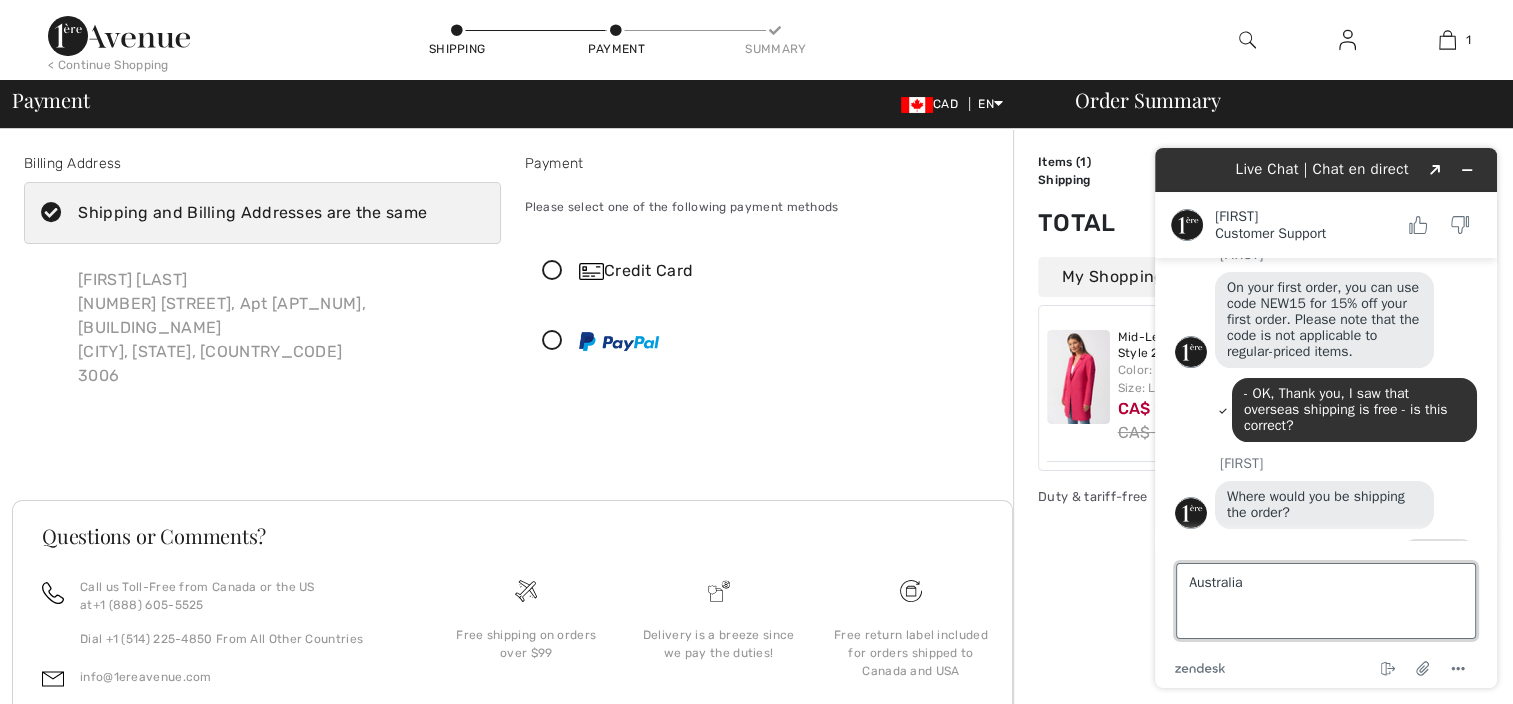 scroll, scrollTop: 503, scrollLeft: 0, axis: vertical 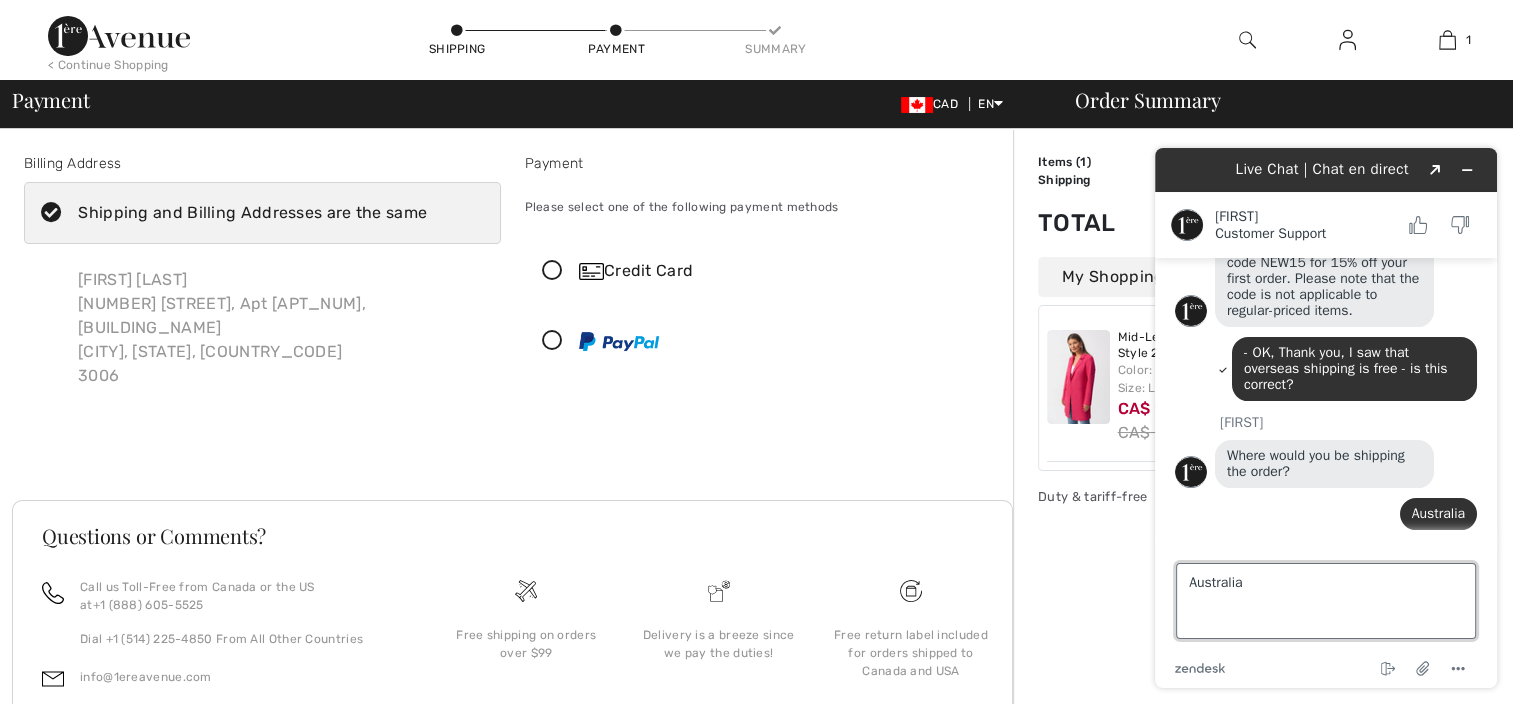 type 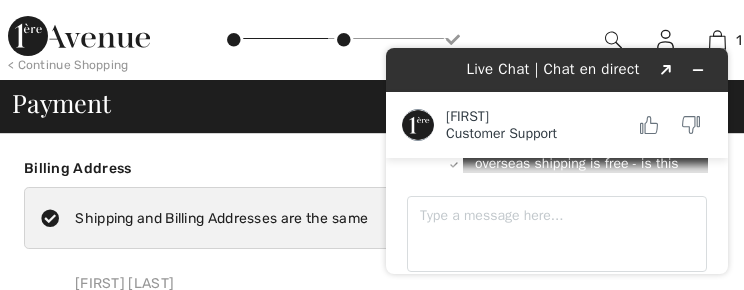 scroll, scrollTop: 611, scrollLeft: 0, axis: vertical 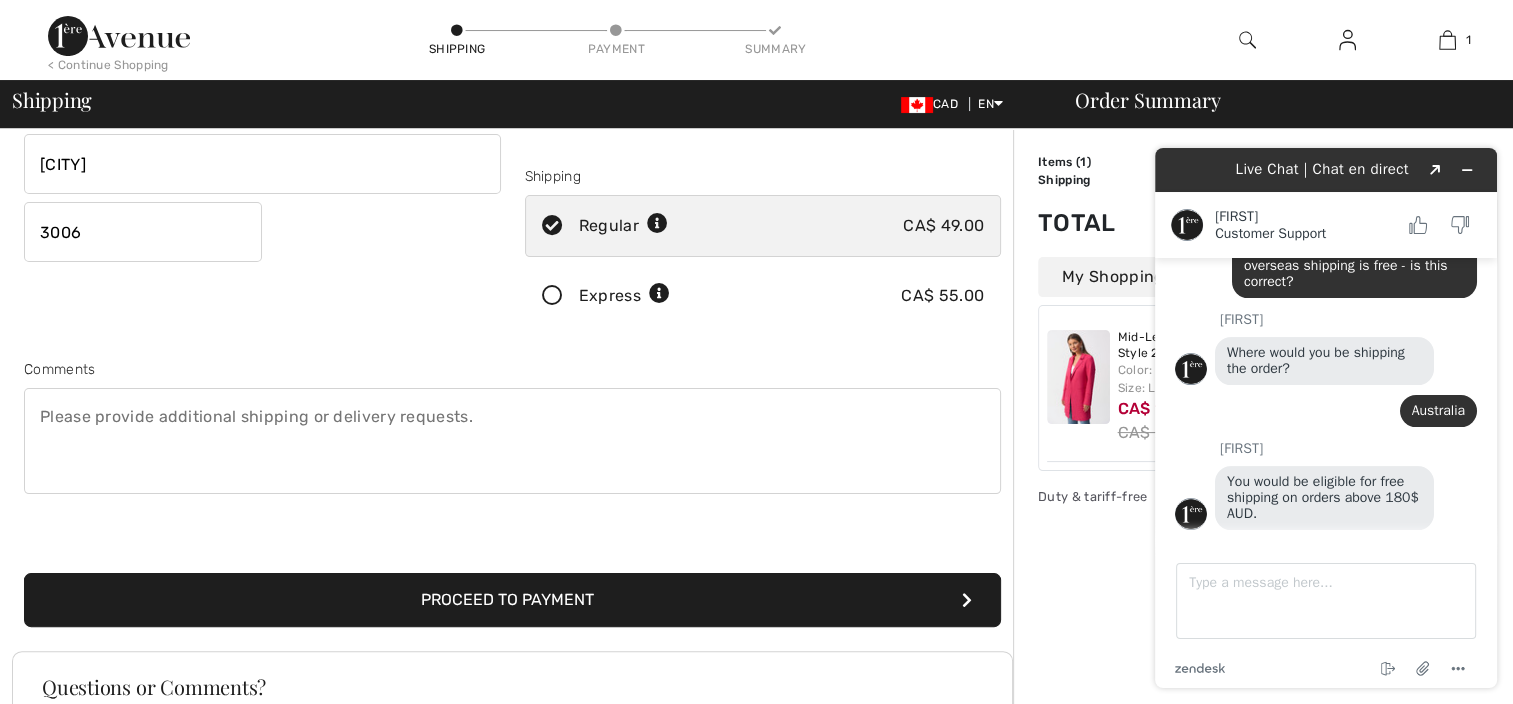 click on "< Continue Shopping
Shipping
Payment
Summary
1
Added to Bag
Joseph Ribkoff Mid-length Formal Coat Style 251941
CA$ 135
CA$ 225
Color: Geranium Size: L
Mid-Length Formal Coat Style 251941 Color: Geranium Size: L
CA$ 135
CA$ 225
Proceed to Checkout
Proceed to Checkout" at bounding box center (756, 40) 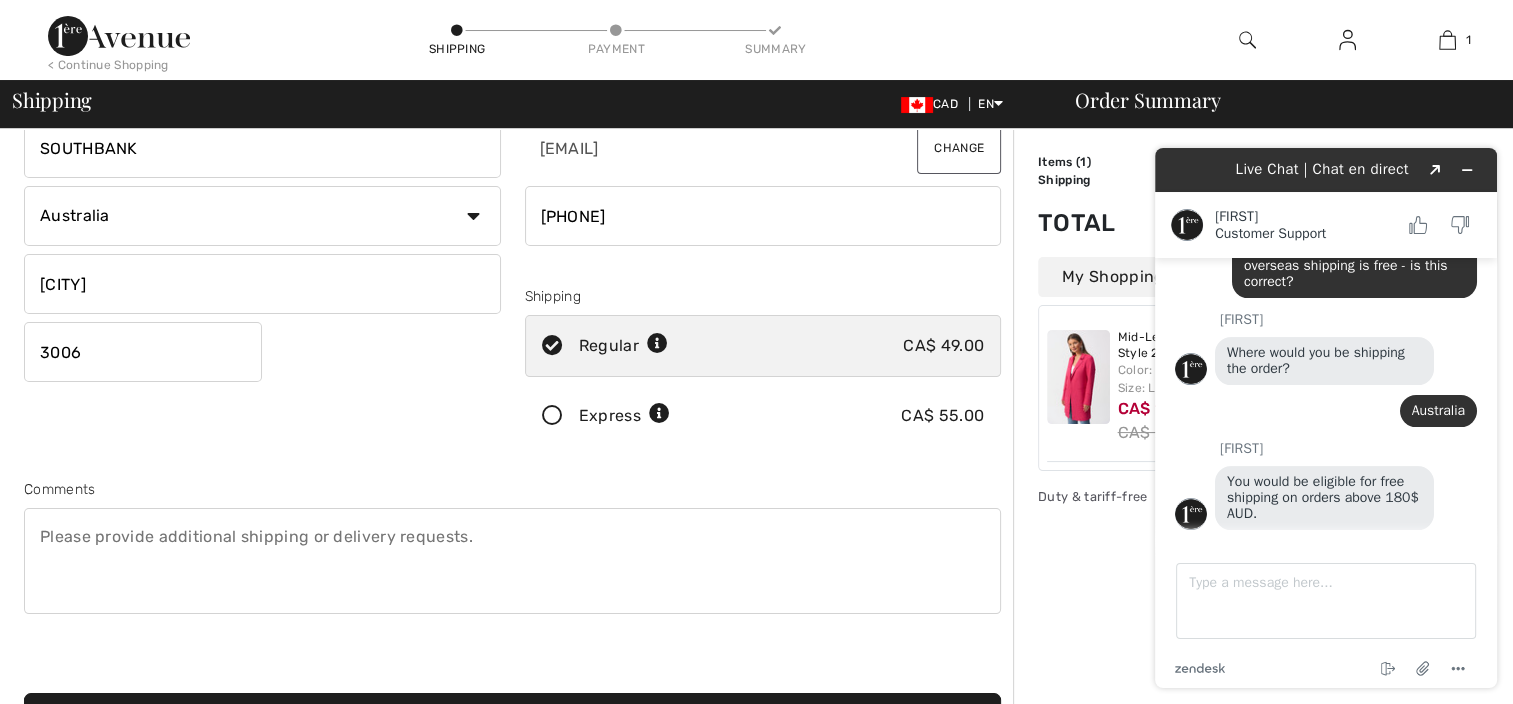 scroll, scrollTop: 160, scrollLeft: 0, axis: vertical 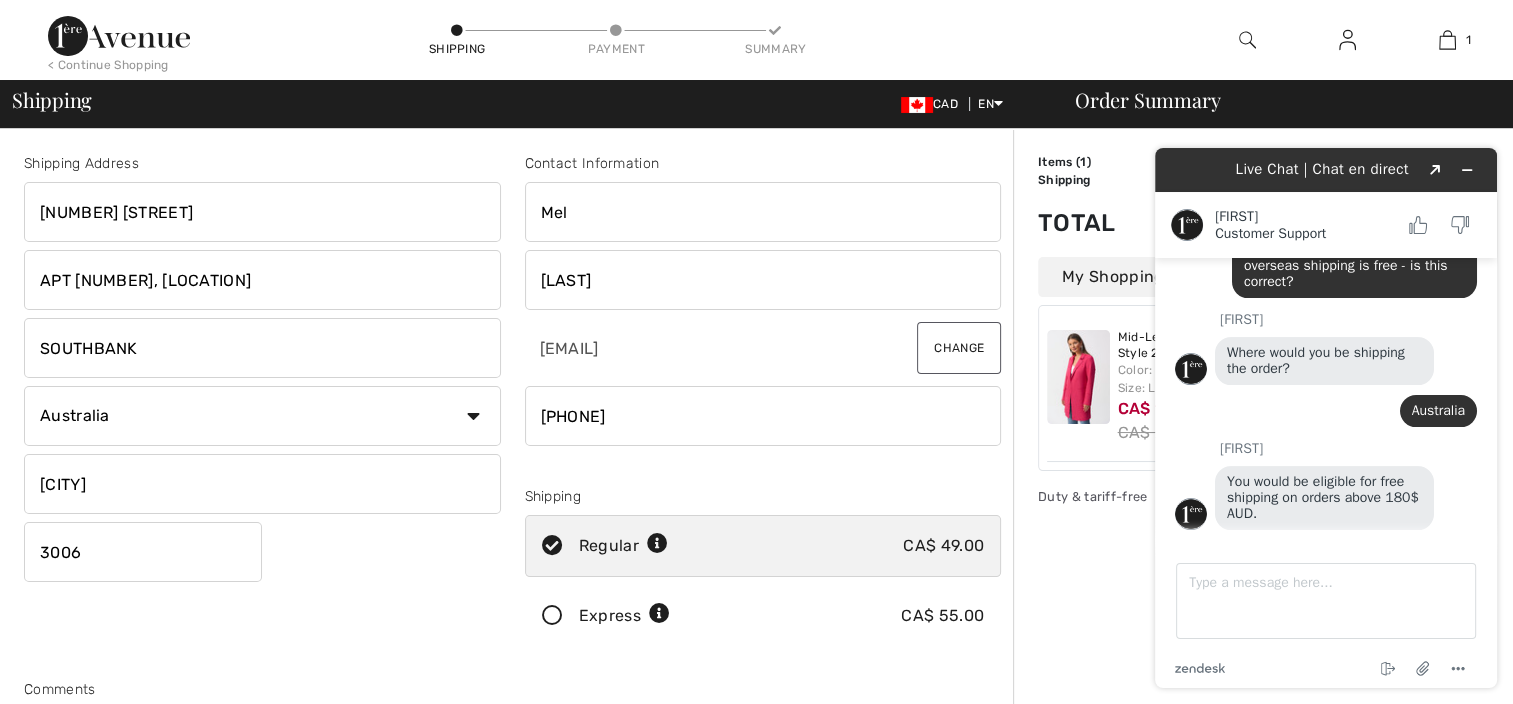 click on "Total" at bounding box center [1092, 223] 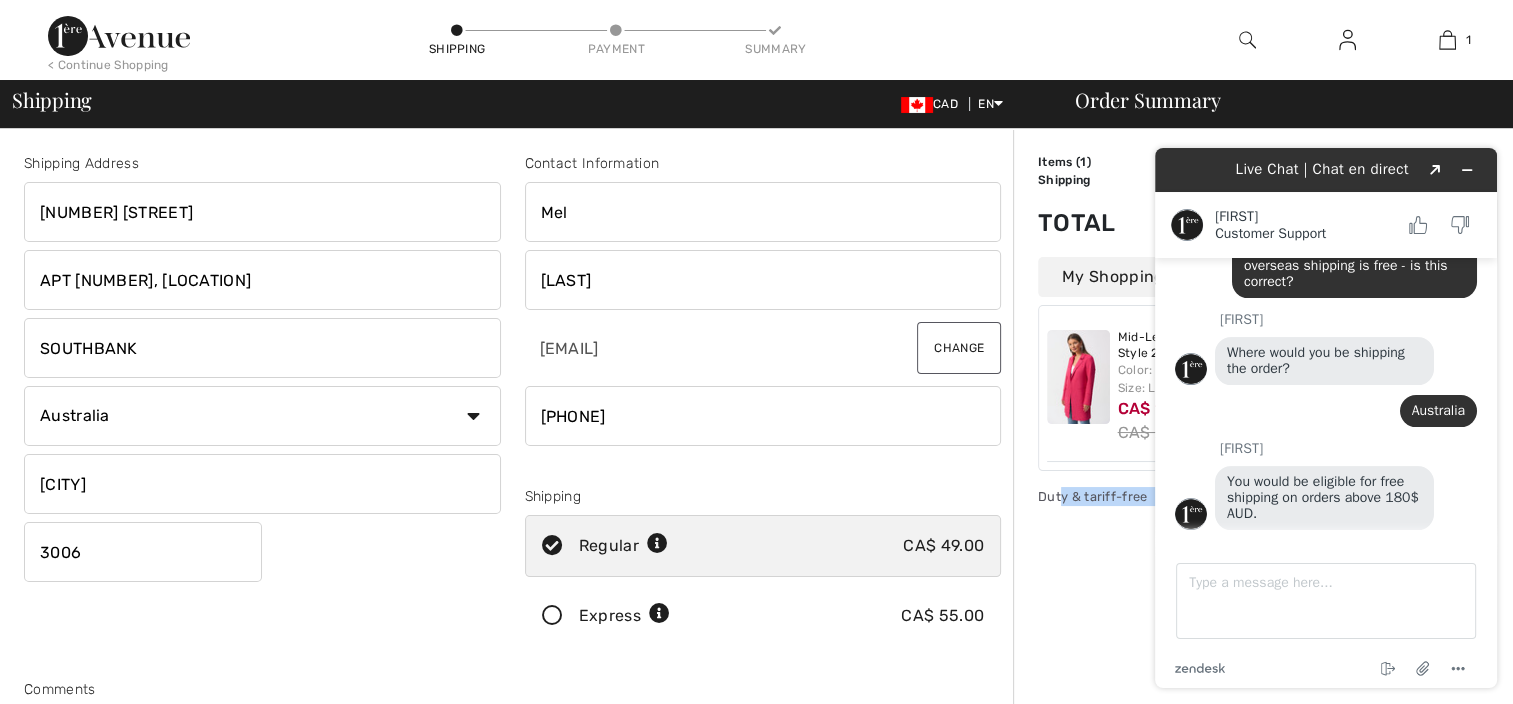 drag, startPoint x: 2201, startPoint y: 653, endPoint x: 1145, endPoint y: 433, distance: 1078.6732 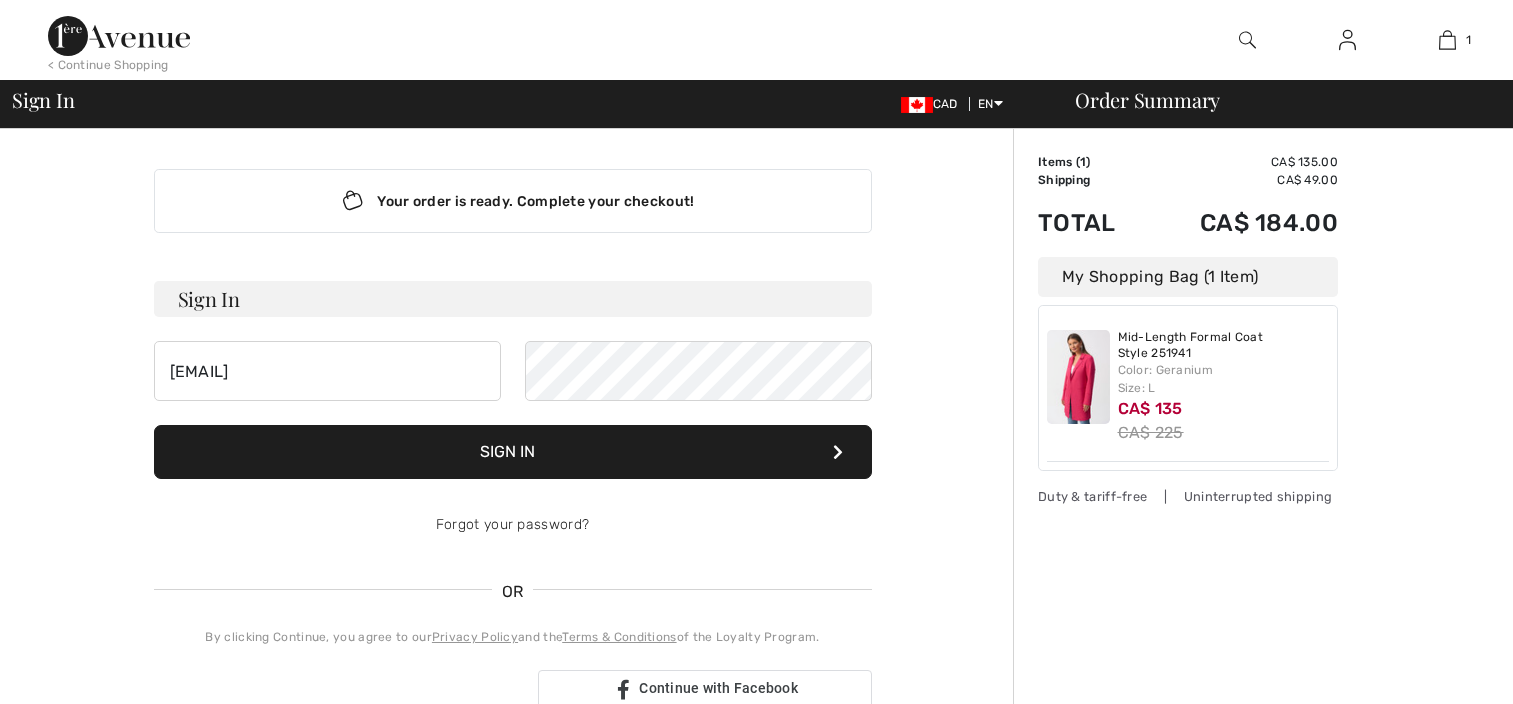 scroll, scrollTop: 400, scrollLeft: 0, axis: vertical 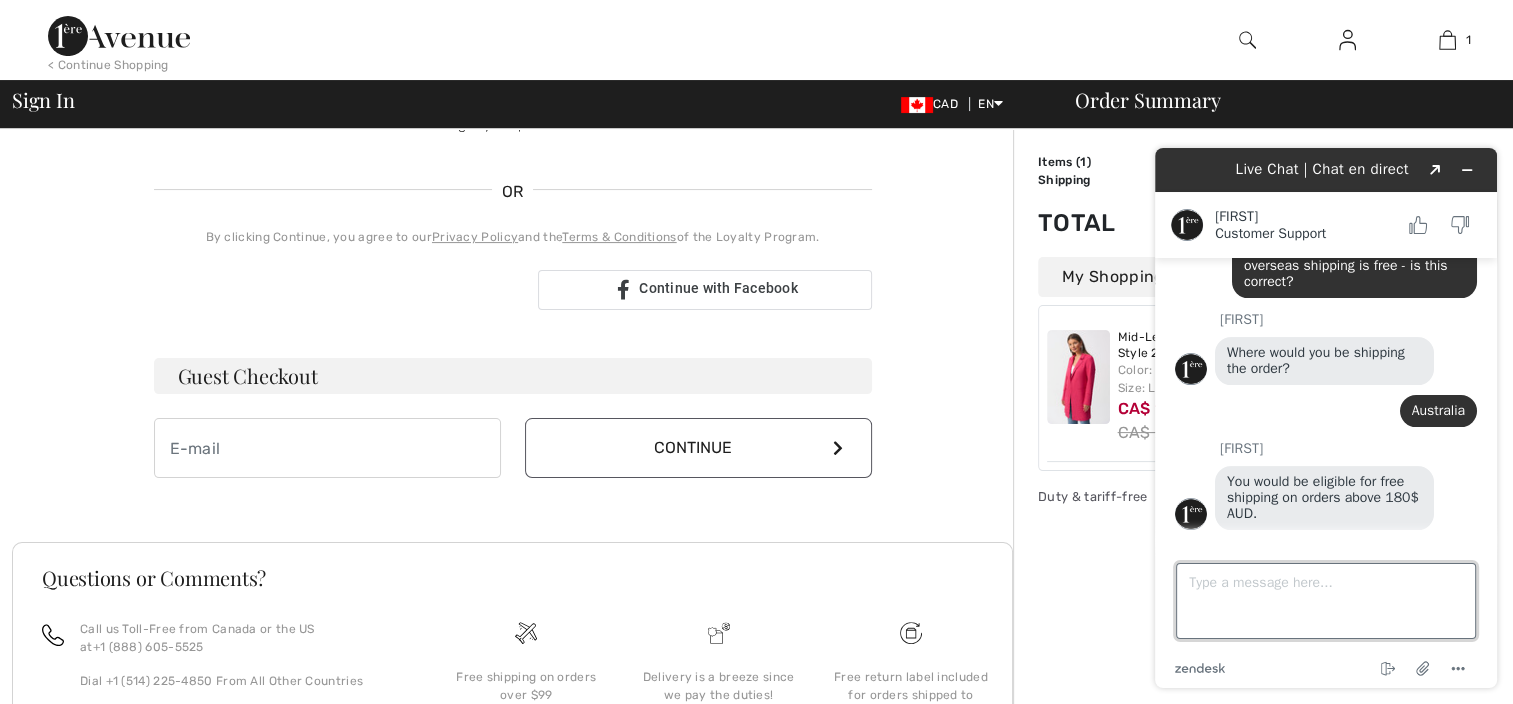 click on "Type a message here..." at bounding box center [1326, 601] 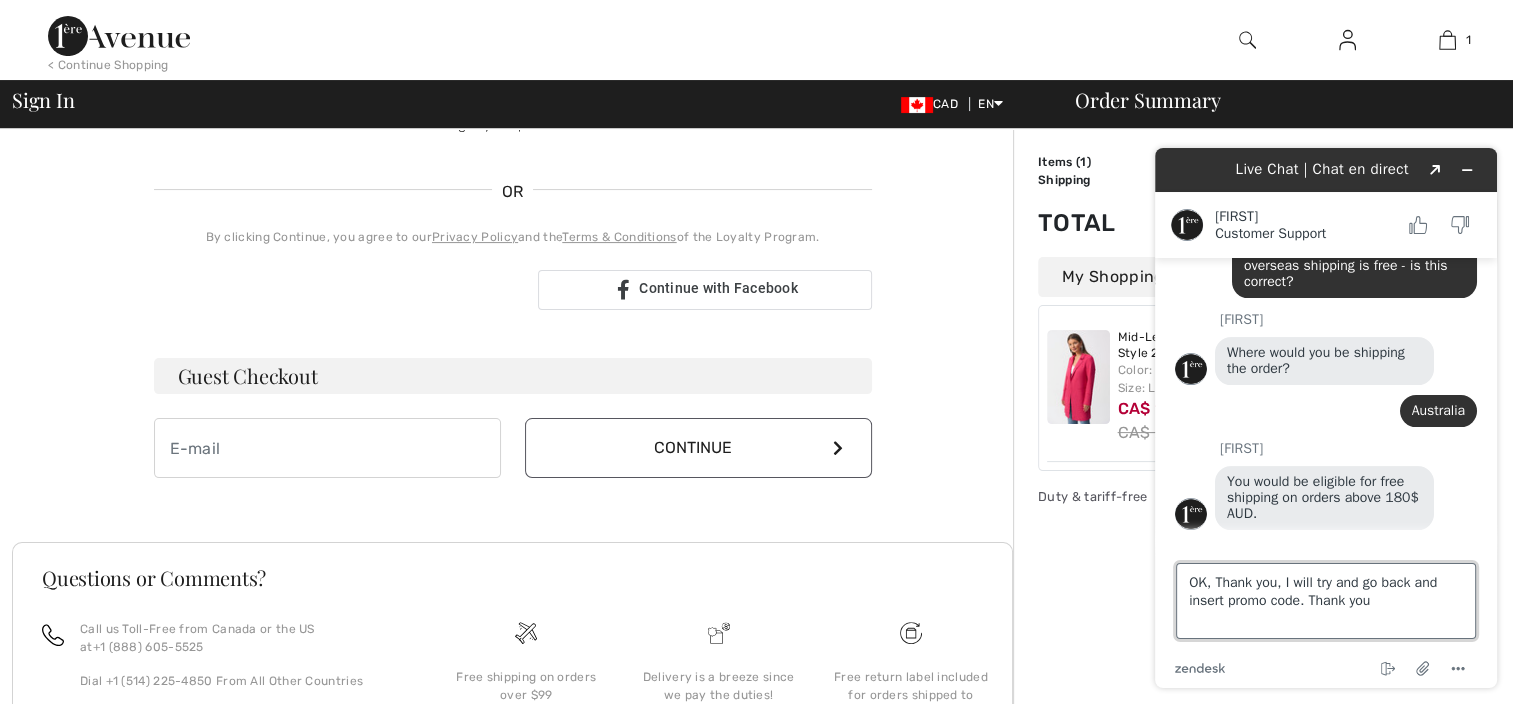 type on "OK, Thank you, I will try and go back and insert promo code. Thank you." 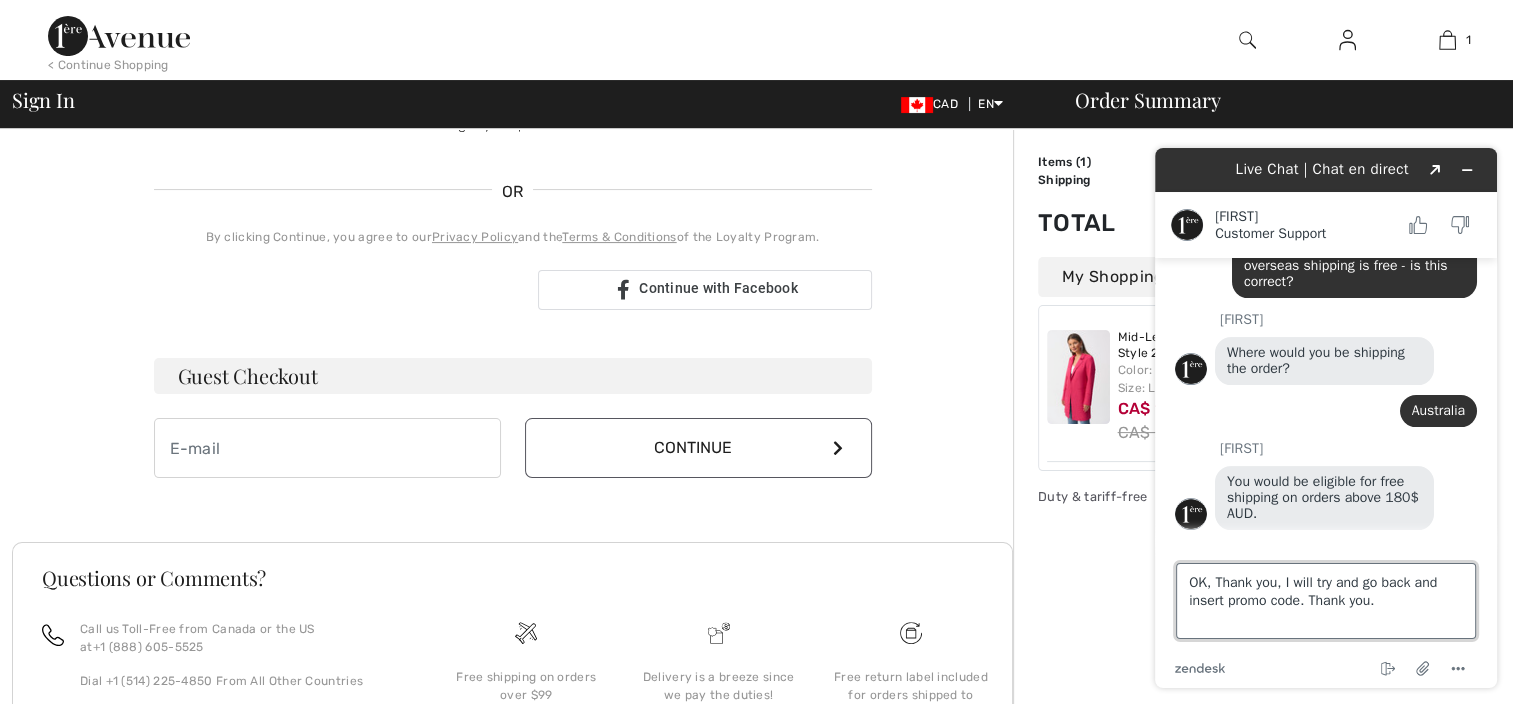 type 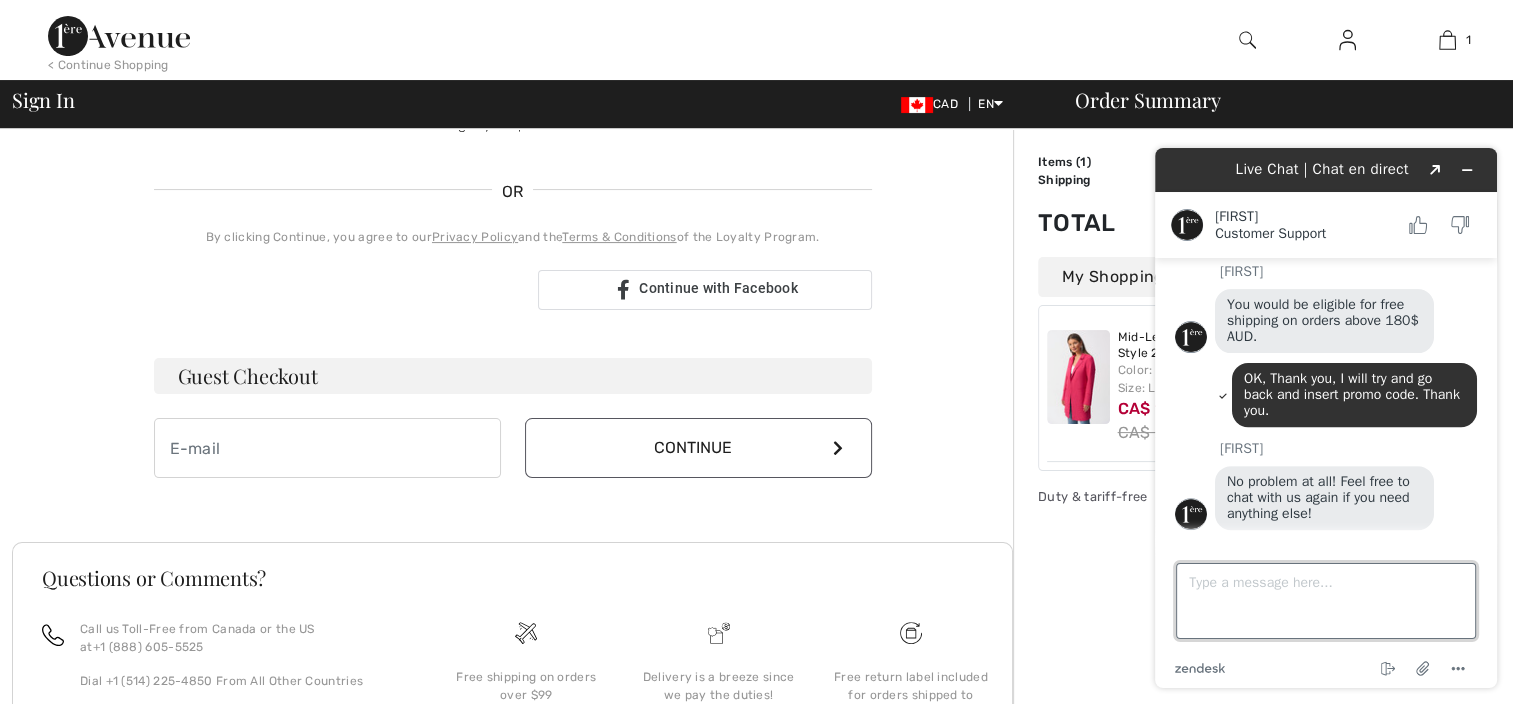 scroll, scrollTop: 783, scrollLeft: 0, axis: vertical 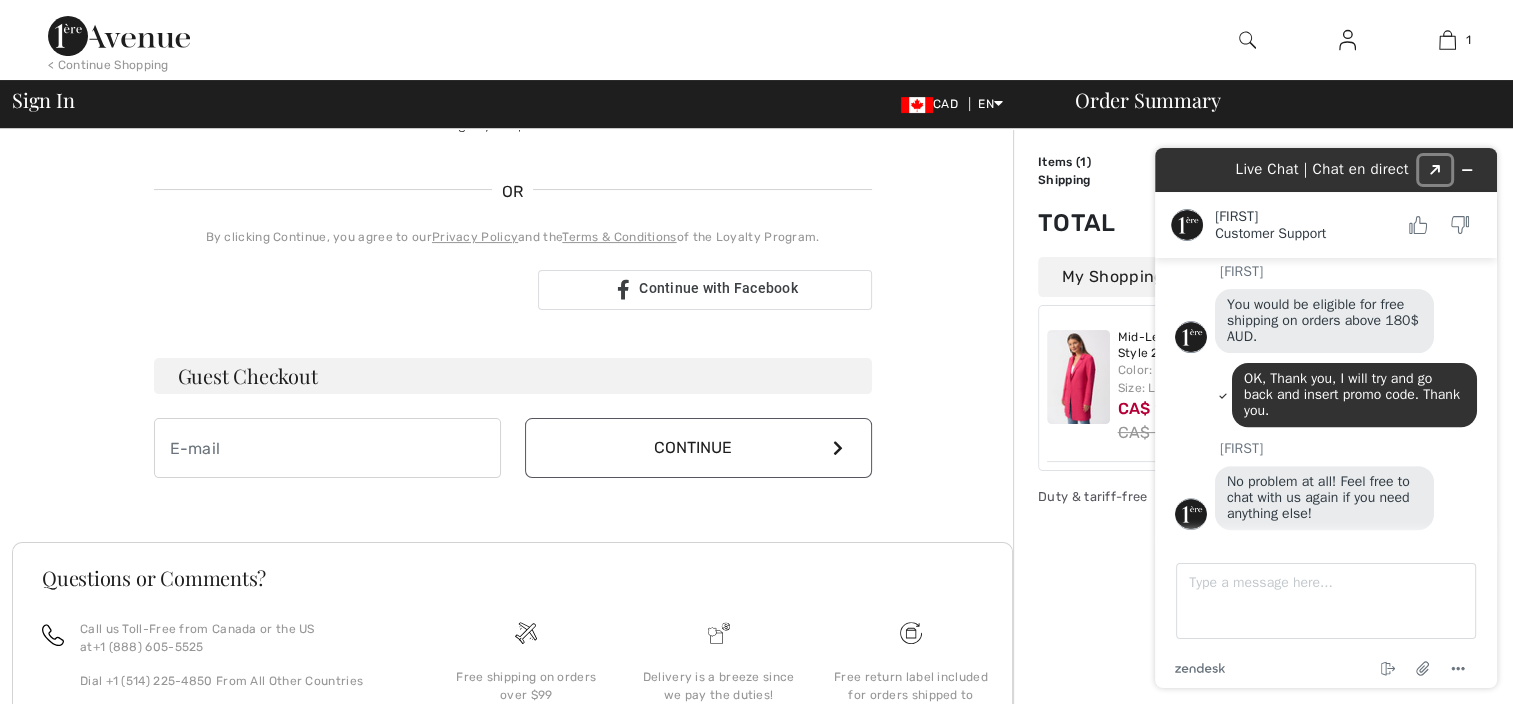 click on "Created with Sketch." 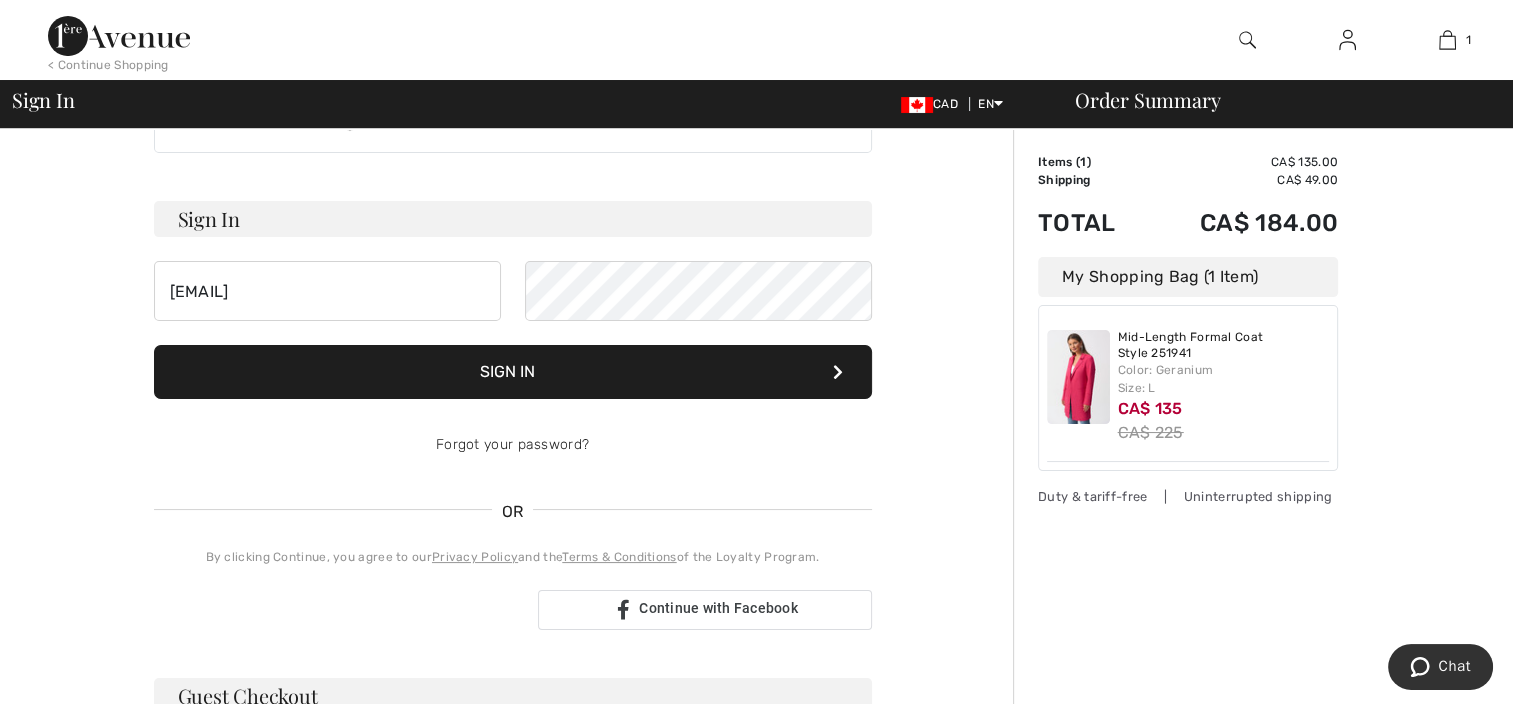 scroll, scrollTop: 40, scrollLeft: 0, axis: vertical 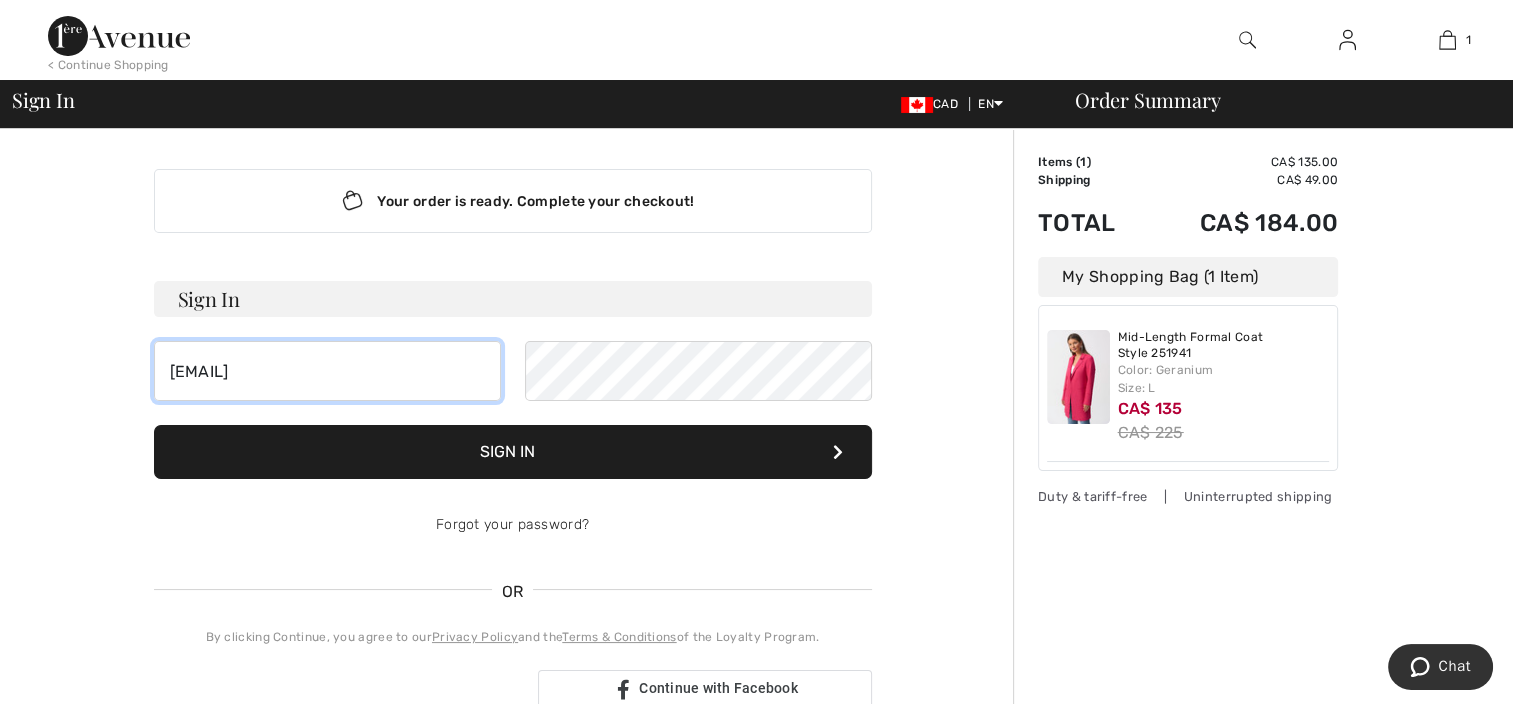 click on "[EMAIL]" at bounding box center [327, 371] 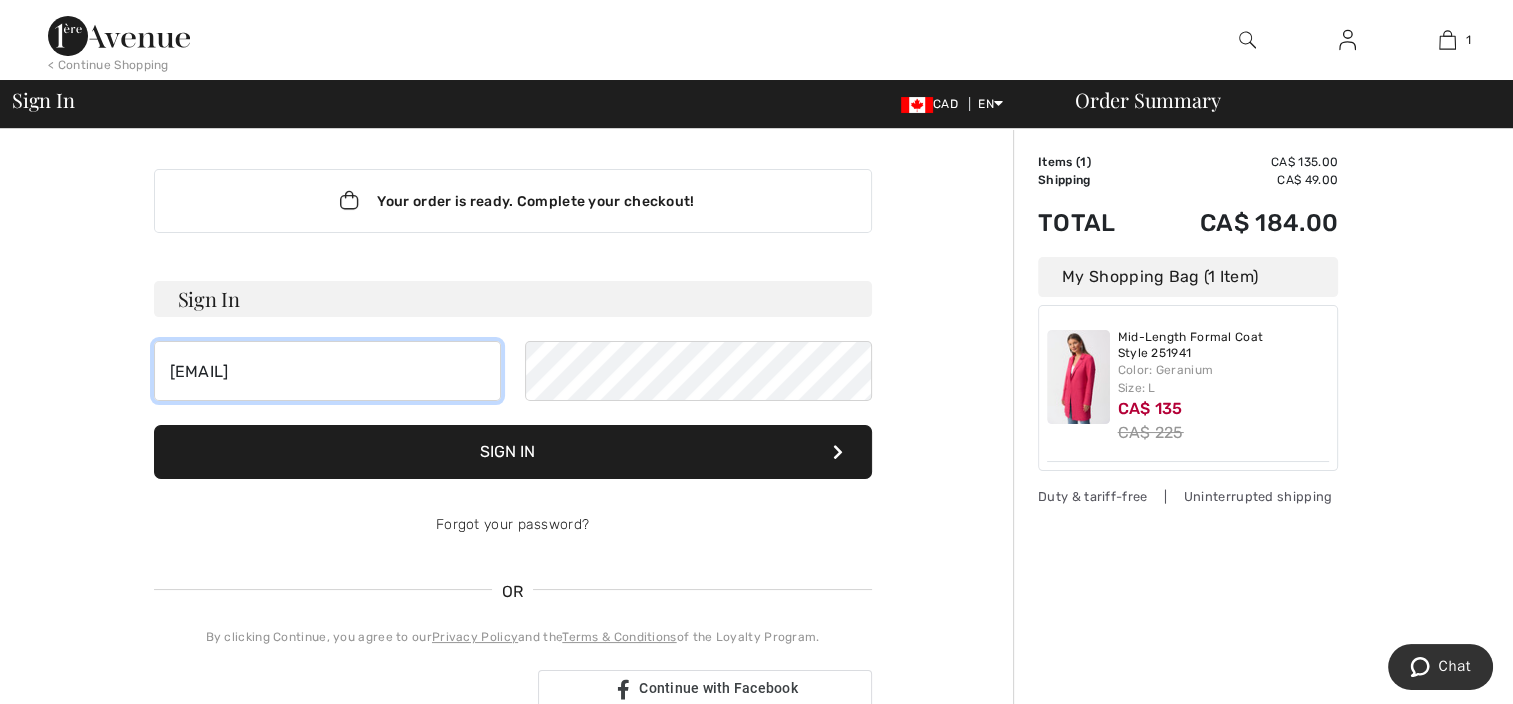 click on "[EMAIL]" at bounding box center (327, 371) 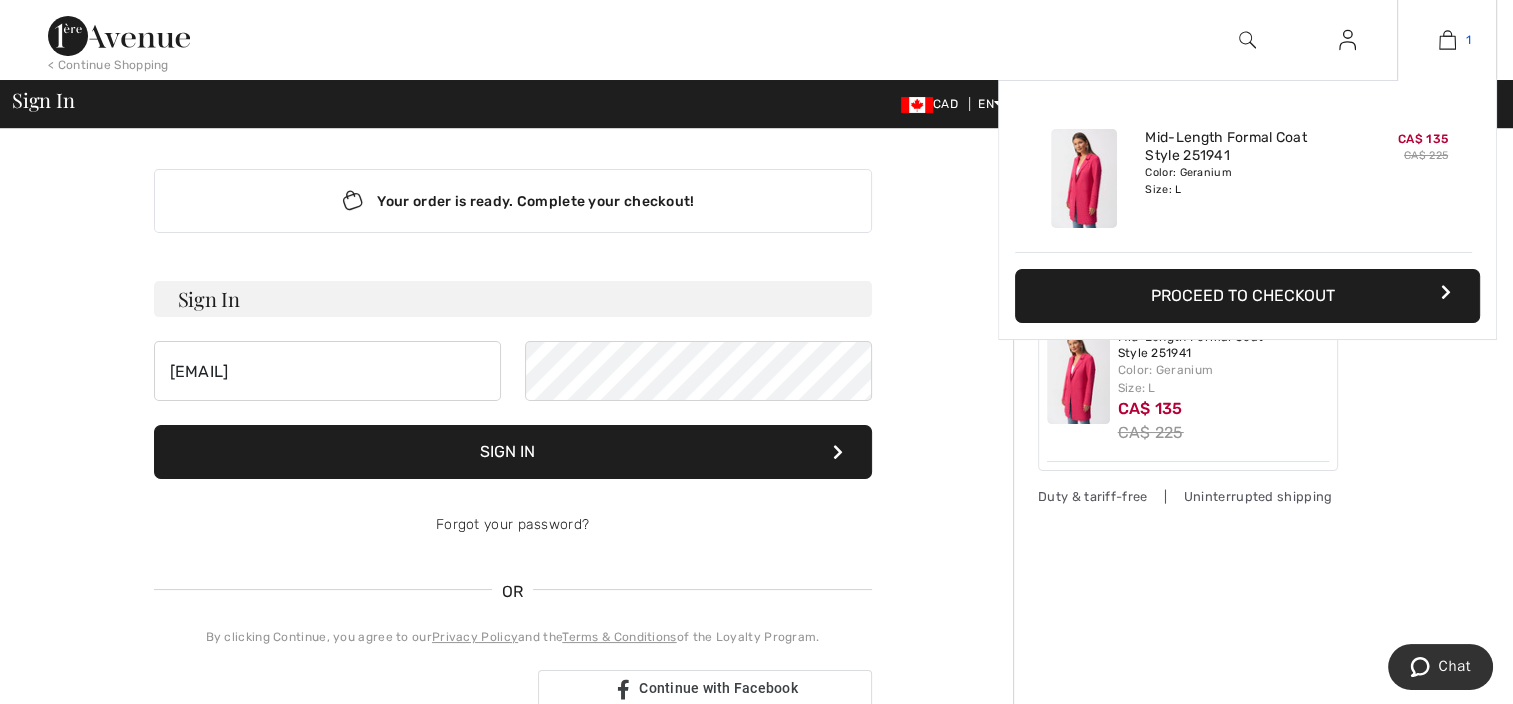 click at bounding box center [1447, 40] 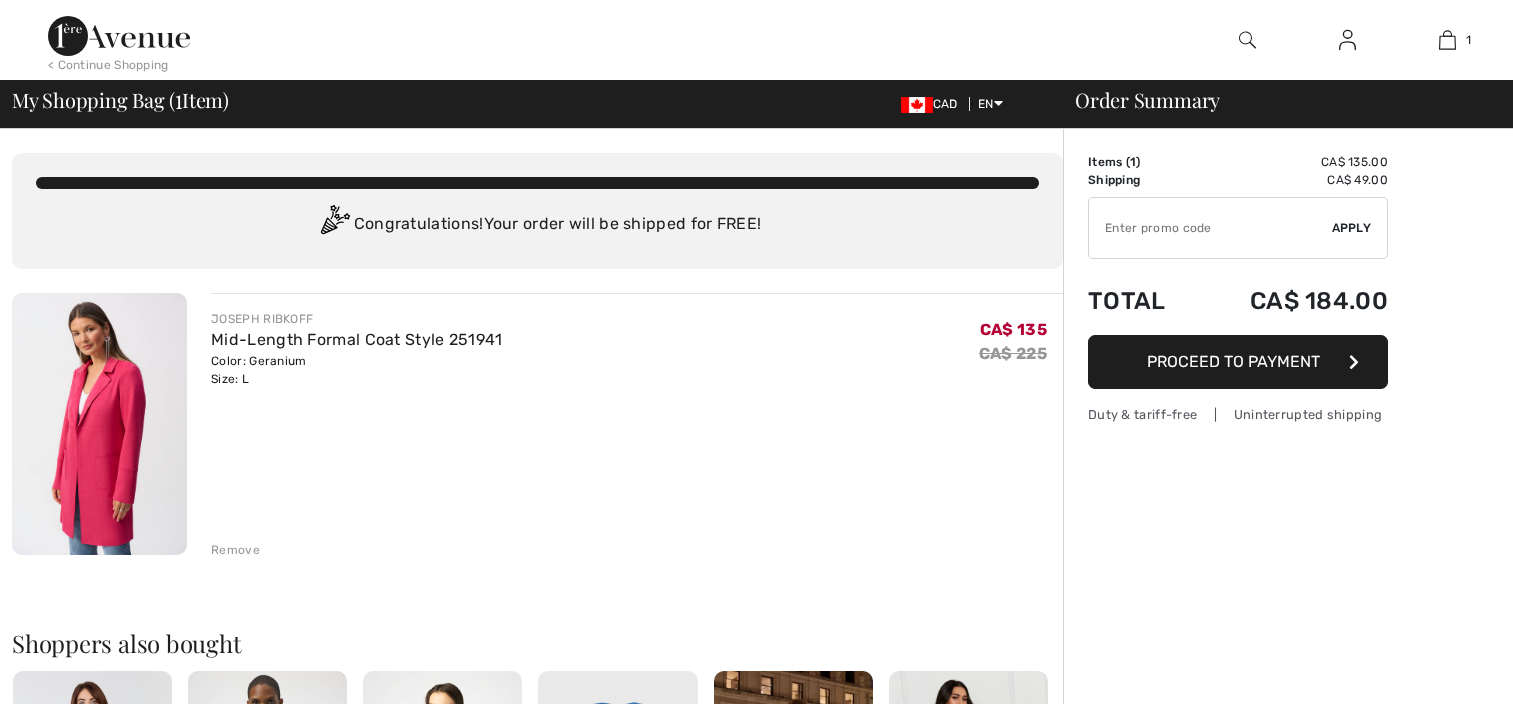 scroll, scrollTop: 0, scrollLeft: 0, axis: both 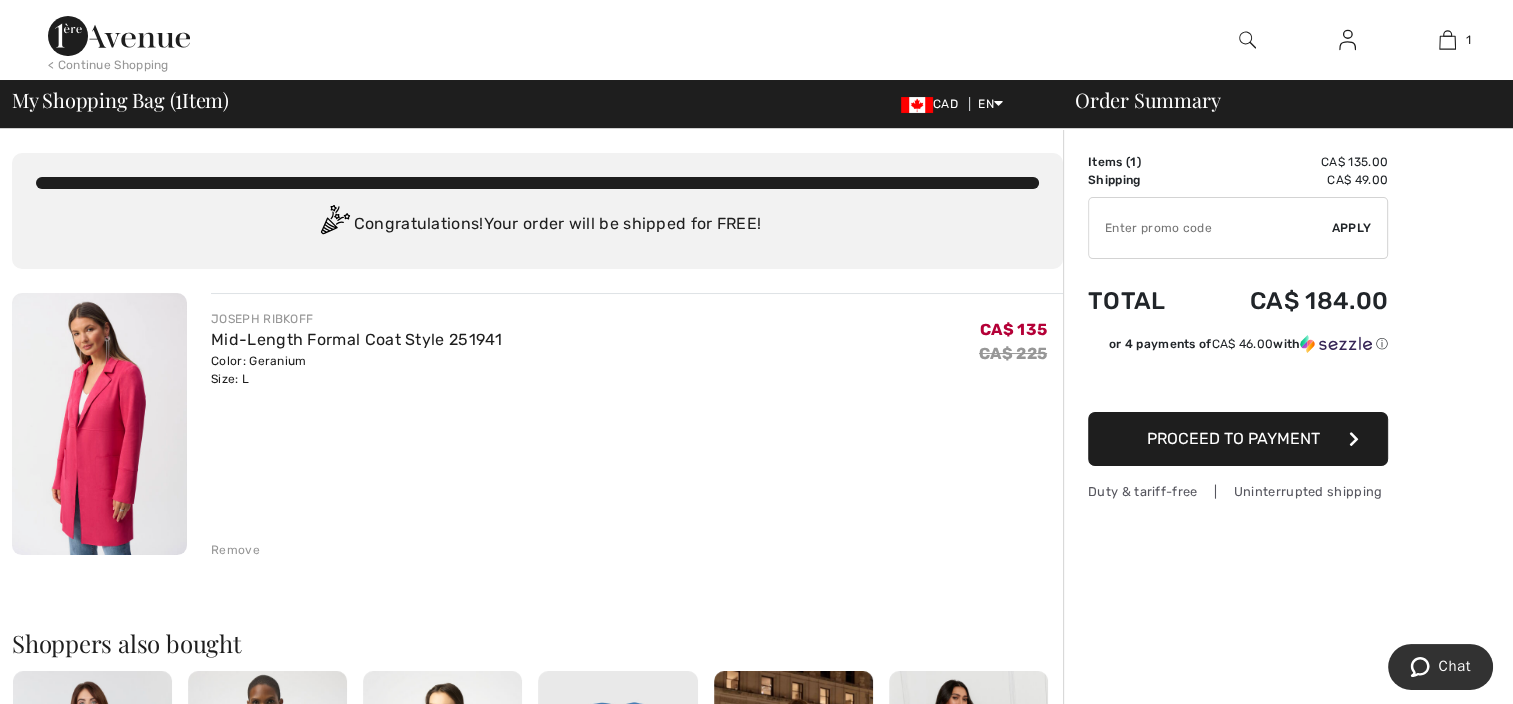 click at bounding box center [1210, 228] 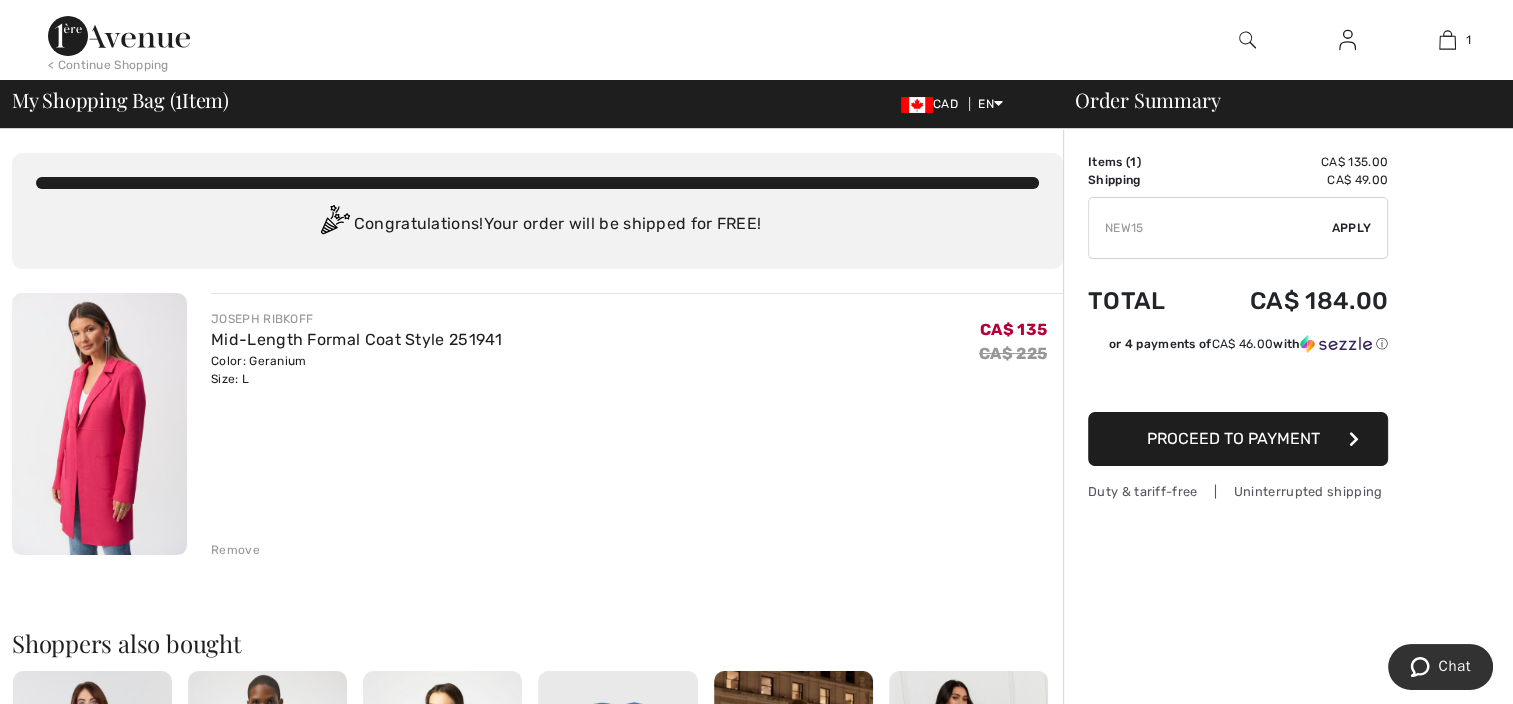 type on "NEW15" 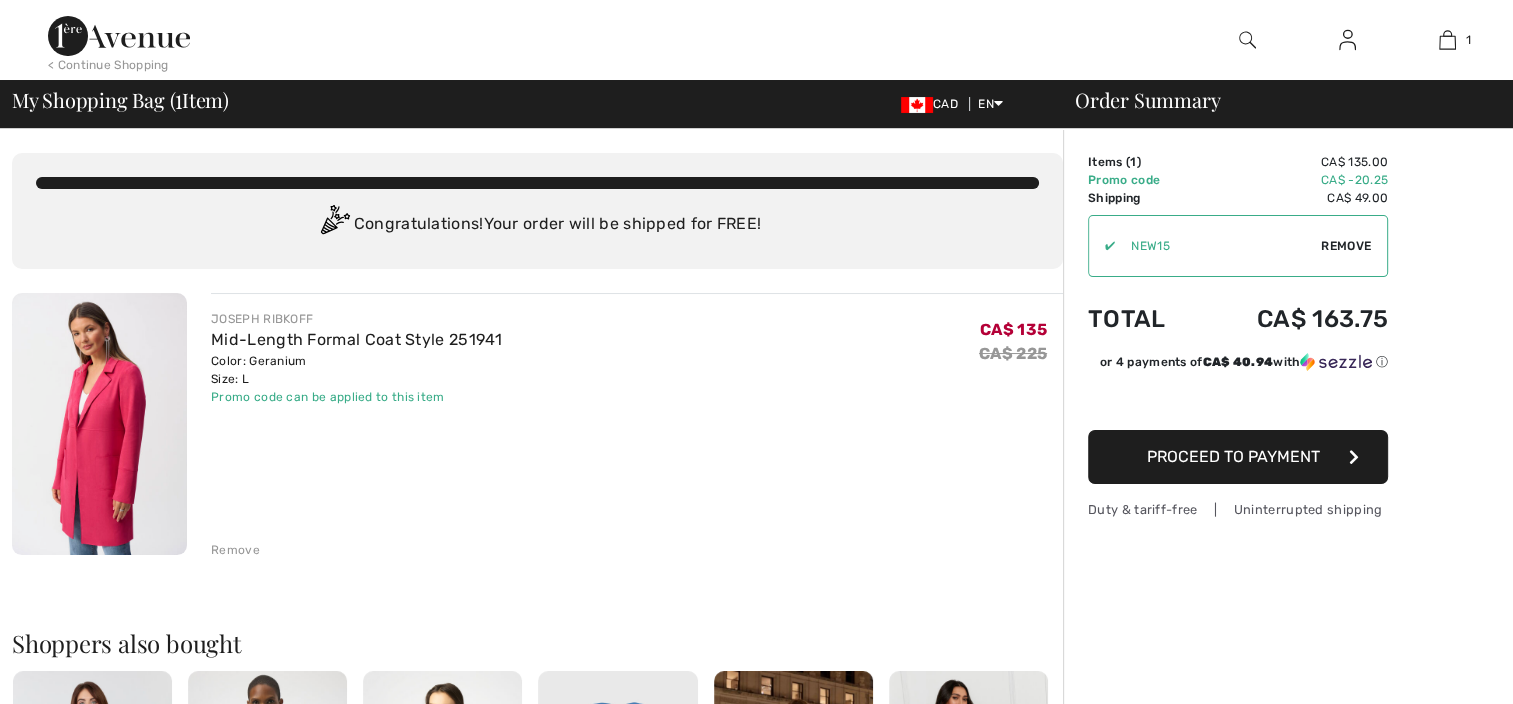 scroll, scrollTop: 0, scrollLeft: 0, axis: both 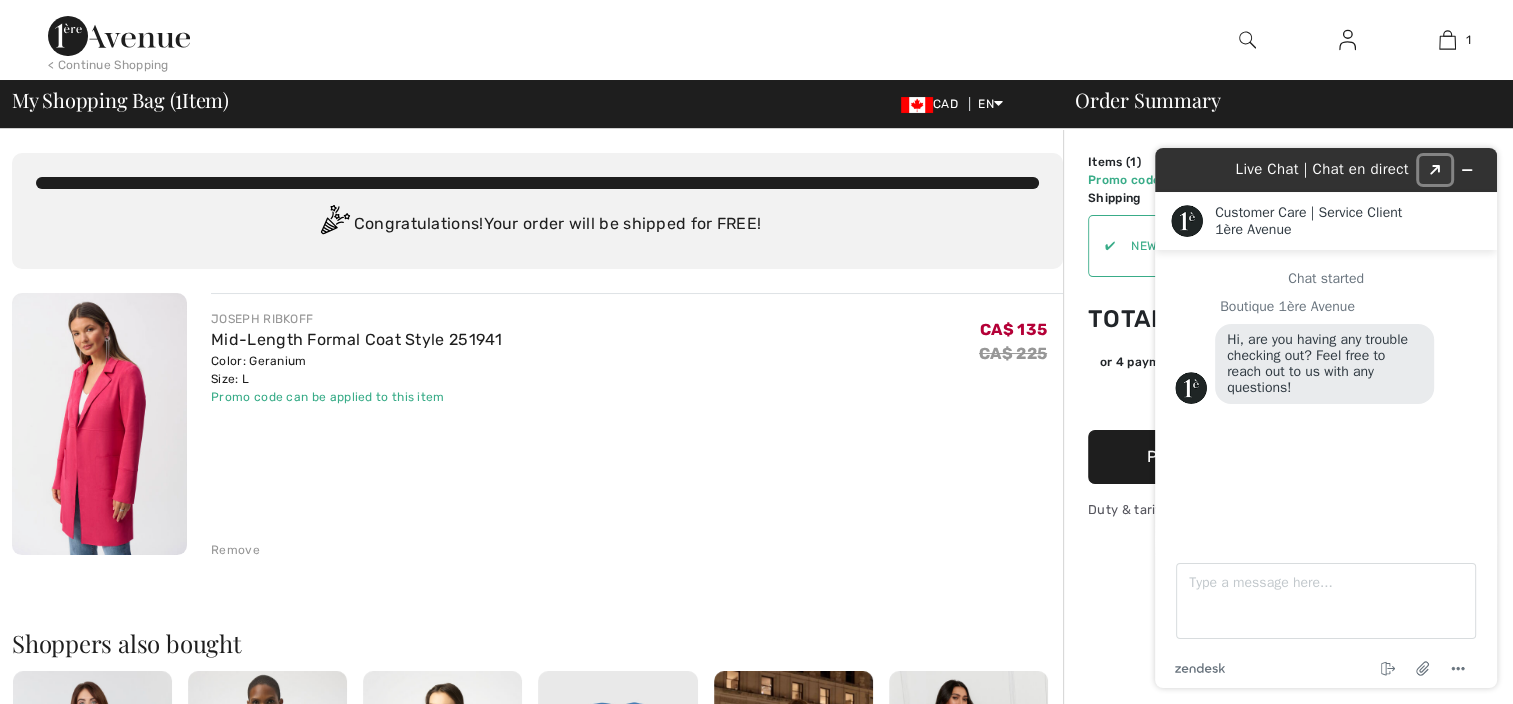 click on "Created with Sketch." 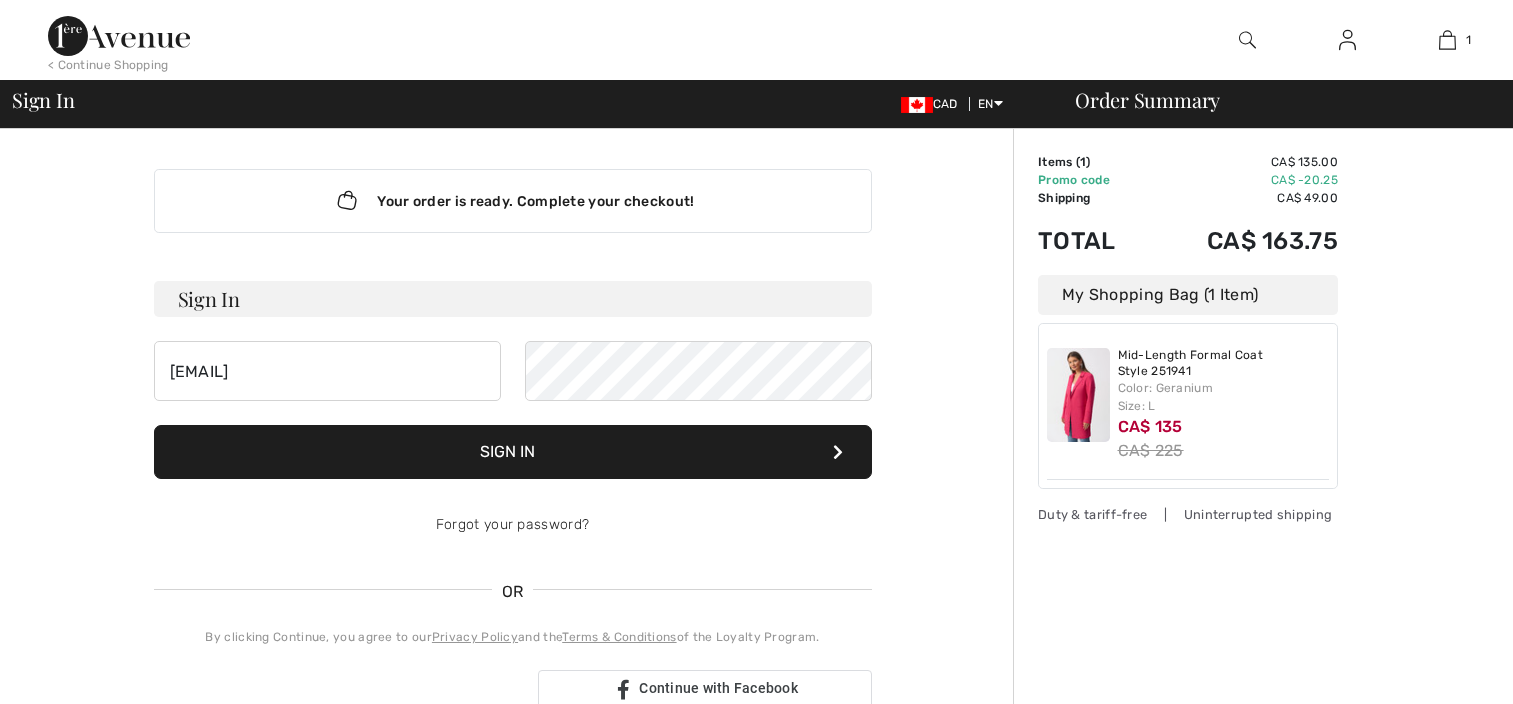 scroll, scrollTop: 0, scrollLeft: 0, axis: both 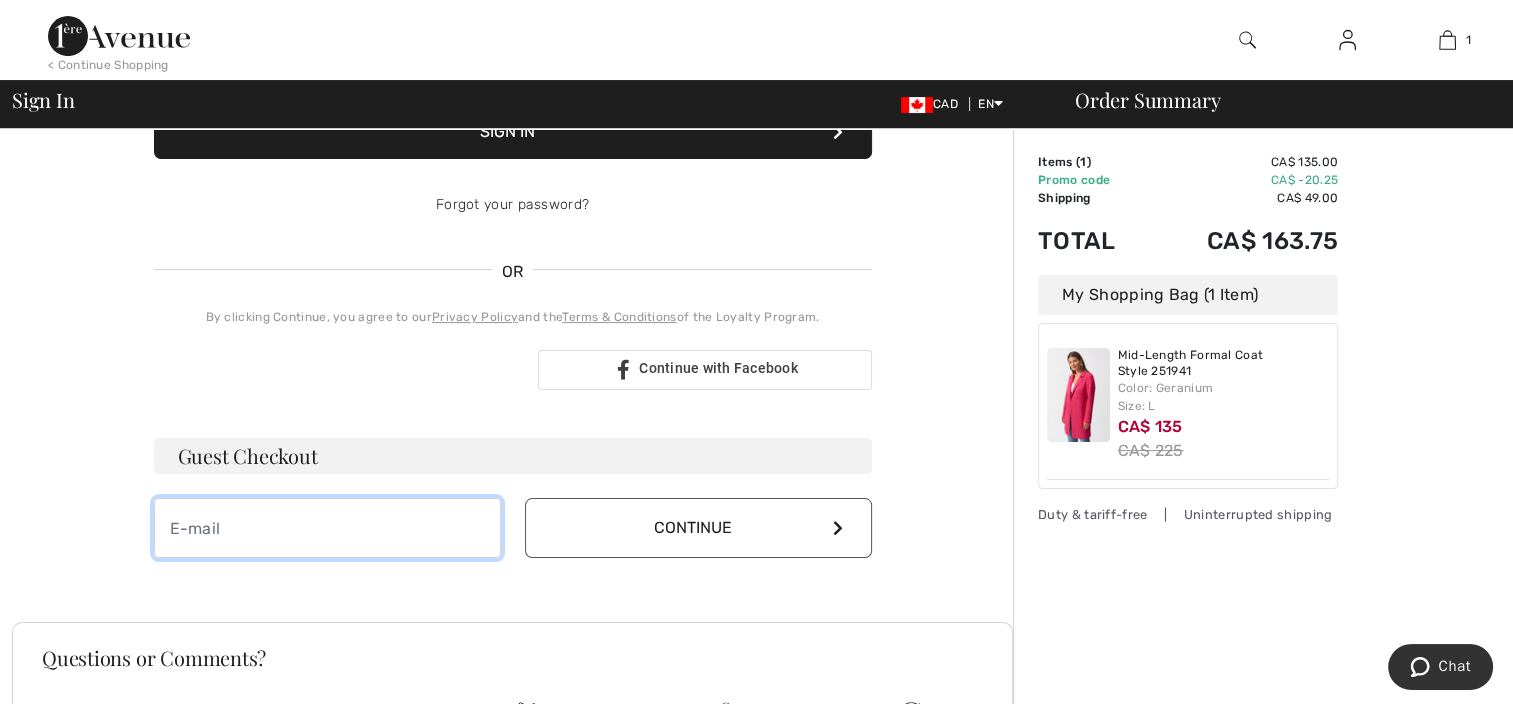 click at bounding box center [327, 528] 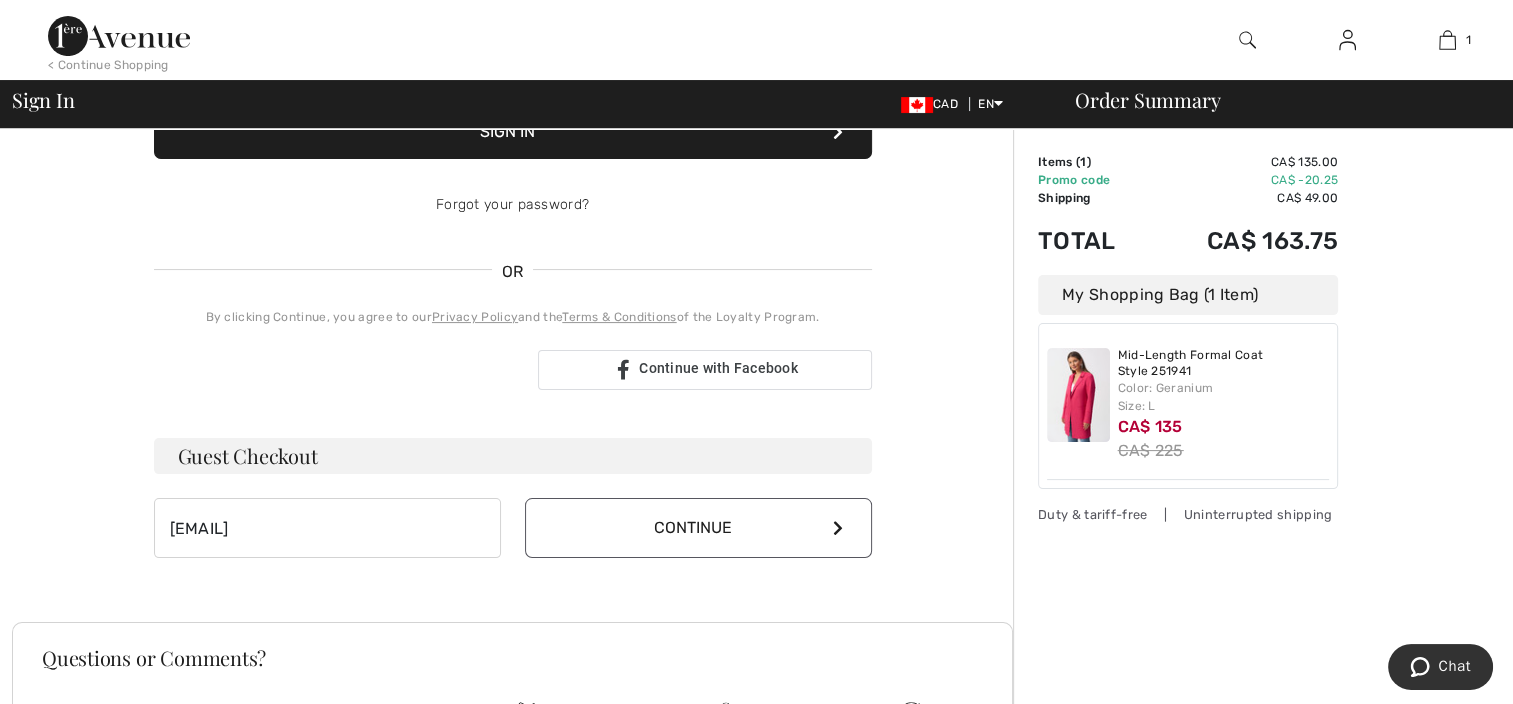 click on "Continue" at bounding box center [698, 528] 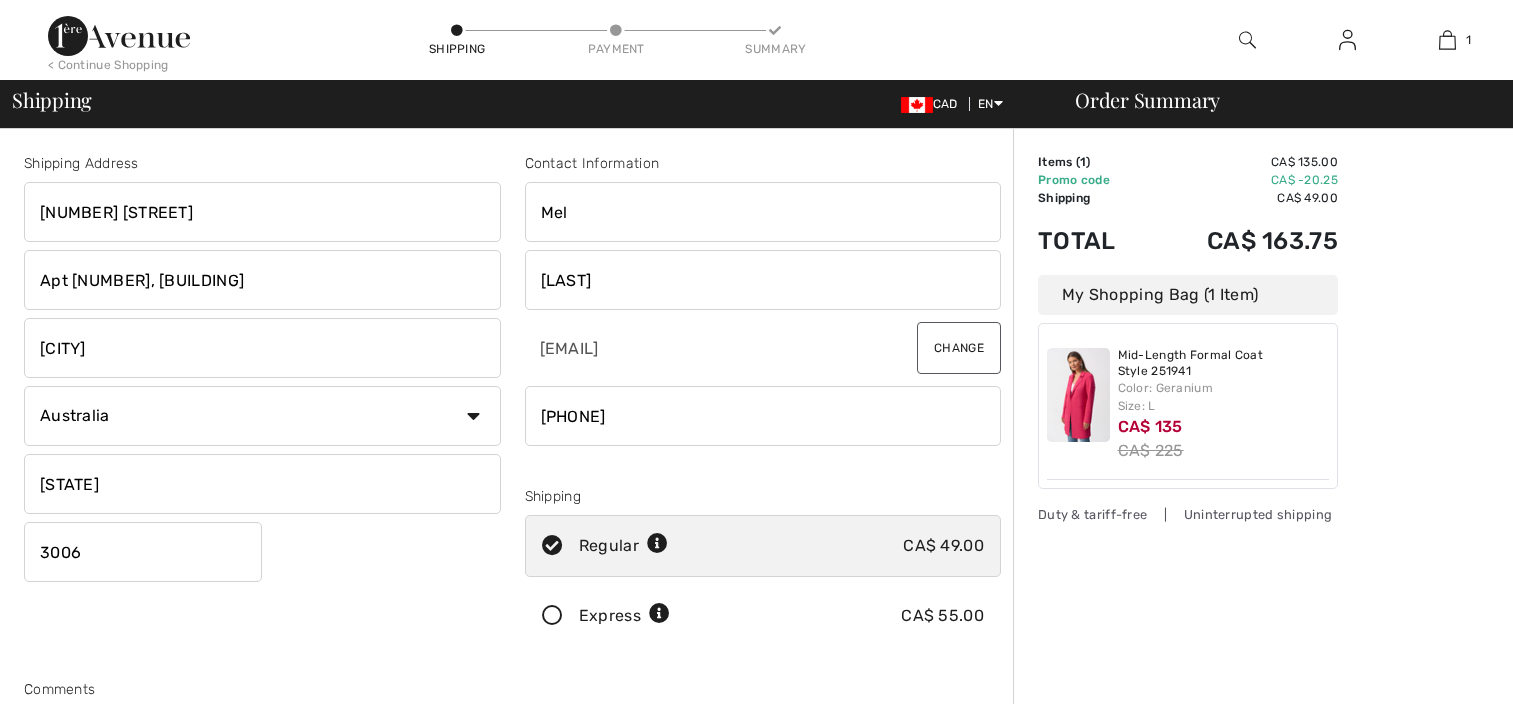 scroll, scrollTop: 0, scrollLeft: 0, axis: both 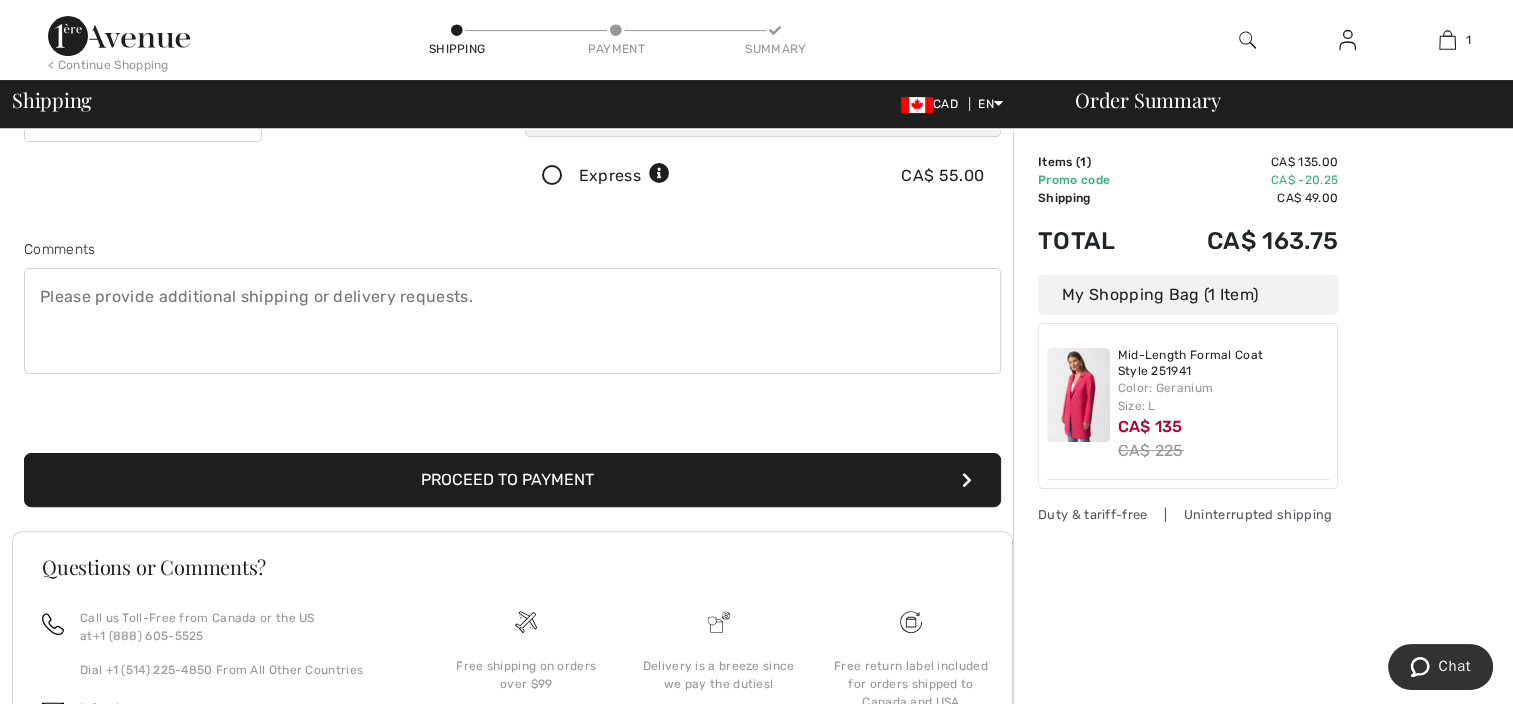 click on "Proceed to Payment" at bounding box center [512, 480] 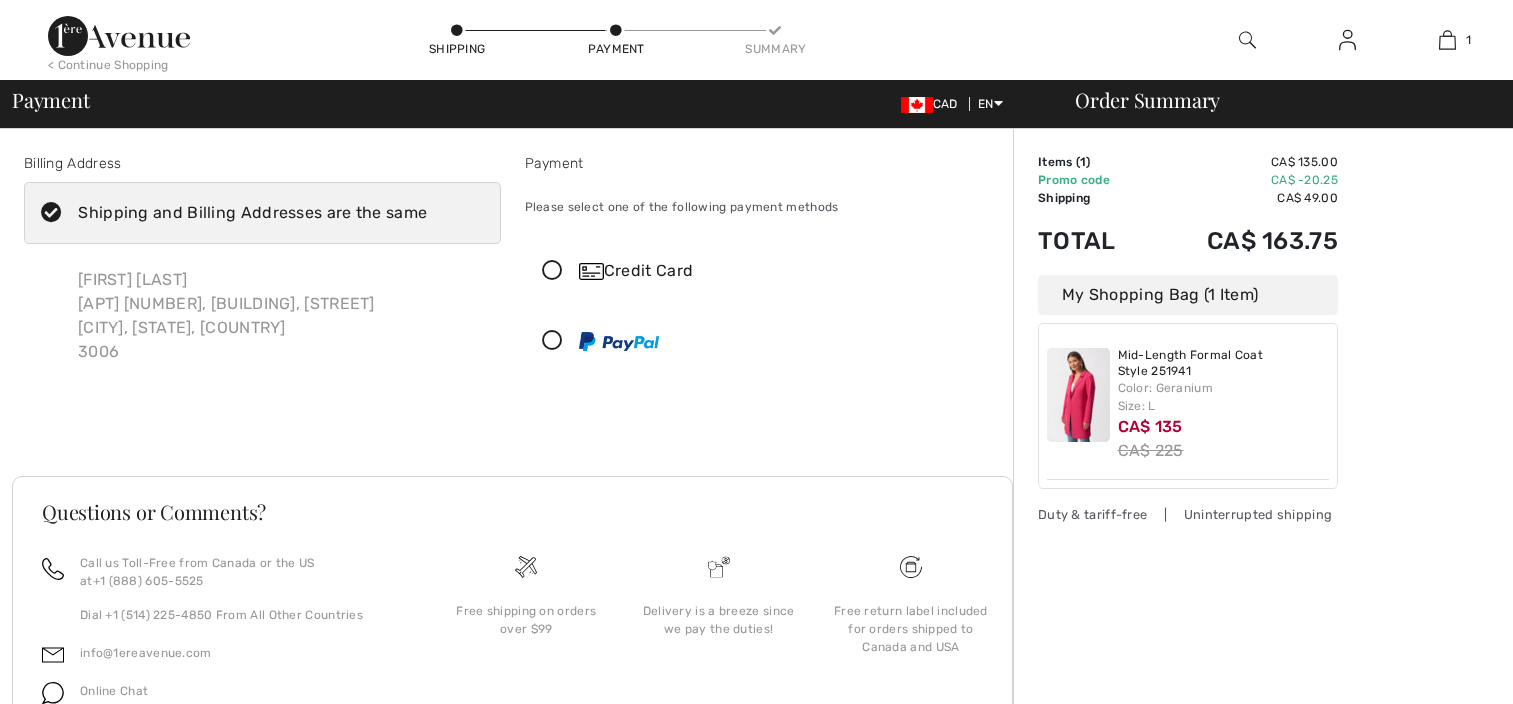 scroll, scrollTop: 0, scrollLeft: 0, axis: both 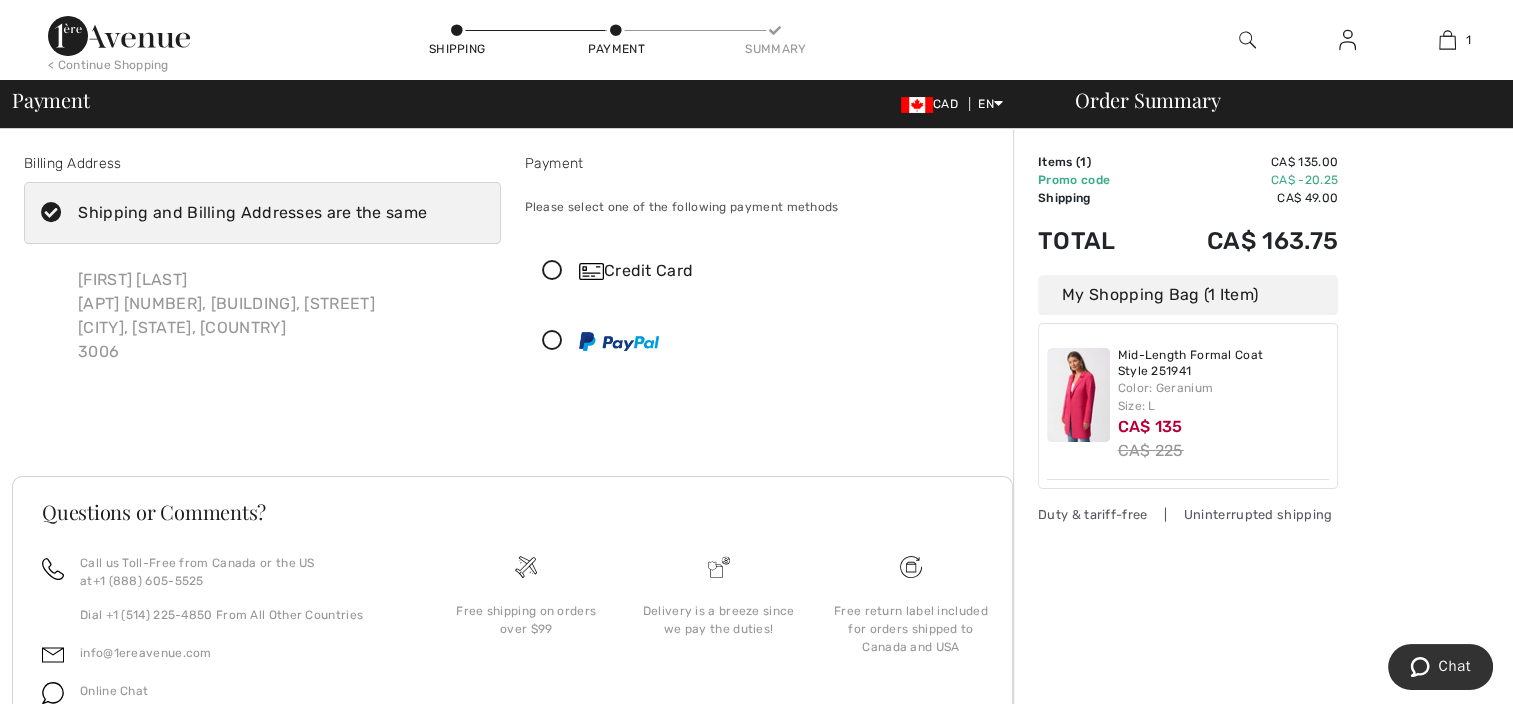 click at bounding box center [552, 271] 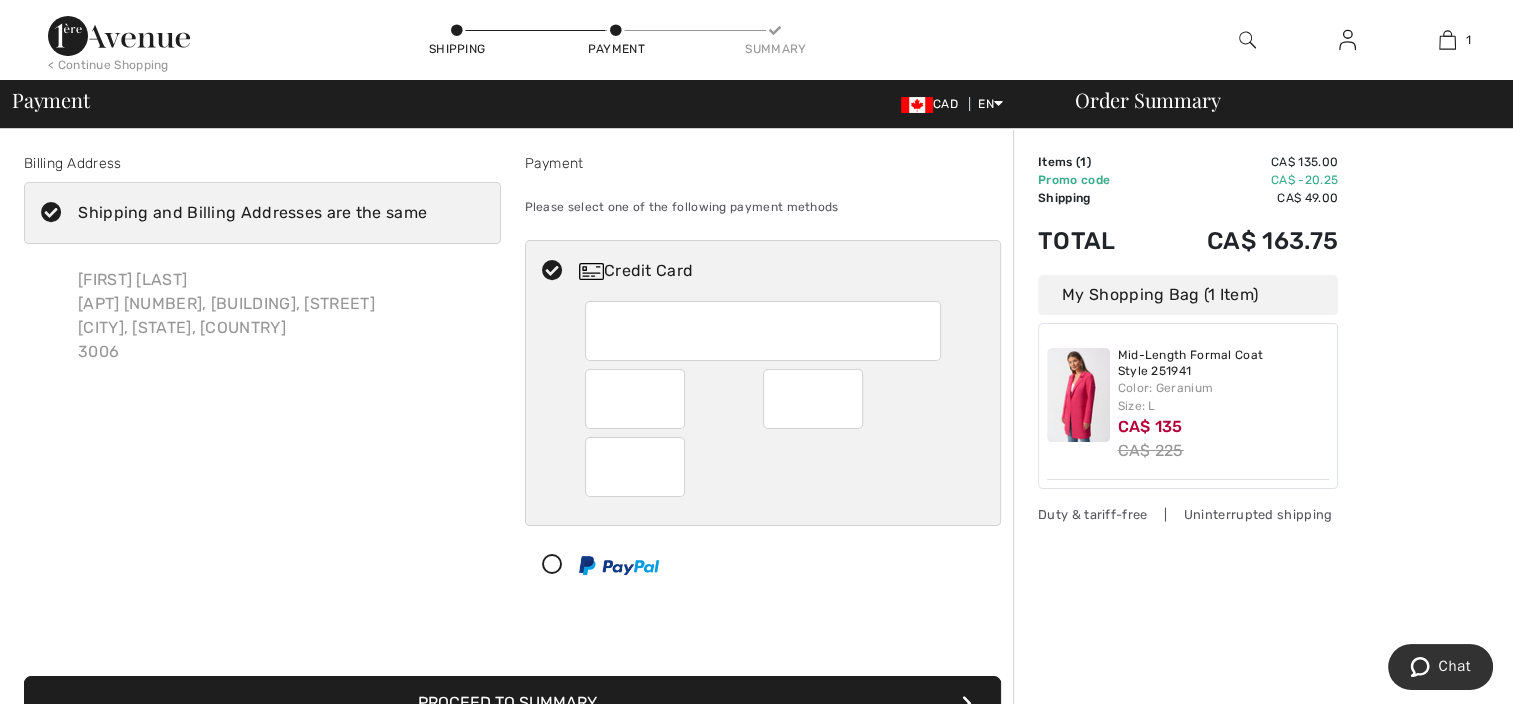 click at bounding box center (763, 331) 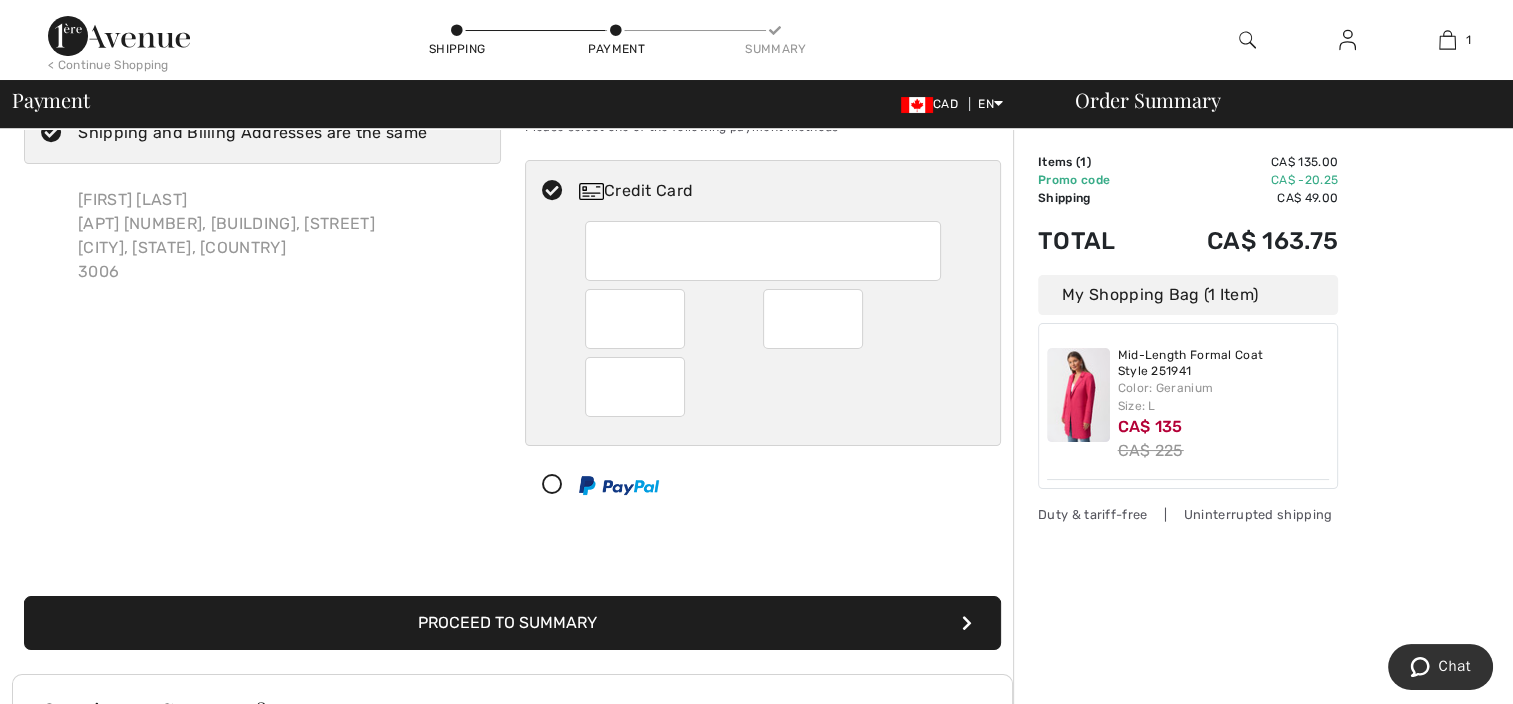 scroll, scrollTop: 120, scrollLeft: 0, axis: vertical 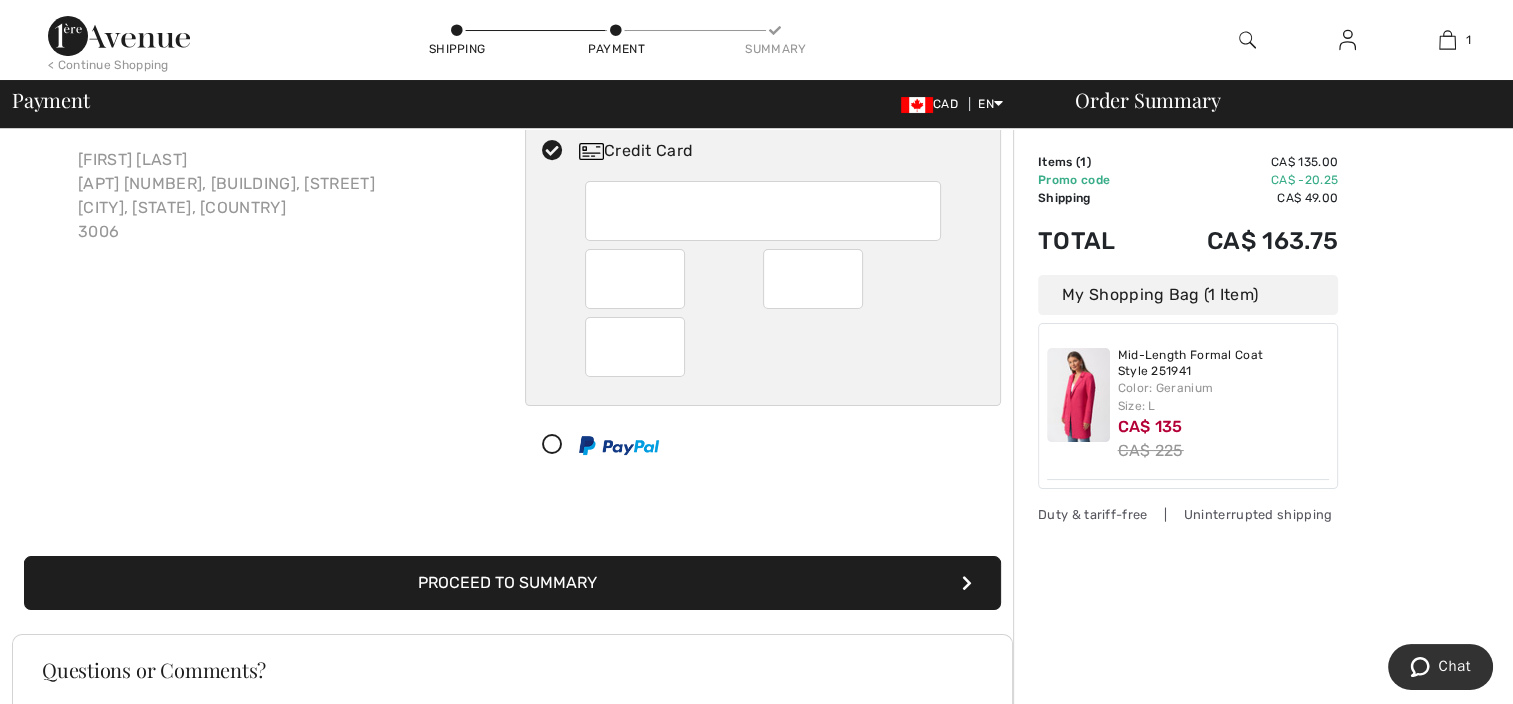 click on "Proceed to Summary" at bounding box center [512, 583] 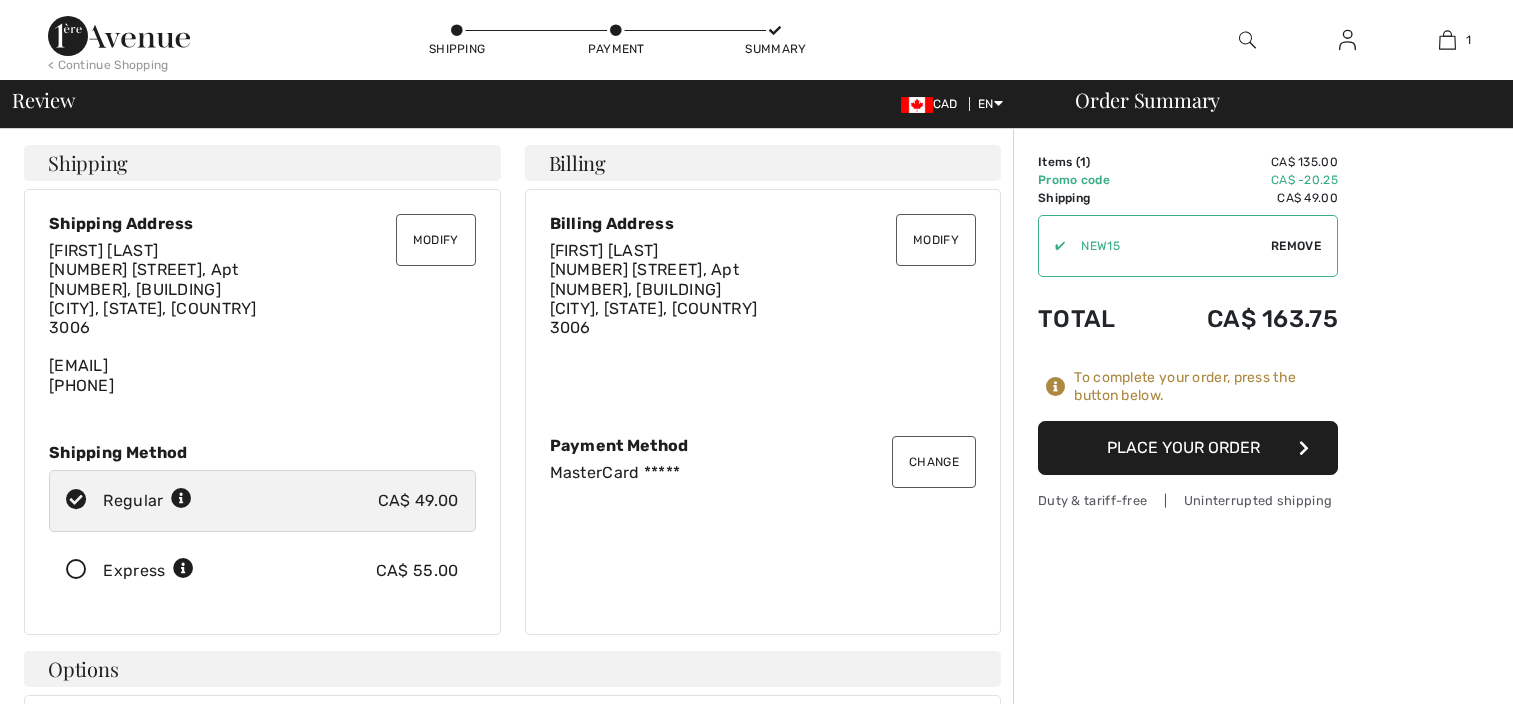 scroll, scrollTop: 0, scrollLeft: 0, axis: both 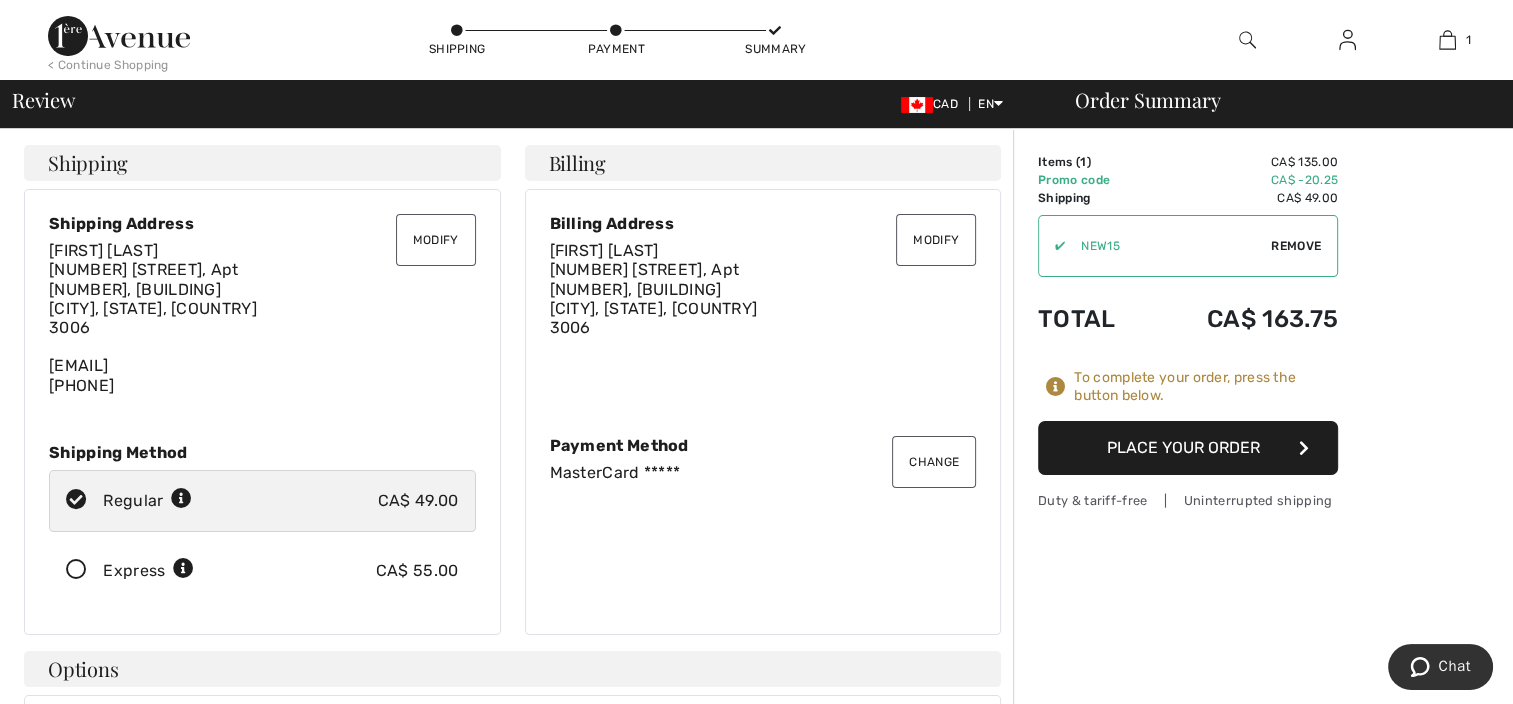 click on "[NUMBER] [STREET], Apt [NUMBER], [BUILDING] [CITY], [STATE], [COUNTRY] [POSTAL_CODE]" at bounding box center (654, 298) 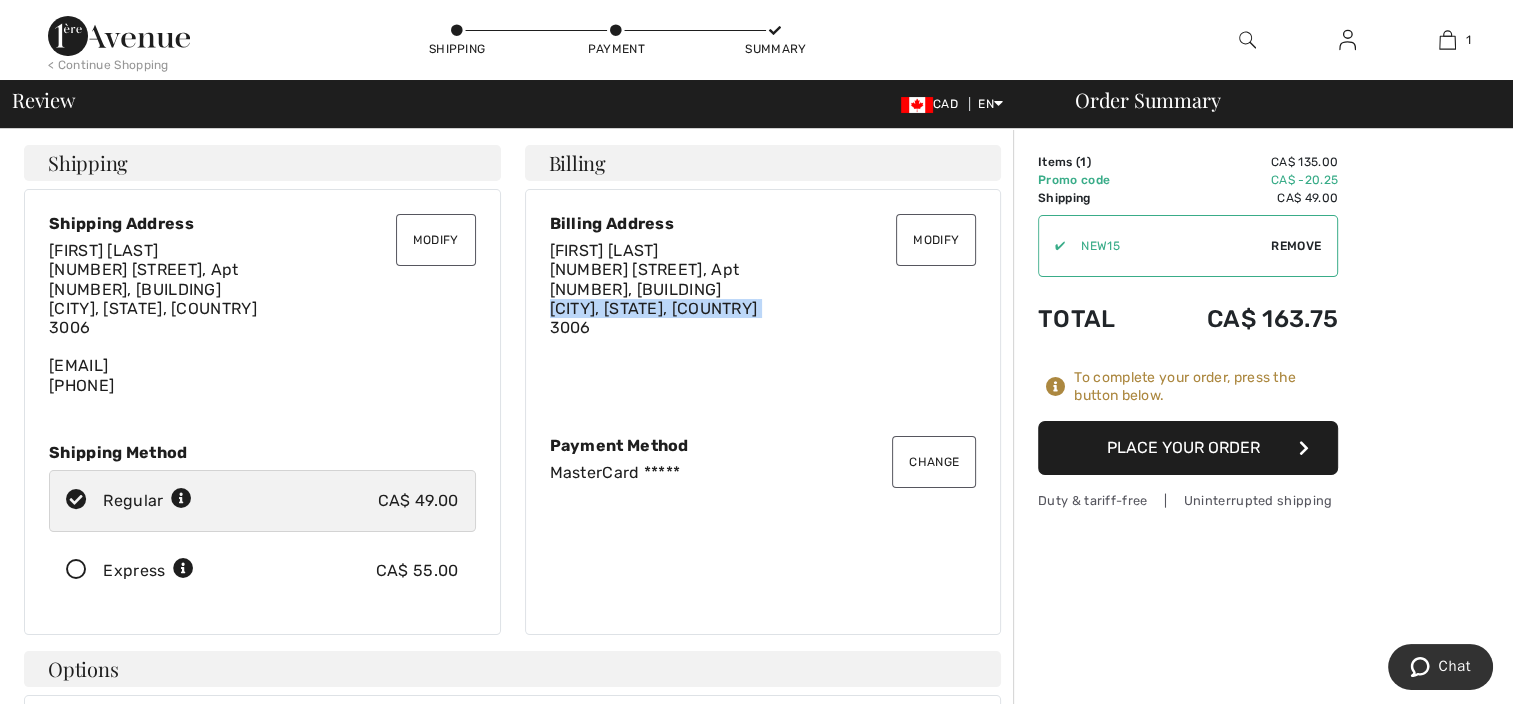 click on "45 Haig Street, Apt 1511, Clarendon Towers Southbank, Victoria, AU 3006" at bounding box center (654, 298) 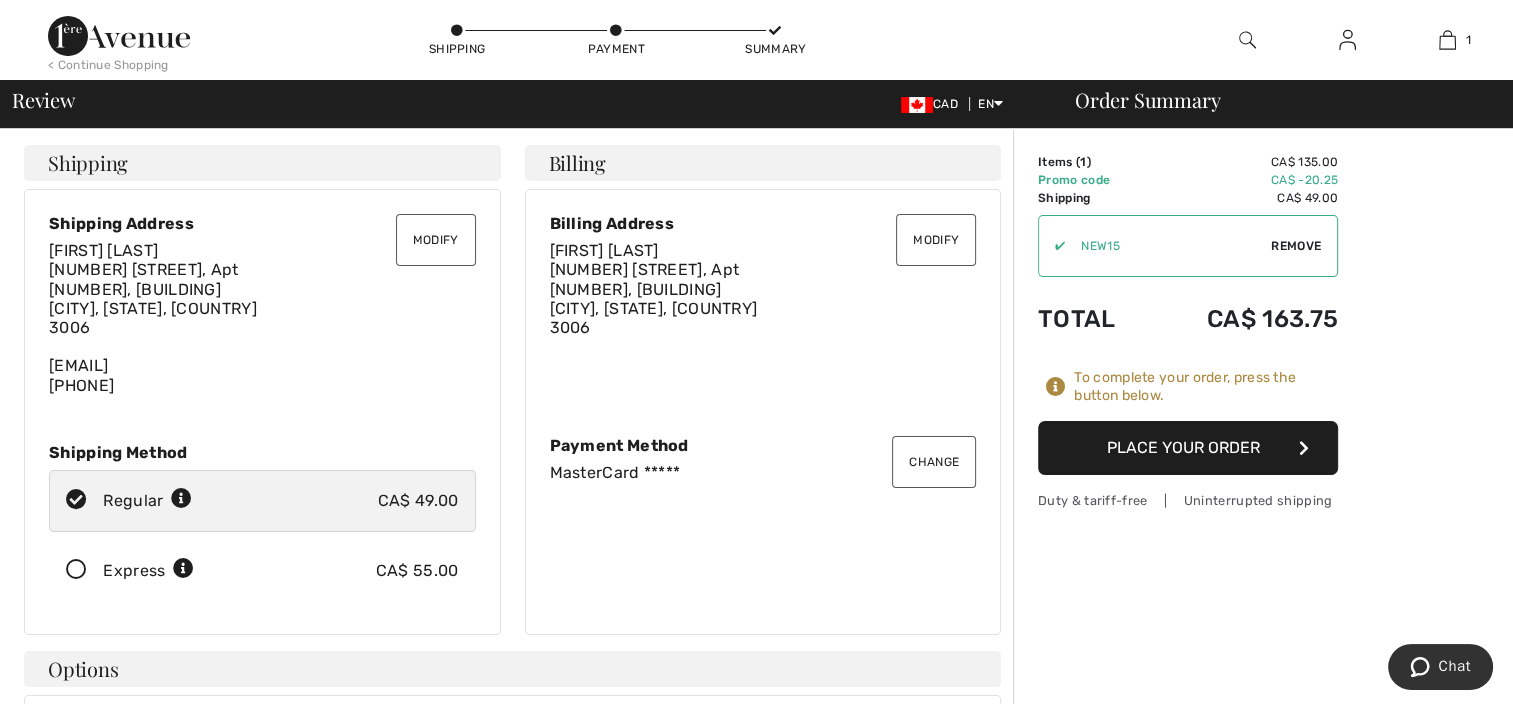 click on "Modify" at bounding box center (436, 240) 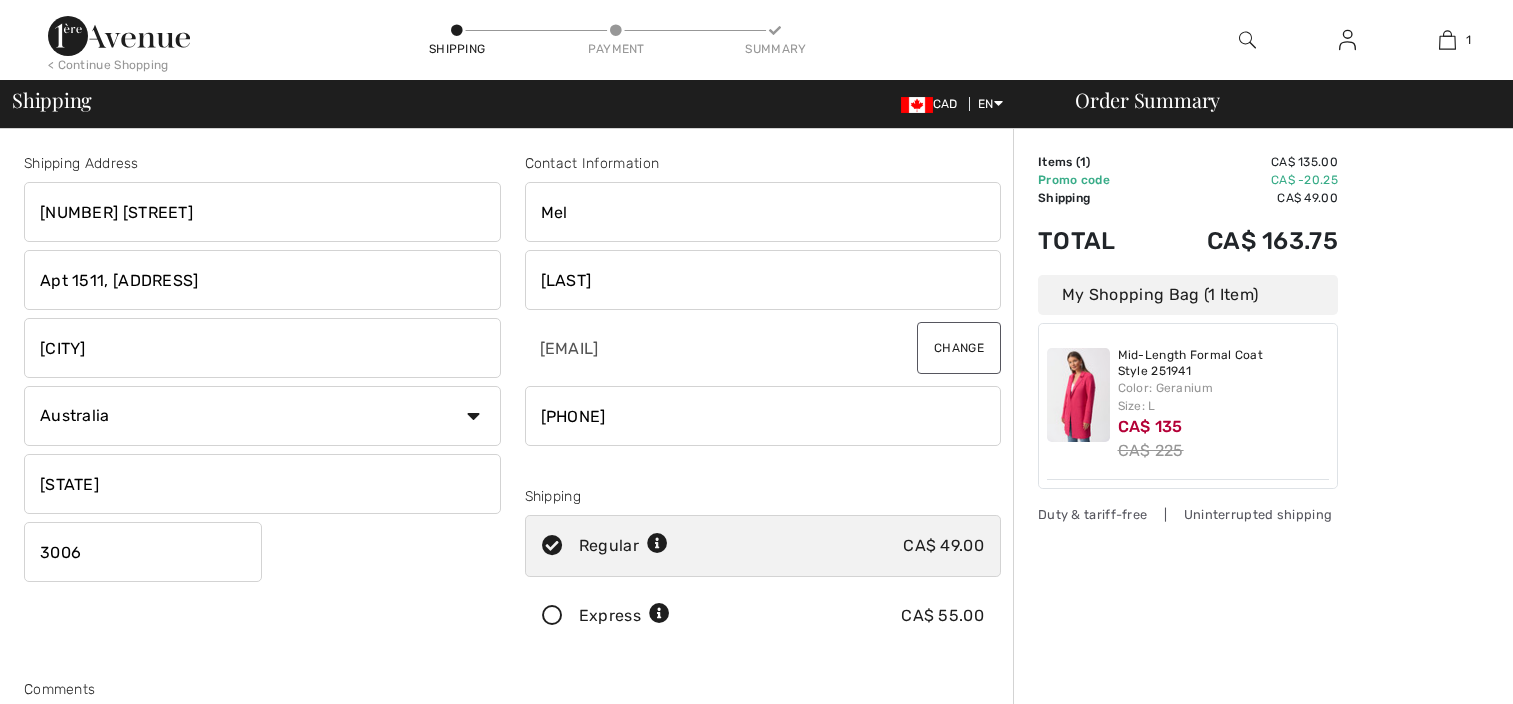 scroll, scrollTop: 0, scrollLeft: 0, axis: both 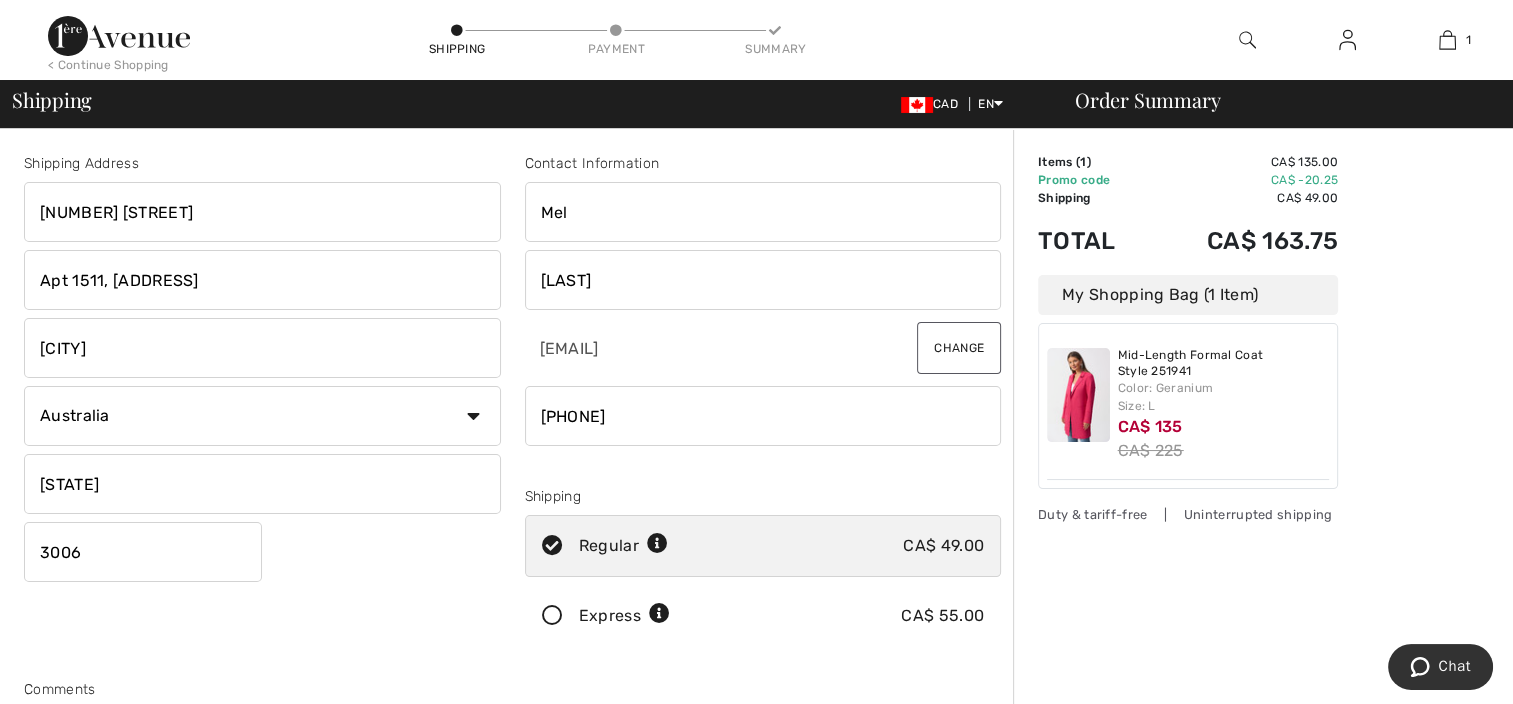 click on "Country
Canada
United States
Afghanistan
Aland Islands
Albania
Algeria
American Samoa
Andorra
Angola
Anguilla
Antarctica
Antigua and Barbuda
Argentina
Armenia
Aruba
Australia
Austria
Azerbaijan
Bahamas
Bahrain
Bangladesh
Barbados
Belarus
Belgium
Belize
Benin
Bermuda
Bhutan
Bolivia
Bonaire
Bosnia and Herzegovina
Botswana
Bouvet Island
Brazil
British Indian Ocean Territory
Brunei Darussalam
Bulgaria
Burkina Faso
Burundi
Cambodia
Cameroon
Cape Verde
Cayman Islands
Central African Republic
Chad
Chile China" at bounding box center (262, 416) 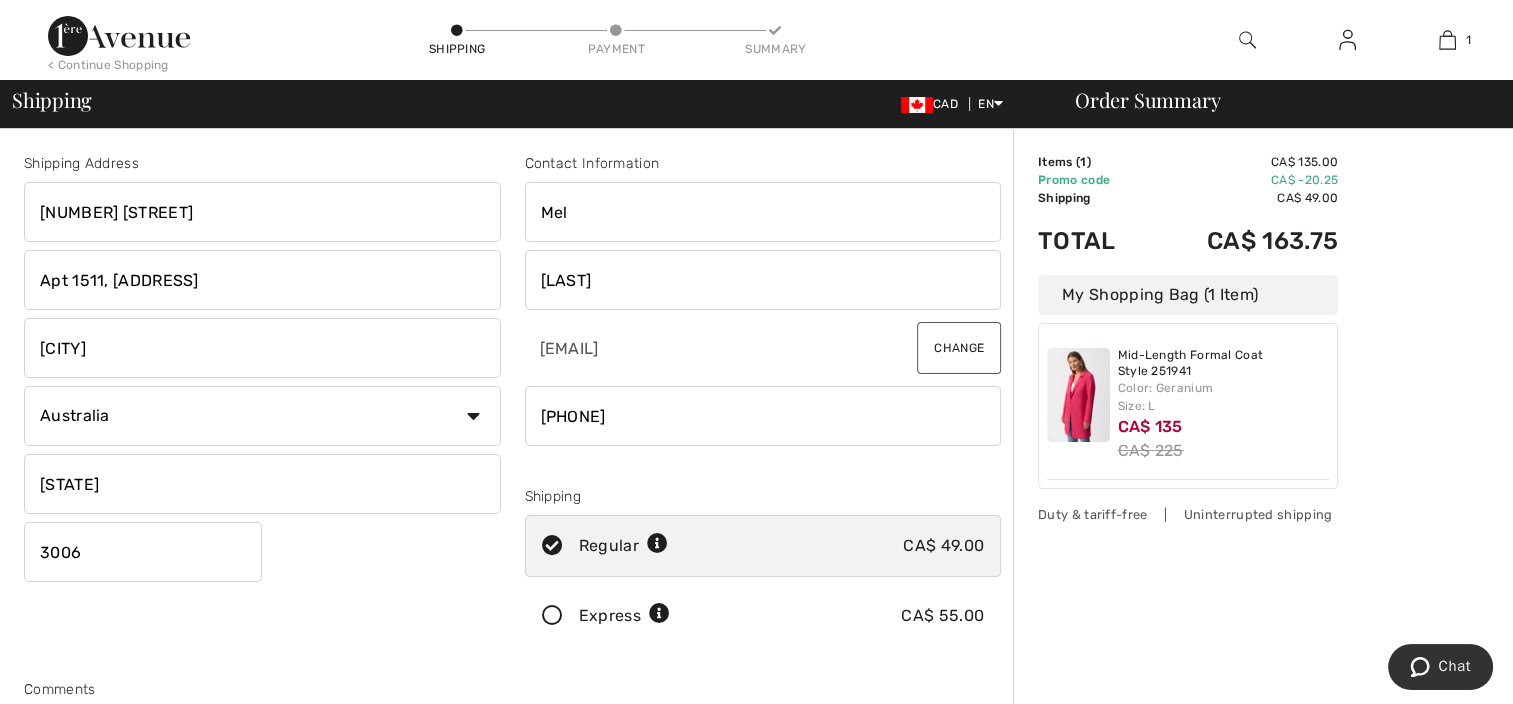click on "Country
Canada
United States
Afghanistan
Aland Islands
Albania
Algeria
American Samoa
Andorra
Angola
Anguilla
Antarctica
Antigua and Barbuda
Argentina
Armenia
Aruba
Australia
Austria
Azerbaijan
Bahamas
Bahrain
Bangladesh
Barbados
Belarus
Belgium
Belize
Benin
Bermuda
Bhutan
Bolivia
Bonaire
Bosnia and Herzegovina
Botswana
Bouvet Island
Brazil
British Indian Ocean Territory
Brunei Darussalam
Bulgaria
Burkina Faso
Burundi
Cambodia
Cameroon
Cape Verde
Cayman Islands
Central African Republic
Chad
Chile China" at bounding box center (262, 416) 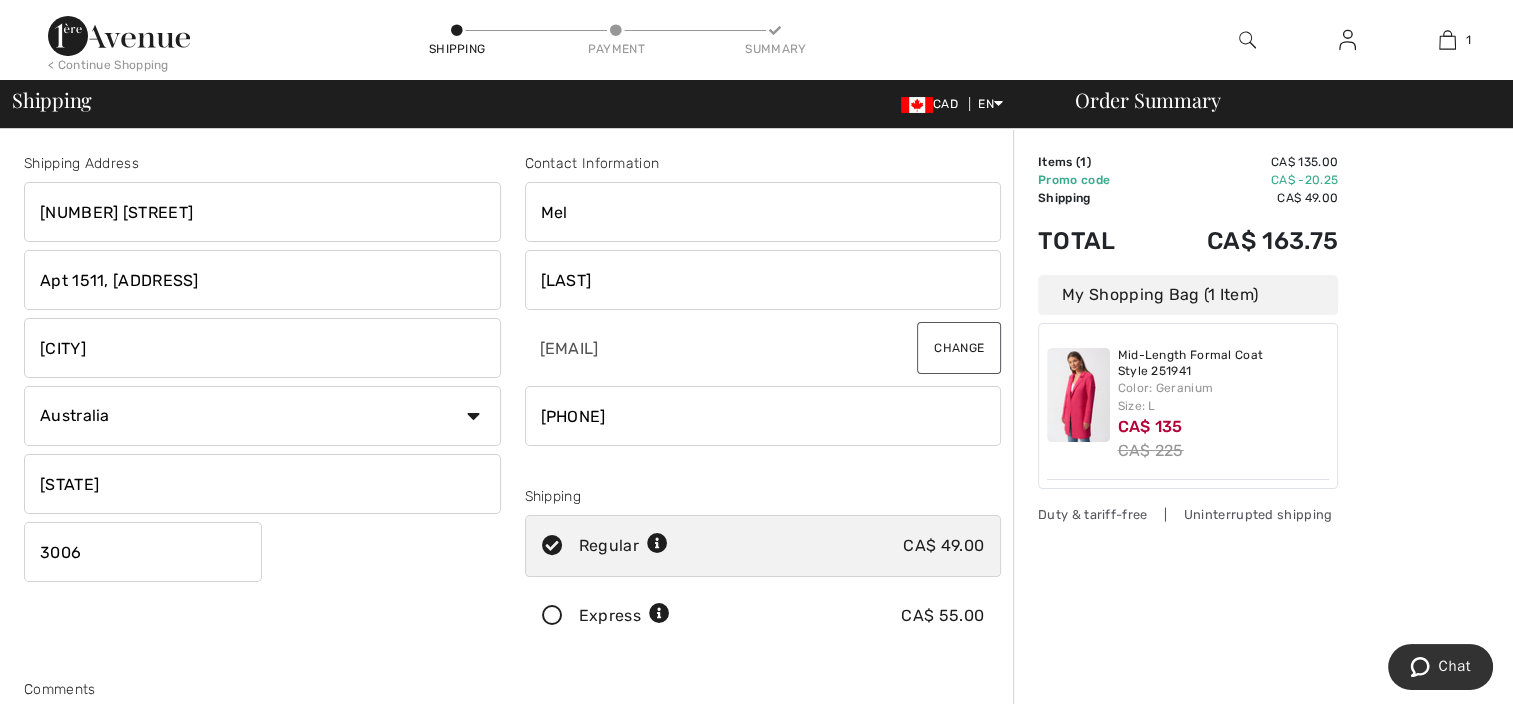 click on "Order Summary			 Details
Items ( 1 )
CA$ 135.00
Promo code CA$ -20.25
Shipping
CA$ 49.00
Tax1 CA$ 0.00
Tax2 CA$ 0.00
Duties & Taxes CA$ 0.00
Total
CA$ 163.75
My Shopping Bag (1 Item)
Mid-Length Formal Coat Style 251941
Color: Geranium Size: L
CA$ 135
CA$ 225
Duty & tariff-free      |     Uninterrupted shipping" at bounding box center (1263, 716) 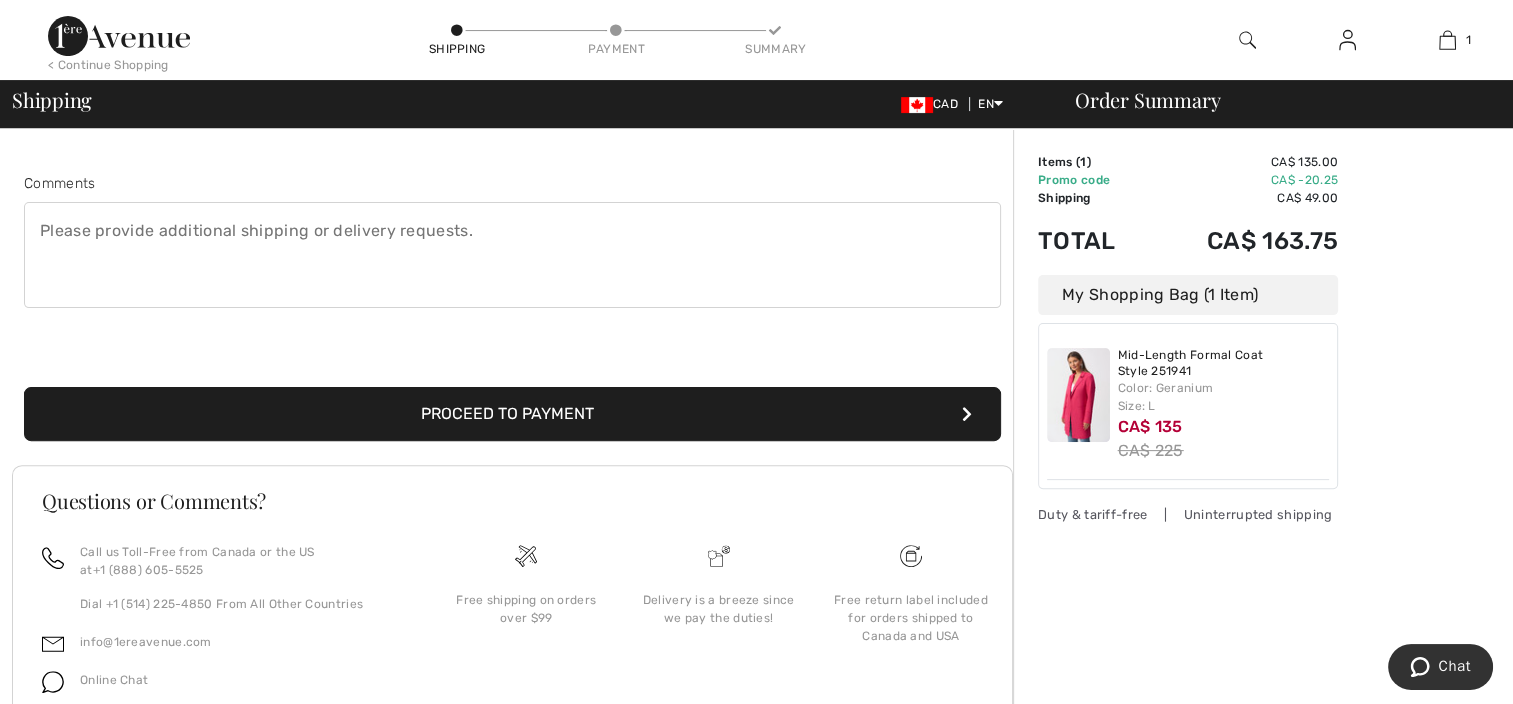 scroll, scrollTop: 546, scrollLeft: 0, axis: vertical 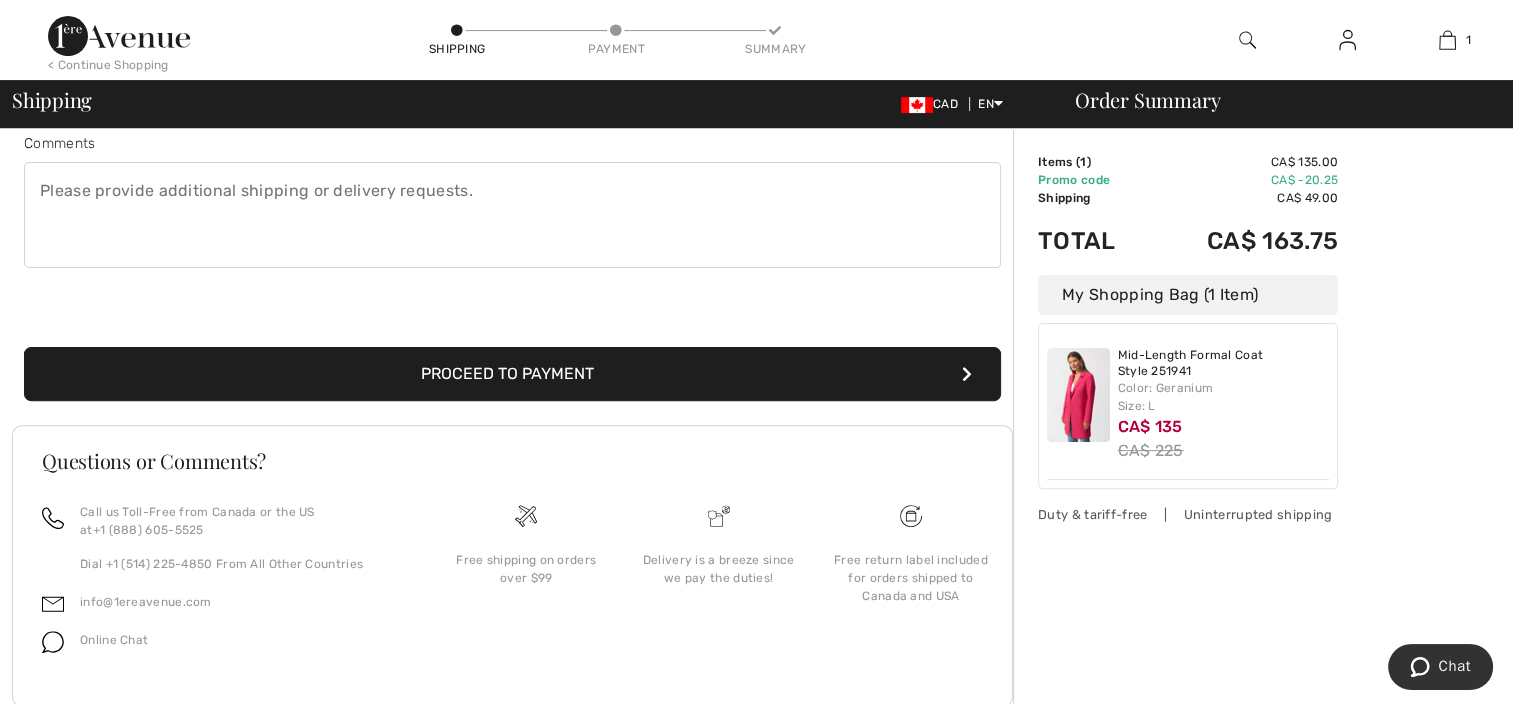 click on "Order Summary			 Details
Items ( 1 )
CA$ 135.00
Promo code CA$ -20.25
Shipping
CA$ 49.00
Tax1 CA$ 0.00
Tax2 CA$ 0.00
Duties & Taxes CA$ 0.00
Total
CA$ 163.75
My Shopping Bag (1 Item)
Mid-Length Formal Coat Style 251941
Color: Geranium Size: L
CA$ 135
CA$ 225
Duty & tariff-free      |     Uninterrupted shipping" at bounding box center (1263, 170) 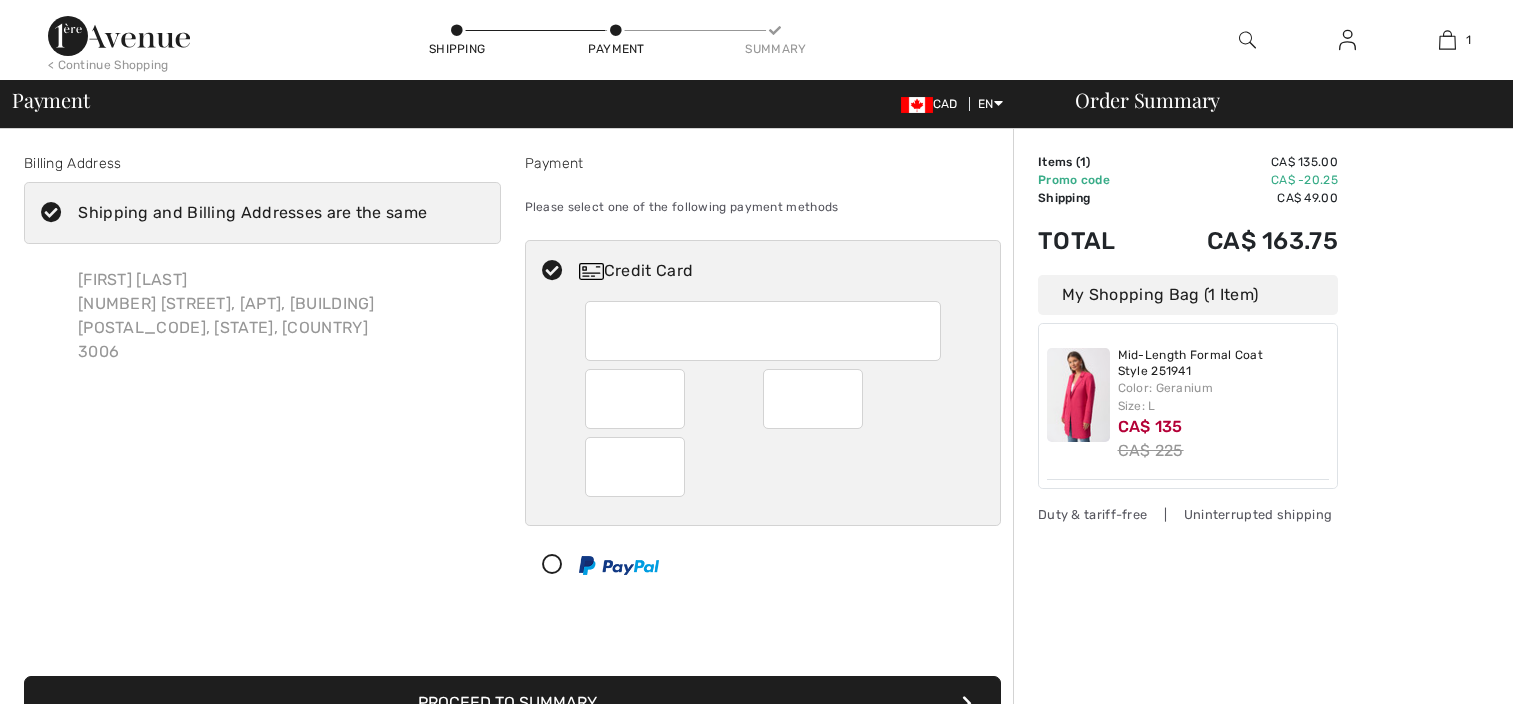scroll, scrollTop: 0, scrollLeft: 0, axis: both 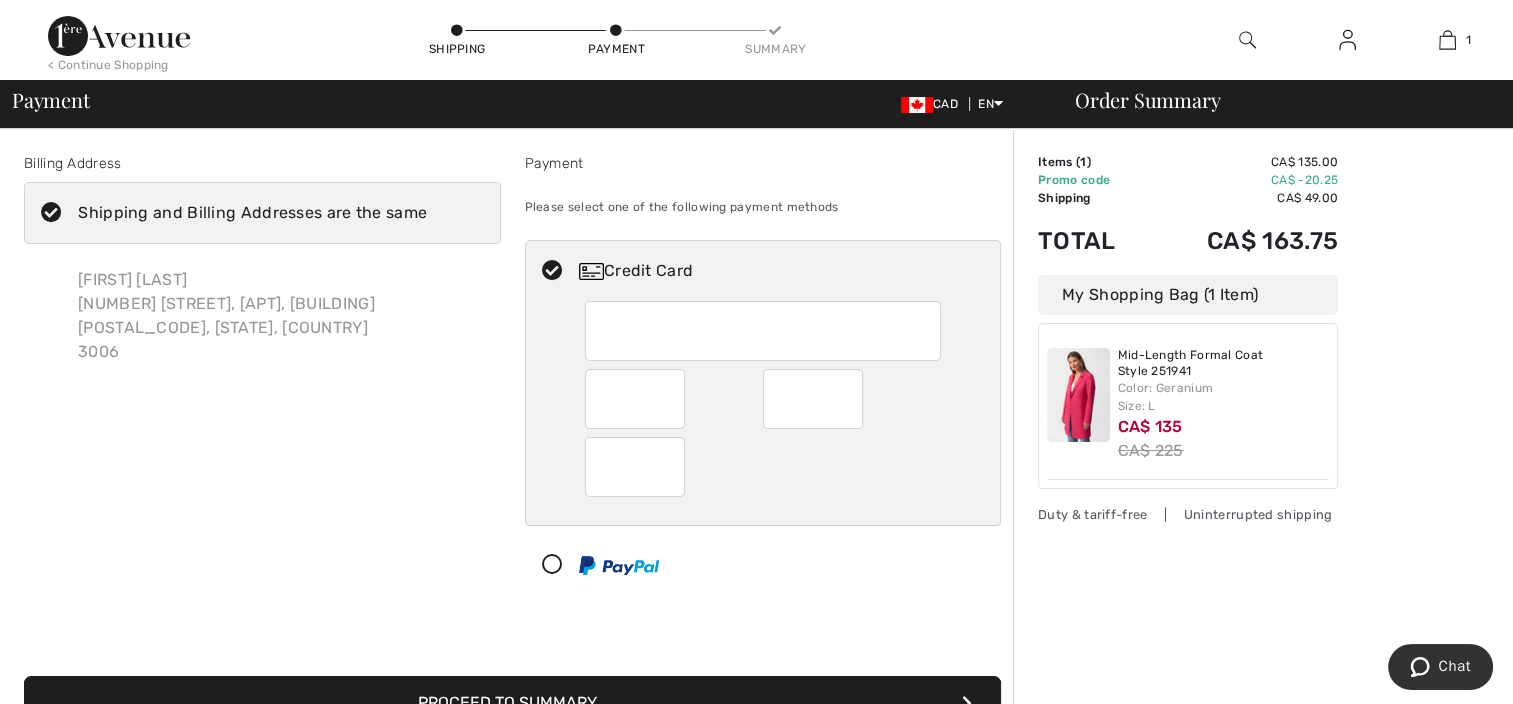 click at bounding box center [763, 331] 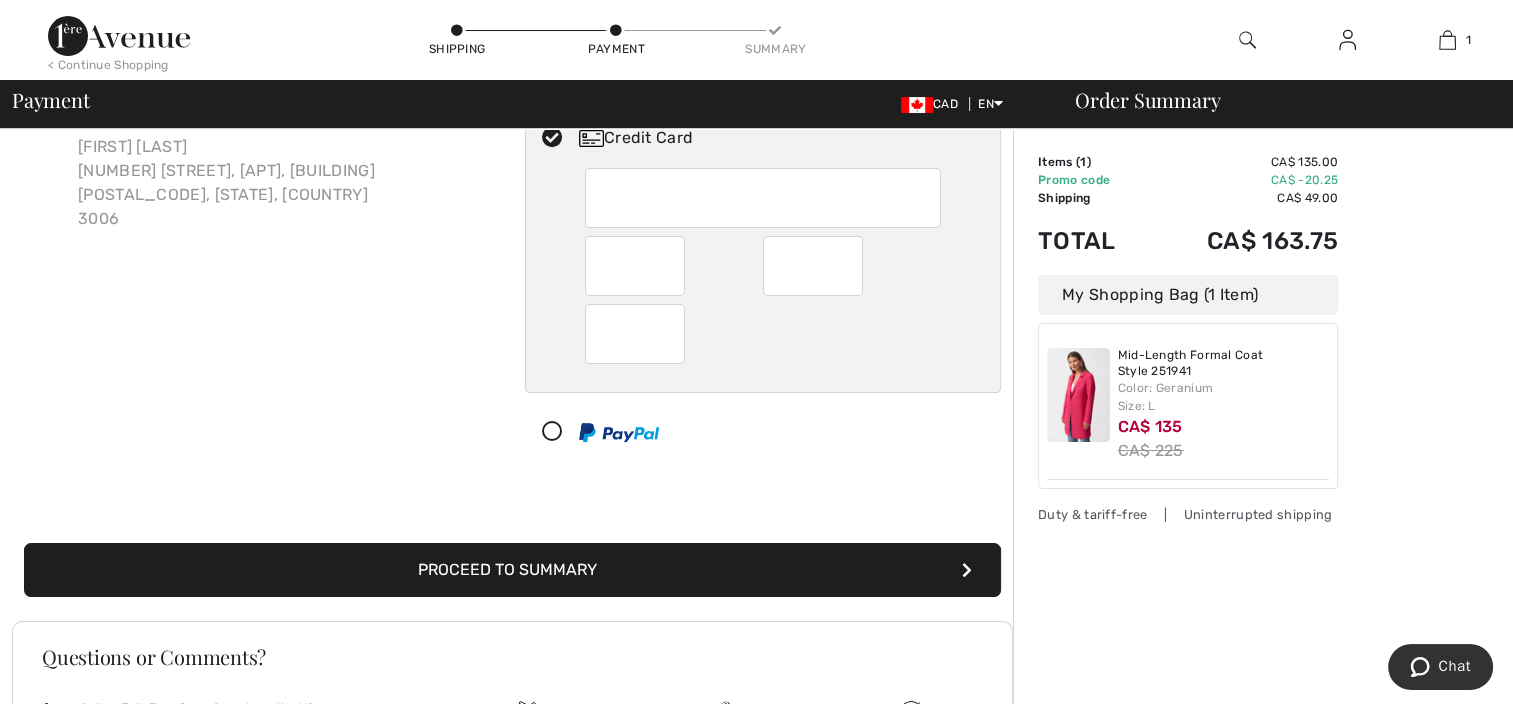 scroll, scrollTop: 173, scrollLeft: 0, axis: vertical 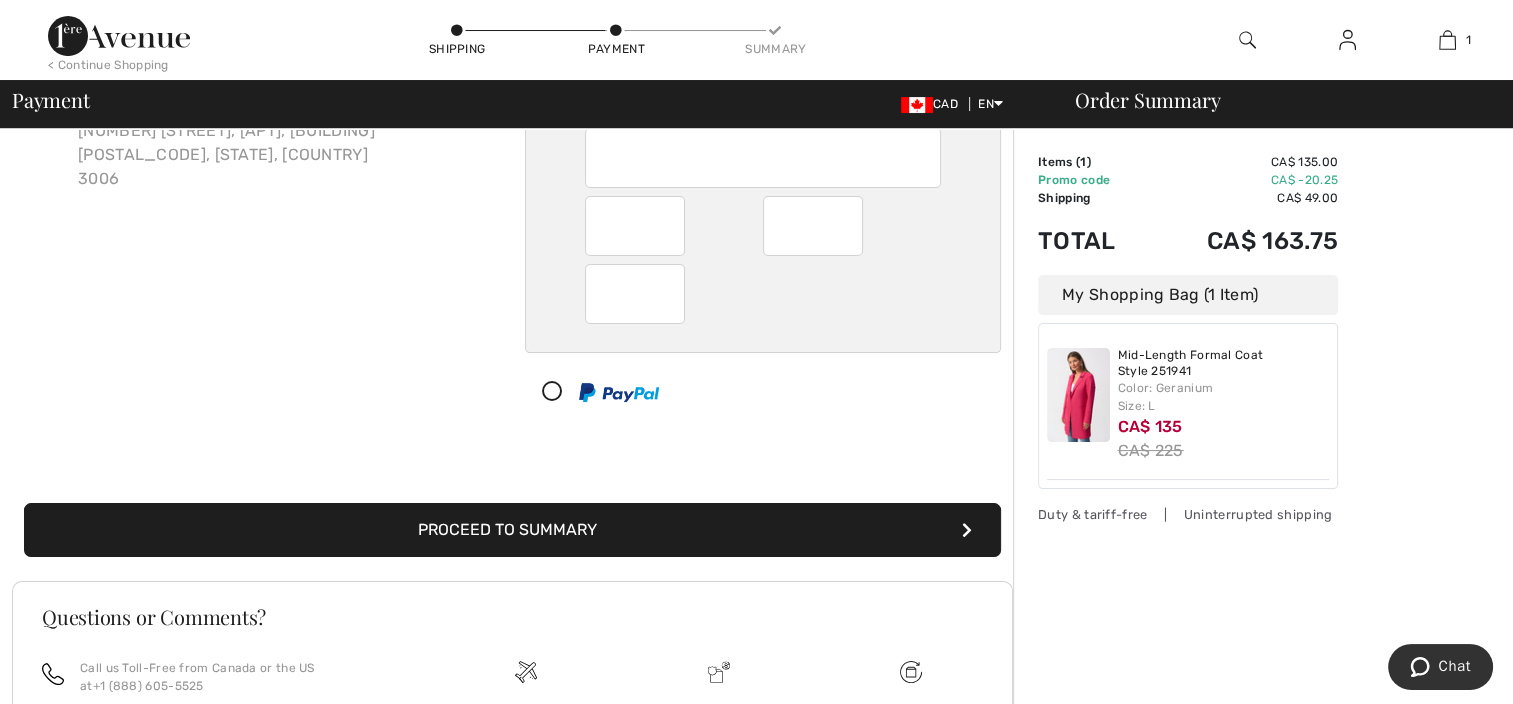 click at bounding box center [967, 530] 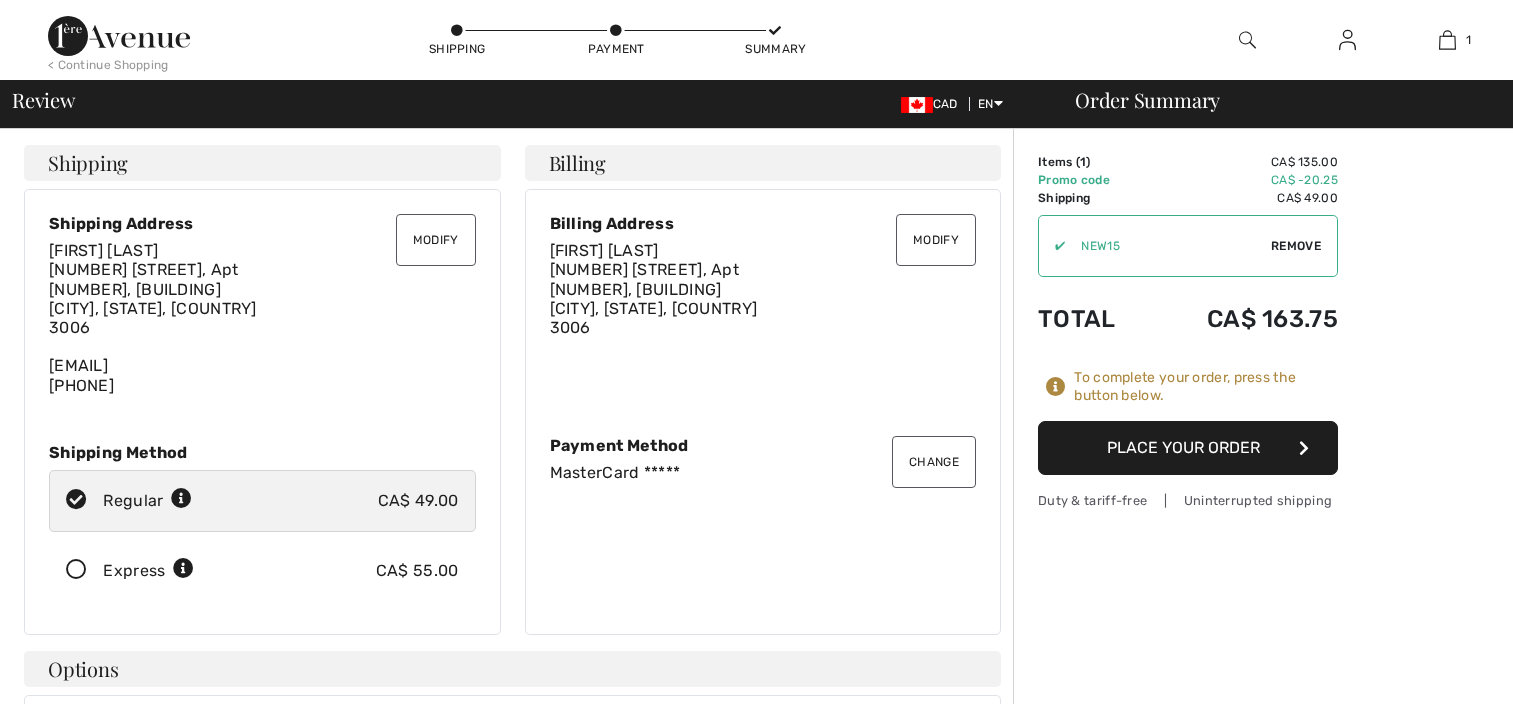 scroll, scrollTop: 0, scrollLeft: 0, axis: both 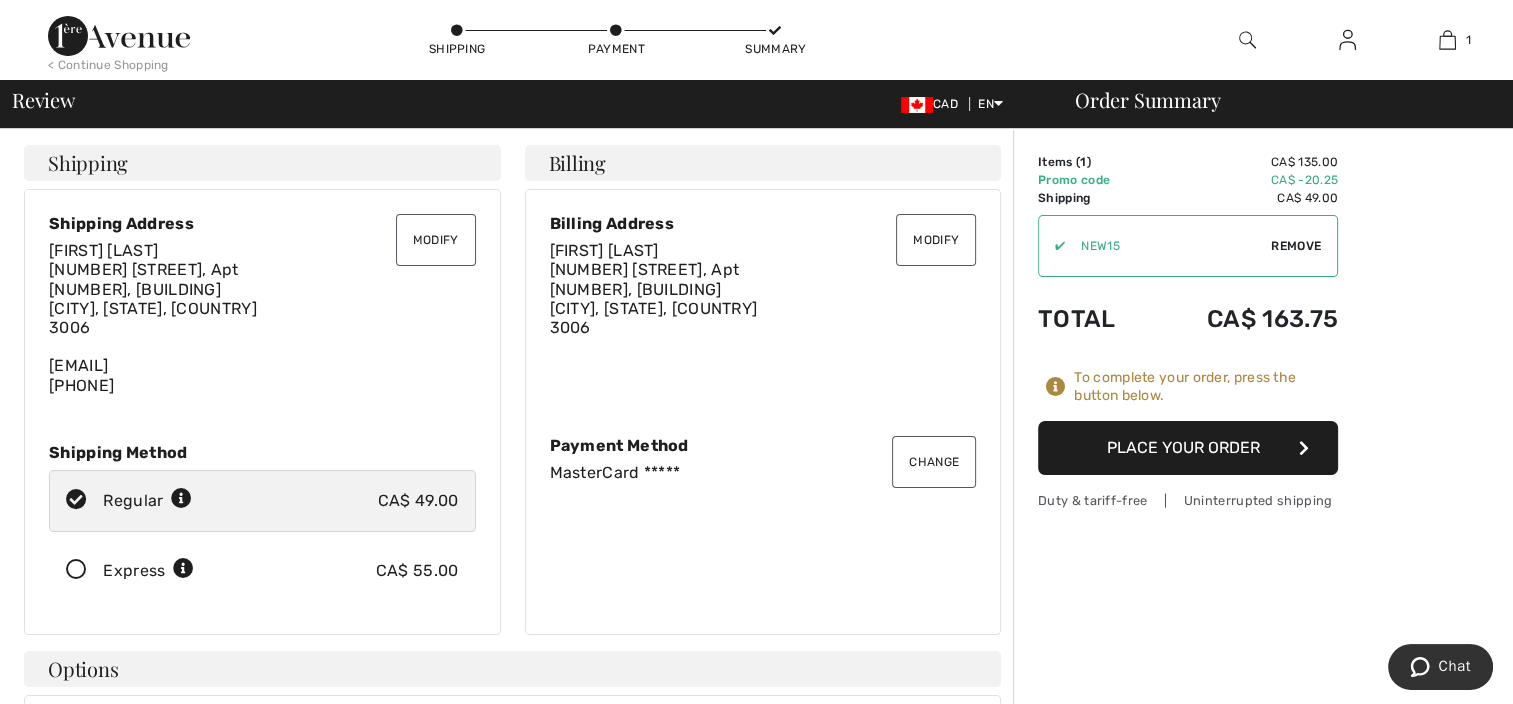 click on "Place Your Order" at bounding box center (1188, 448) 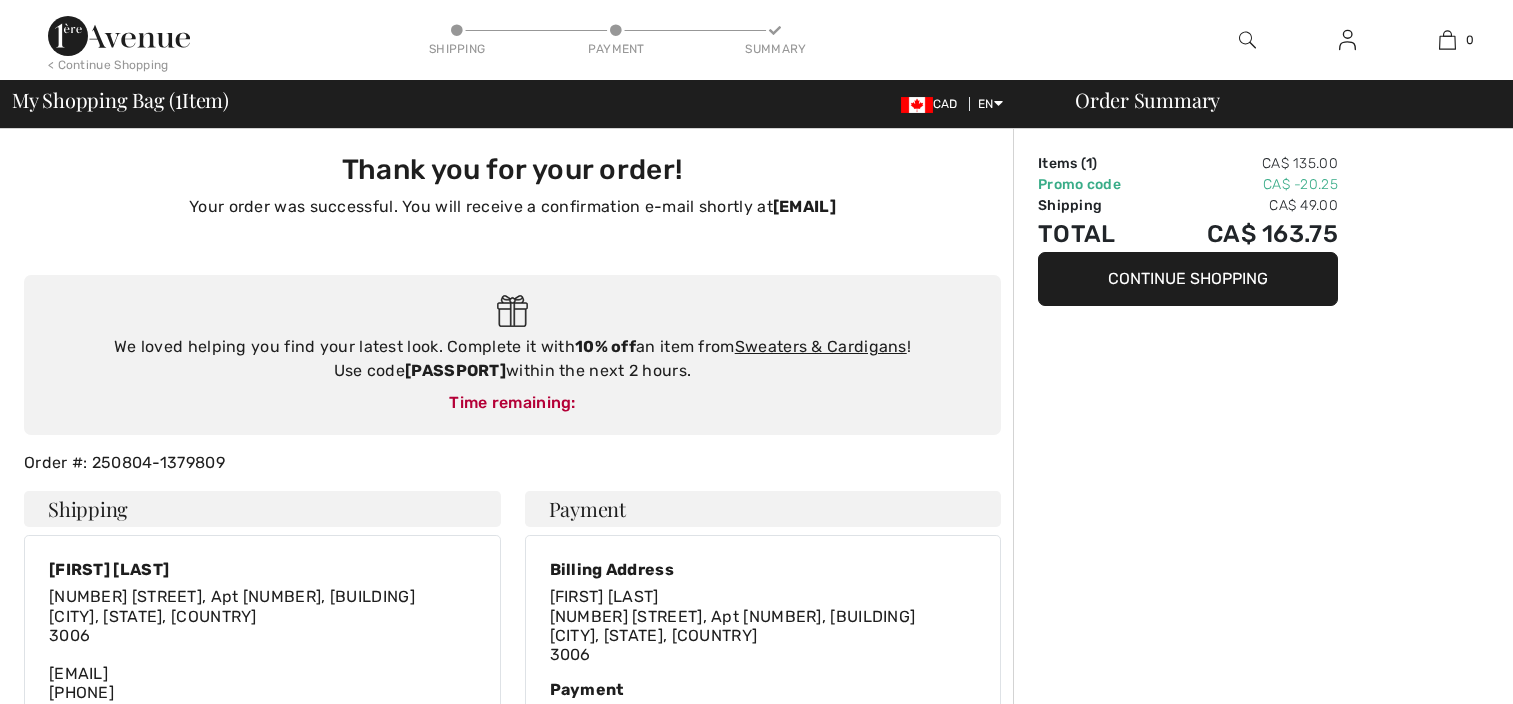 scroll, scrollTop: 0, scrollLeft: 0, axis: both 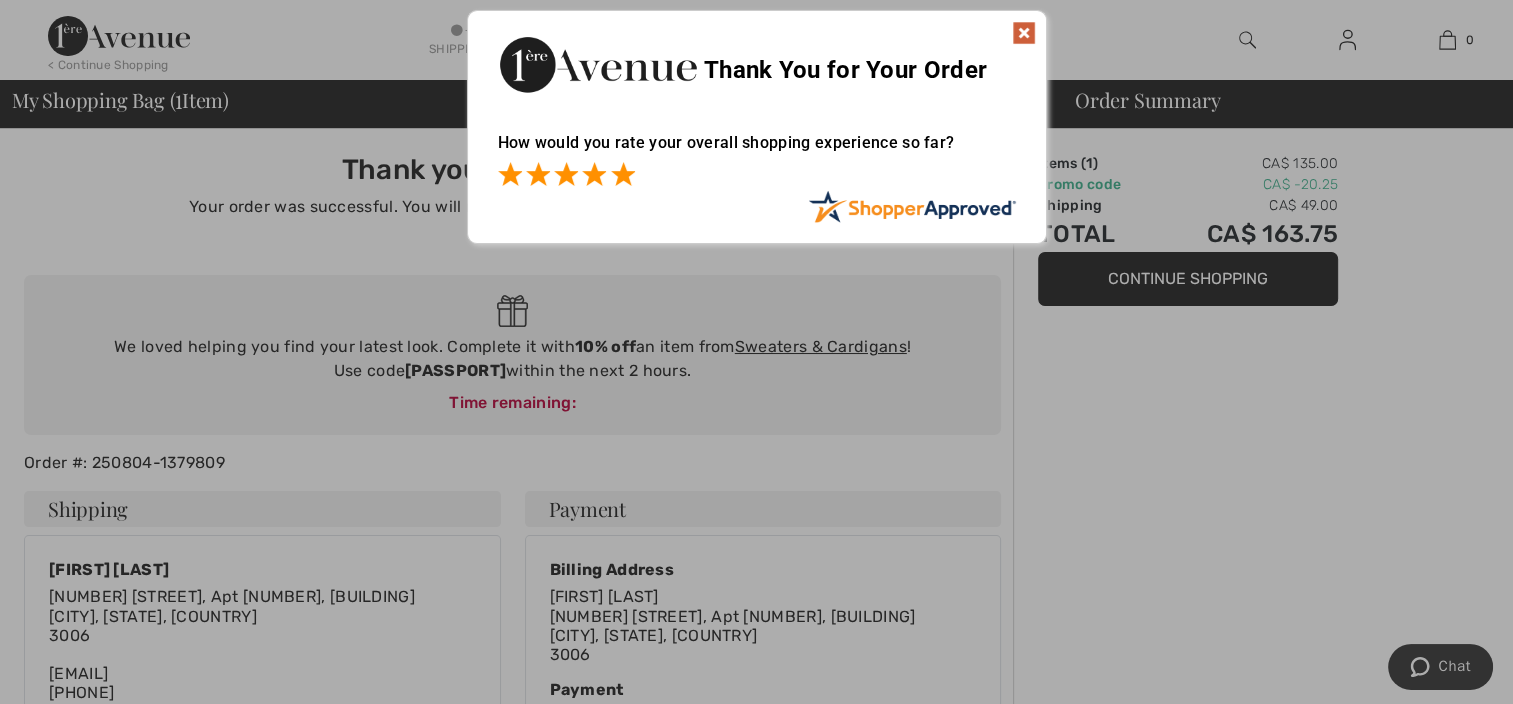 click at bounding box center (623, 174) 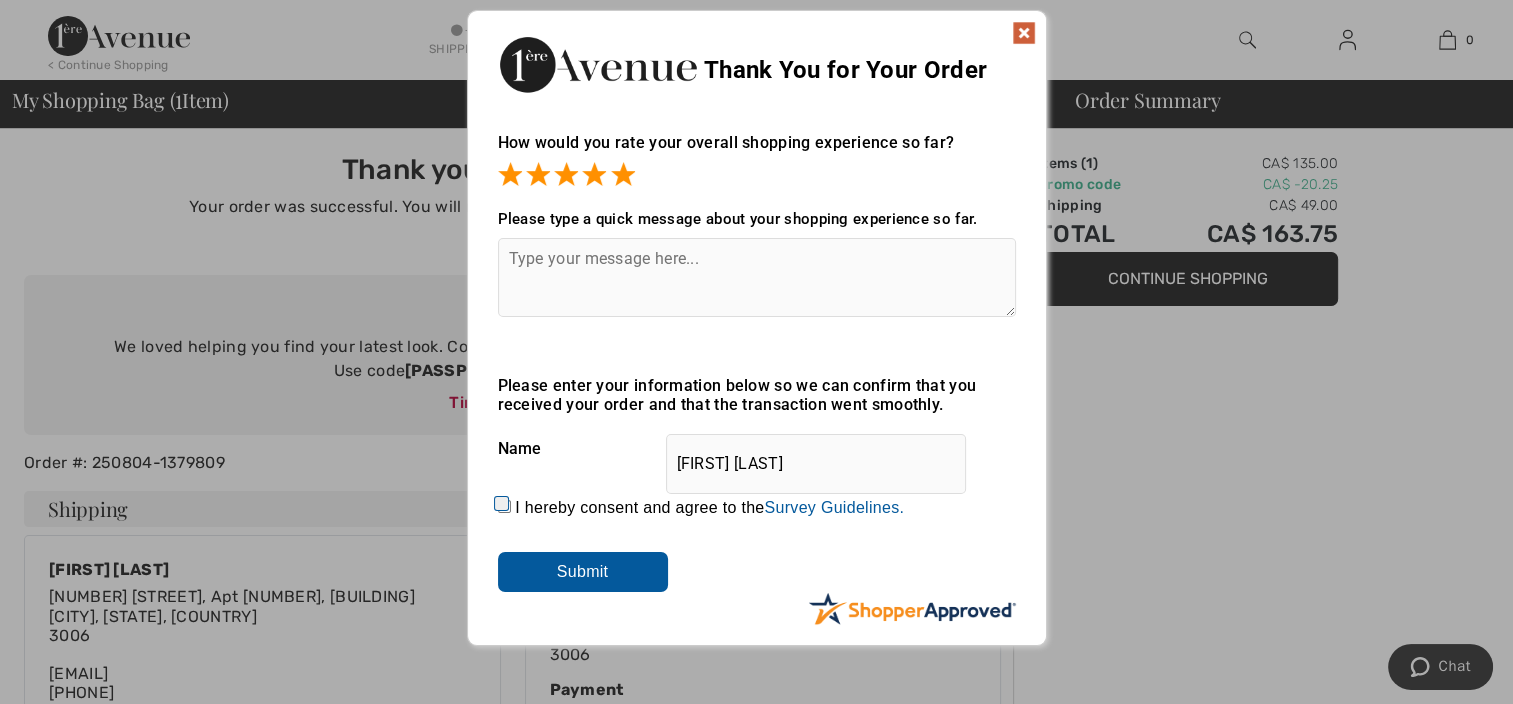 click on "I hereby consent and agree to the  By submitting a review, you grant permission to Shopper Approved to display and share your name, review, and any content submitted, in an effort to help future 1ereavenue.com customers make better buying decisions. Personal information collected or provided in connection with your review is treated as set forth in our Privacy Policy located at  https://www.shopperapproved.com/privacy.php  and is subject to 1ereavenue.com’s Privacy Policy as well. We are not responsible for 1ereavenue.com’s privacy practices and you should review 1ereavenue.com’s website directly to determine their privacy practices. For any content submitted, you grant Shopper Approved a non-exclusive license to use, copy, modify, delete and/or distribute such content without compensation to you. You also represent and warrant that: You are an active paying customer of 1ereavenue.com. You will not submit any content that is known to you to be false, inaccurate or misleading. Survey Guidelines." at bounding box center [504, 506] 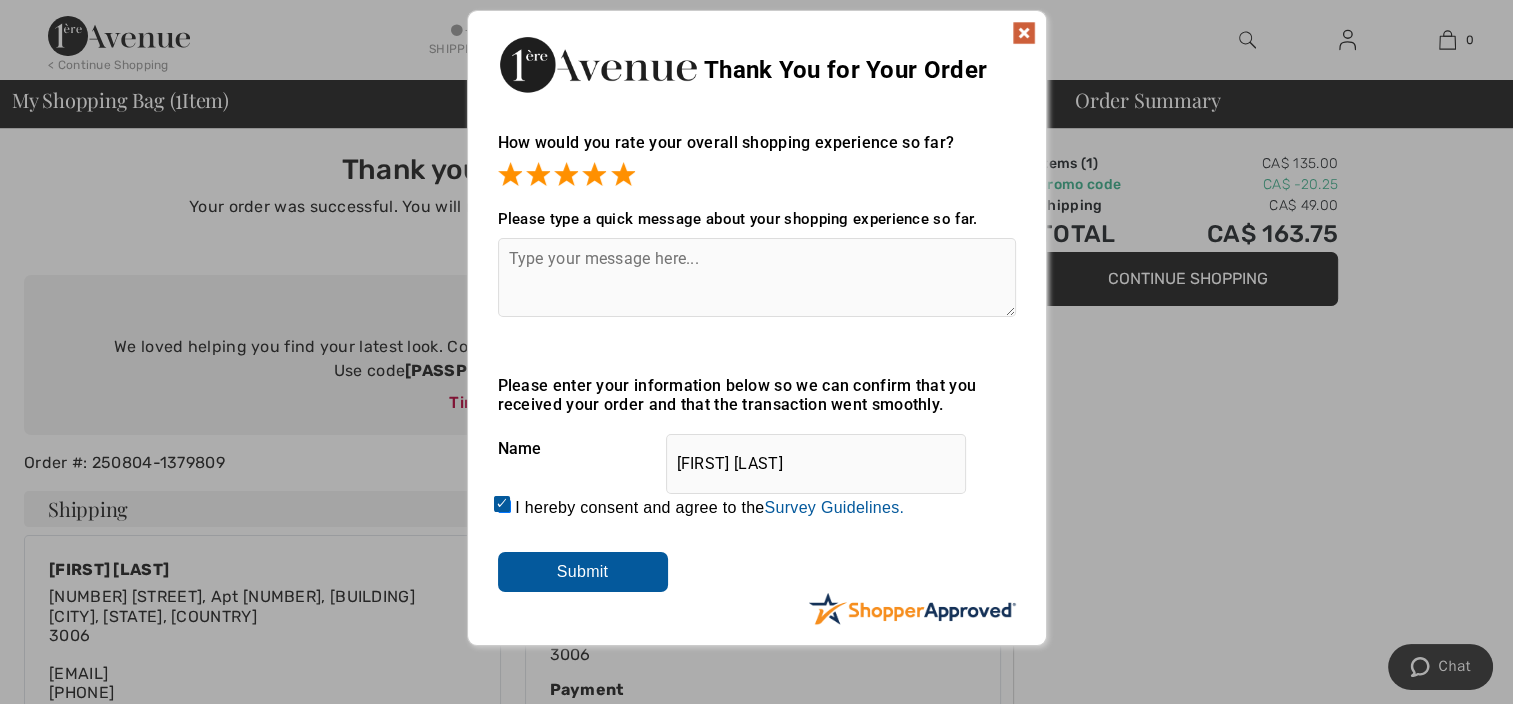 click on "Submit" at bounding box center [583, 572] 